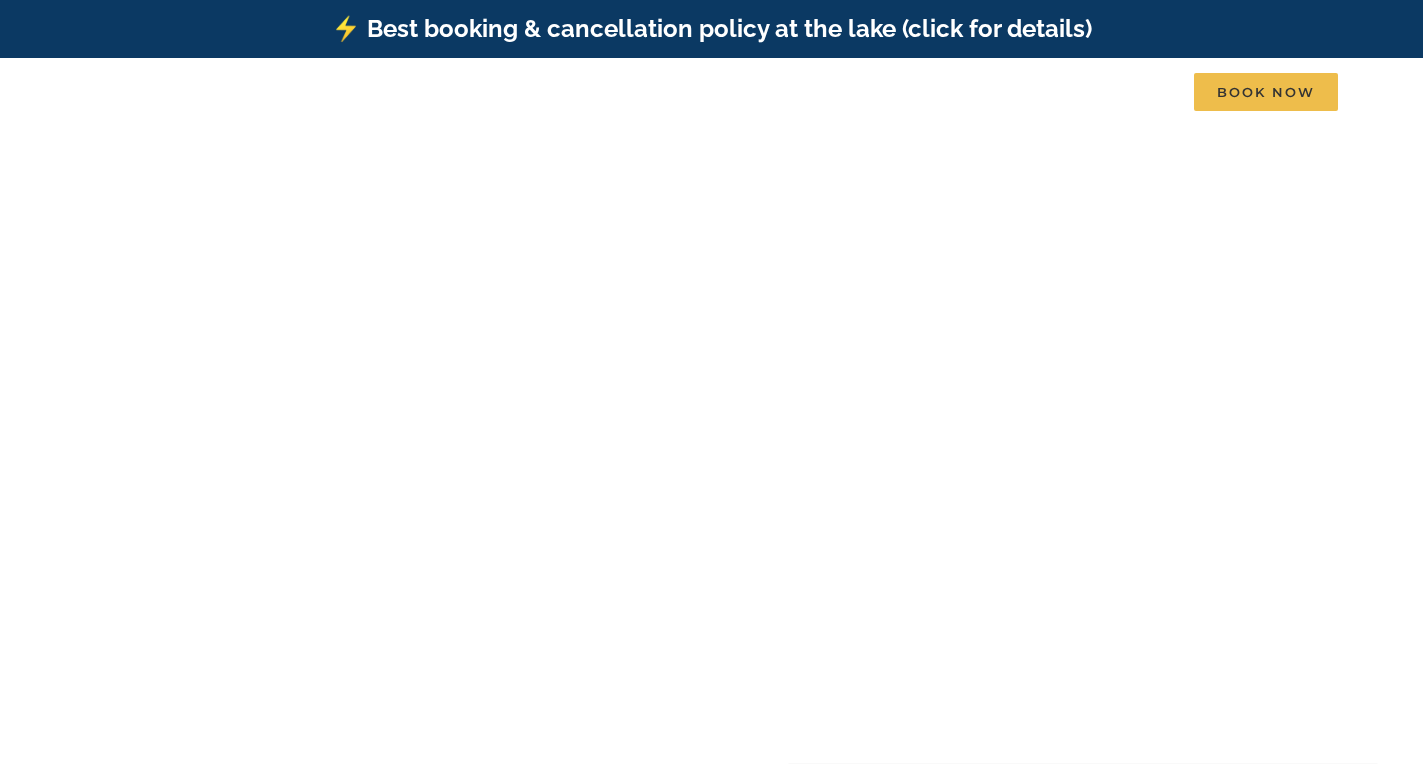 scroll, scrollTop: 0, scrollLeft: 0, axis: both 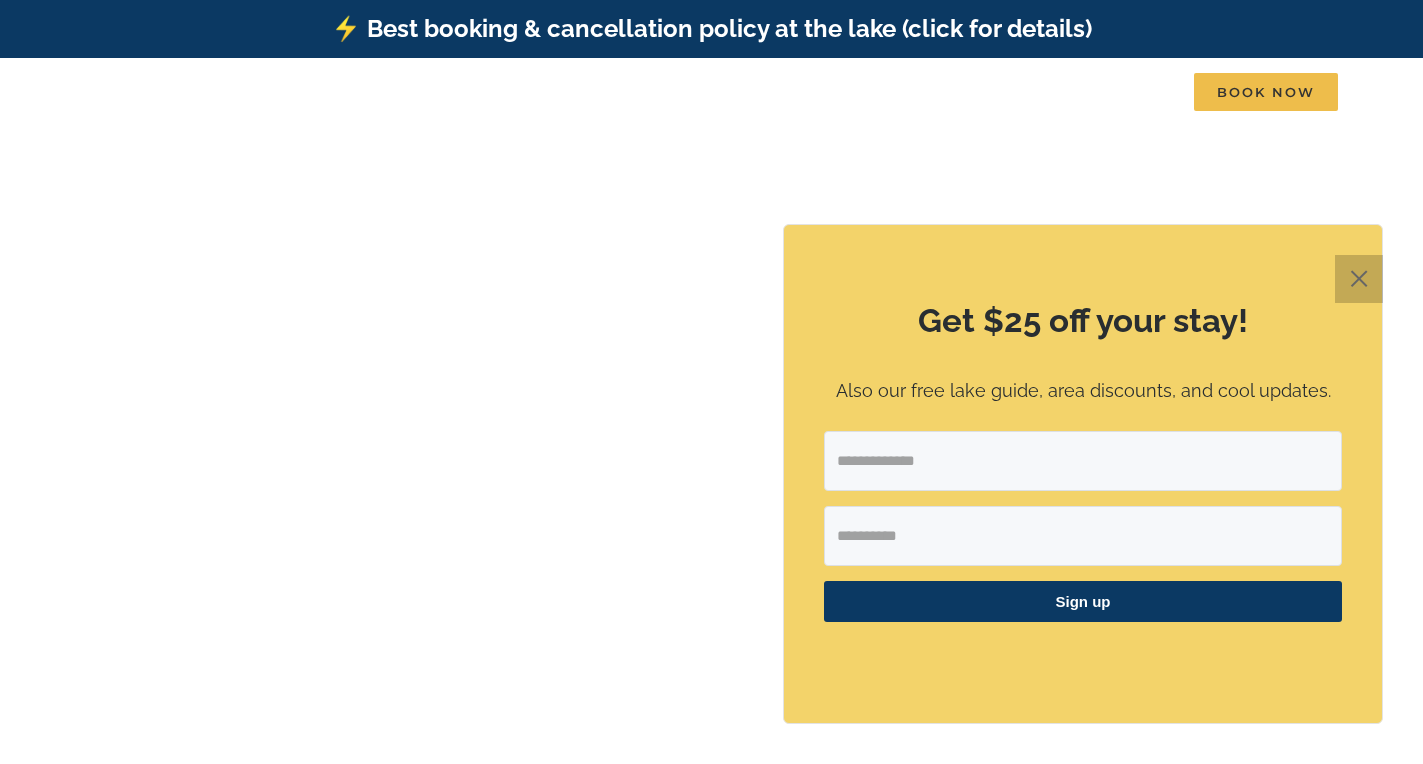 click on "✕" at bounding box center [1359, 279] 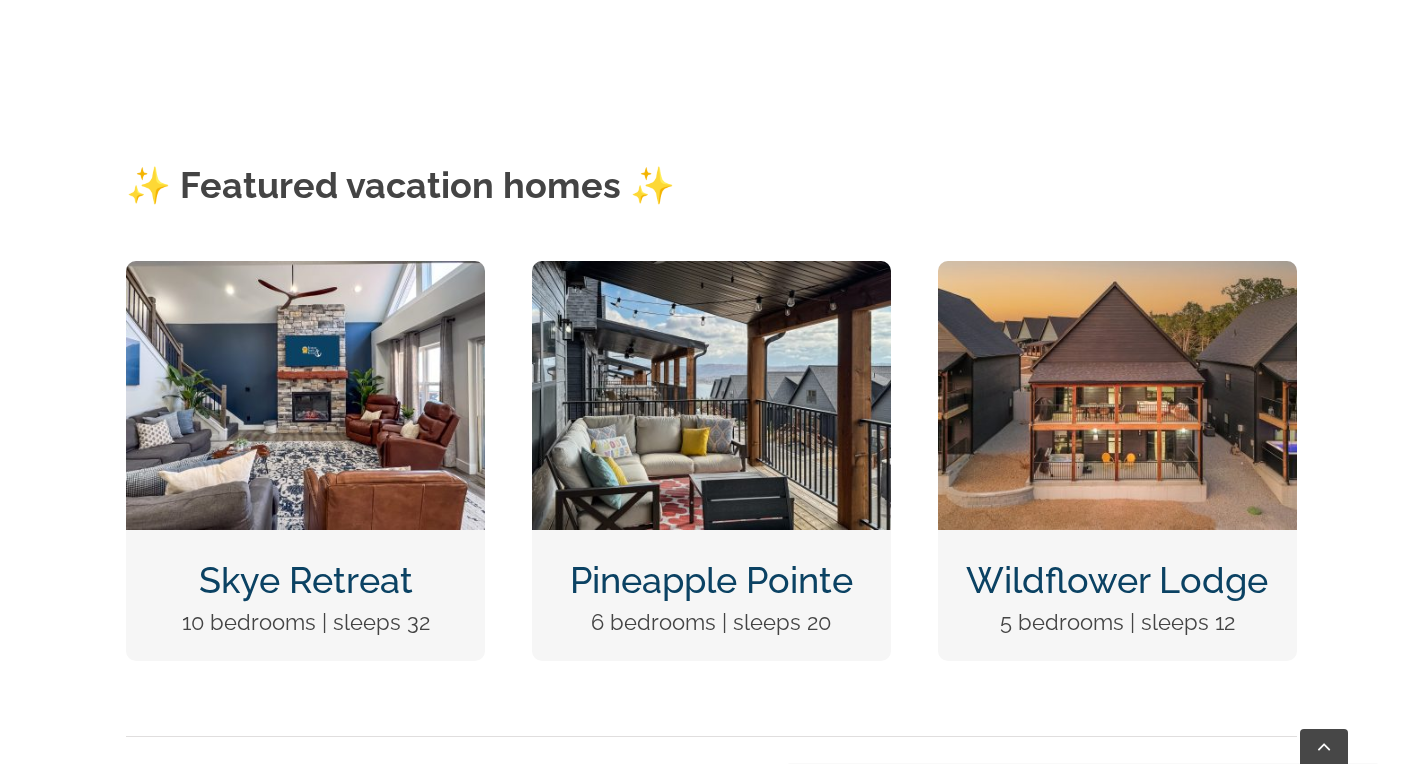 scroll, scrollTop: 737, scrollLeft: 0, axis: vertical 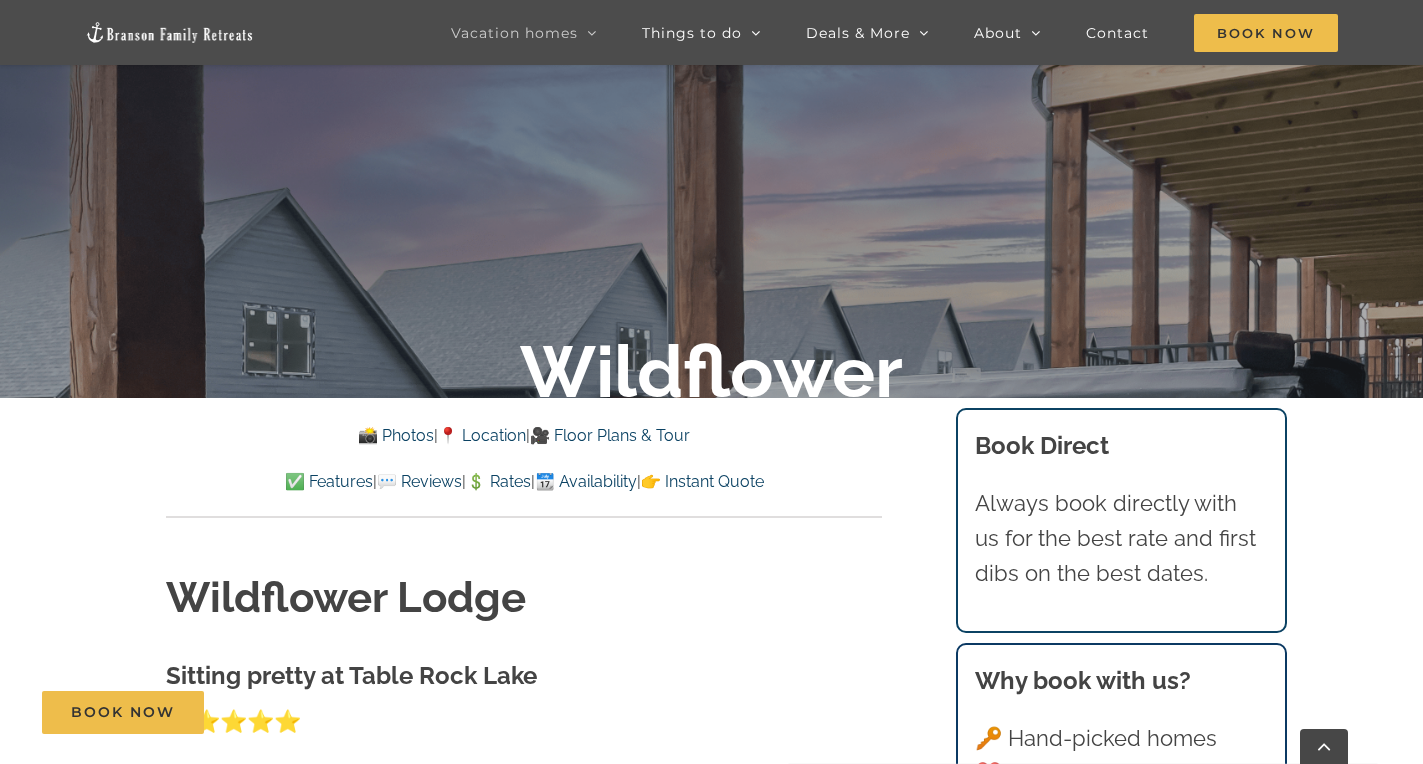 click on "📸 Photos" at bounding box center [396, 435] 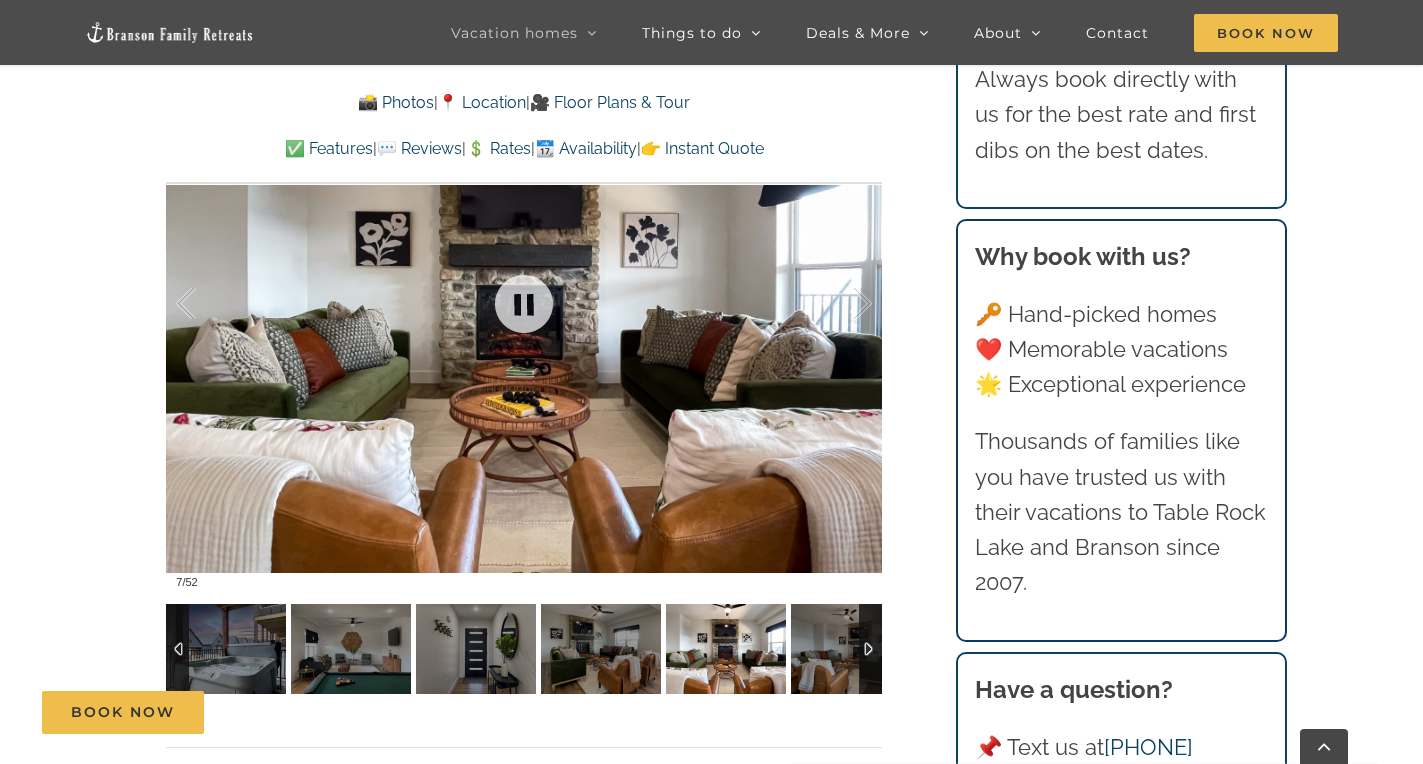 scroll, scrollTop: 1359, scrollLeft: 0, axis: vertical 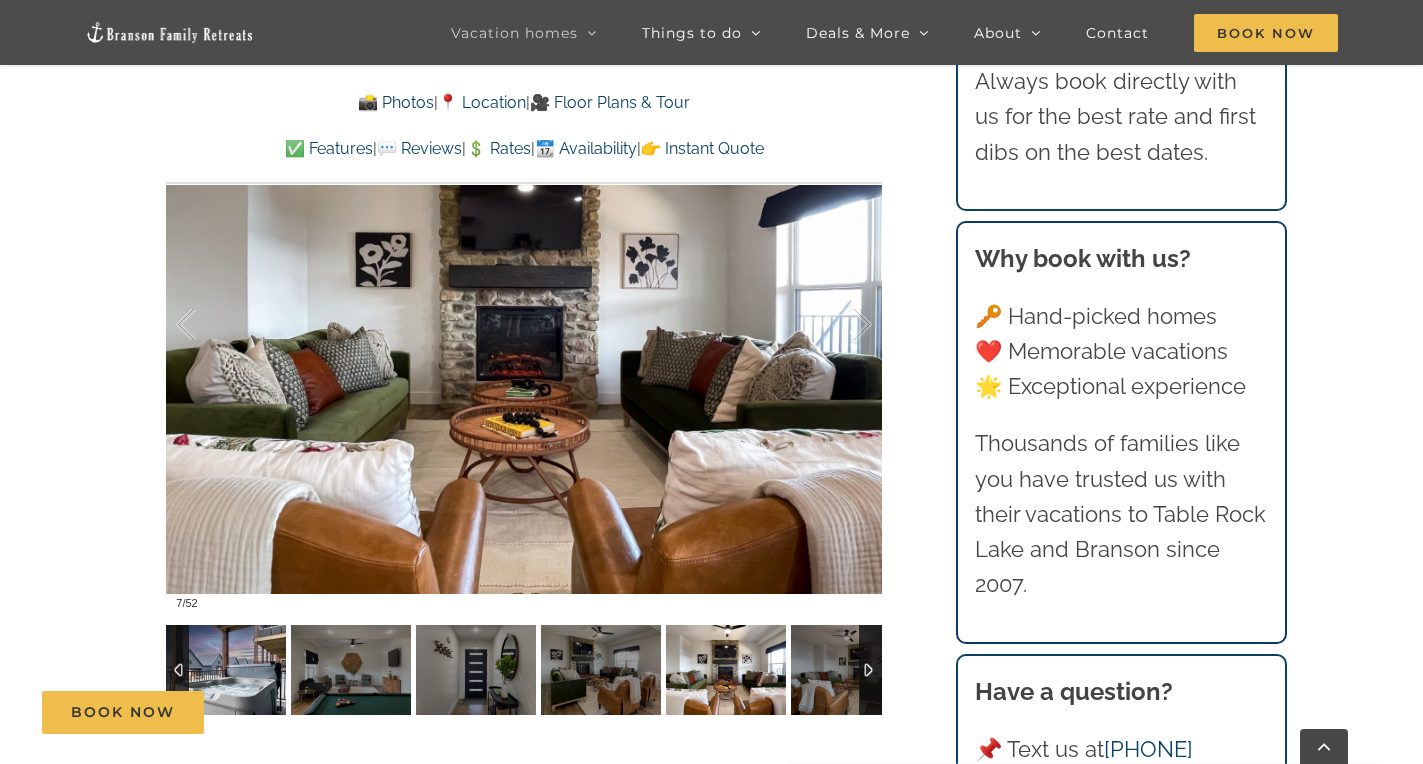 click at bounding box center (226, 670) 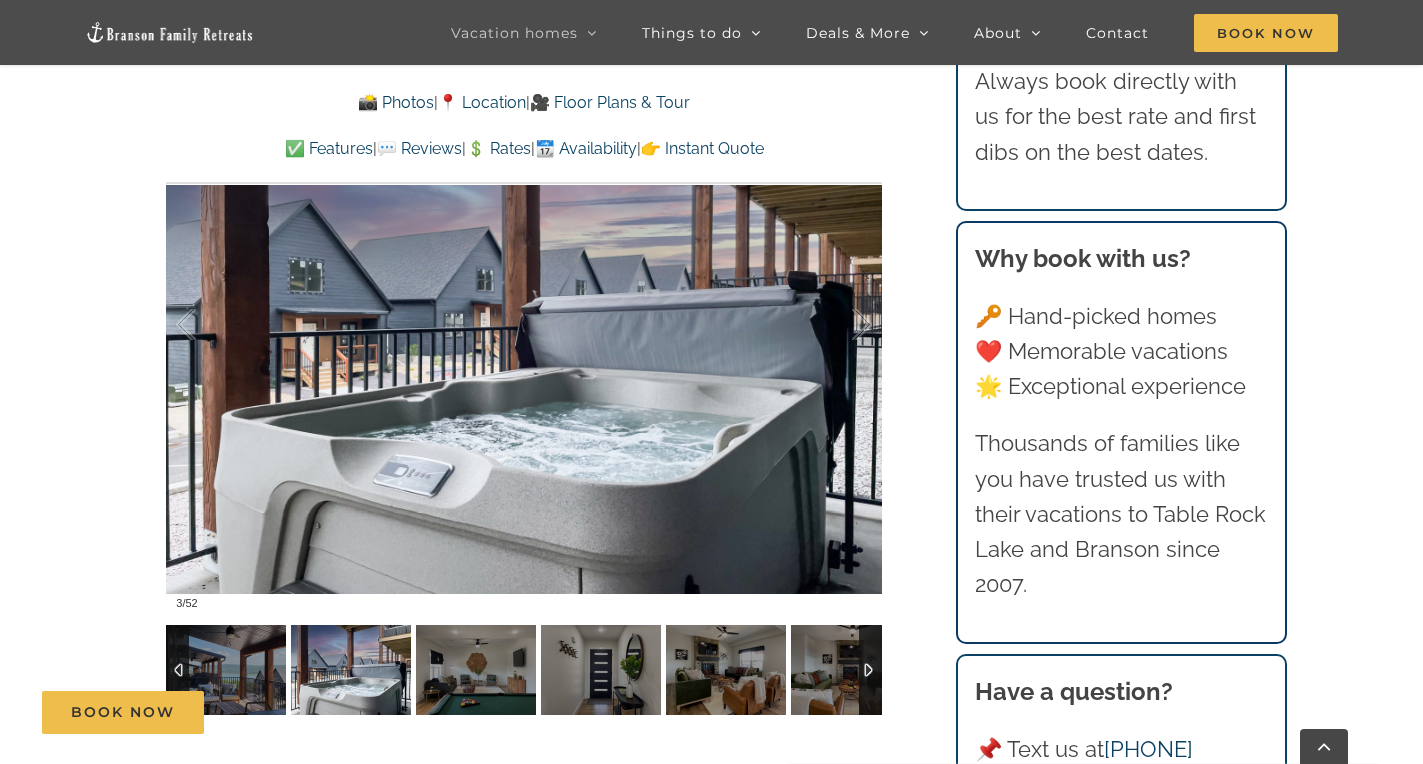 click at bounding box center [351, 670] 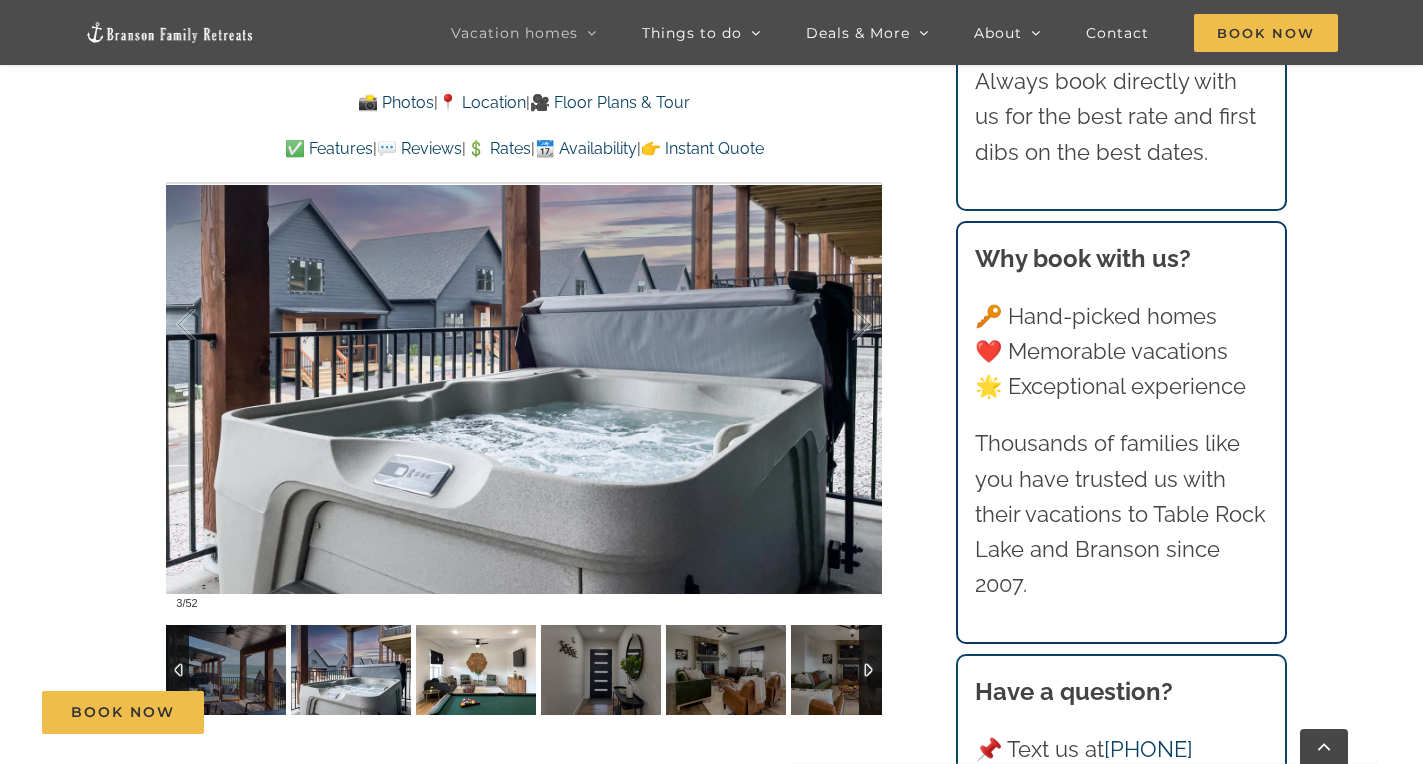 click at bounding box center (476, 670) 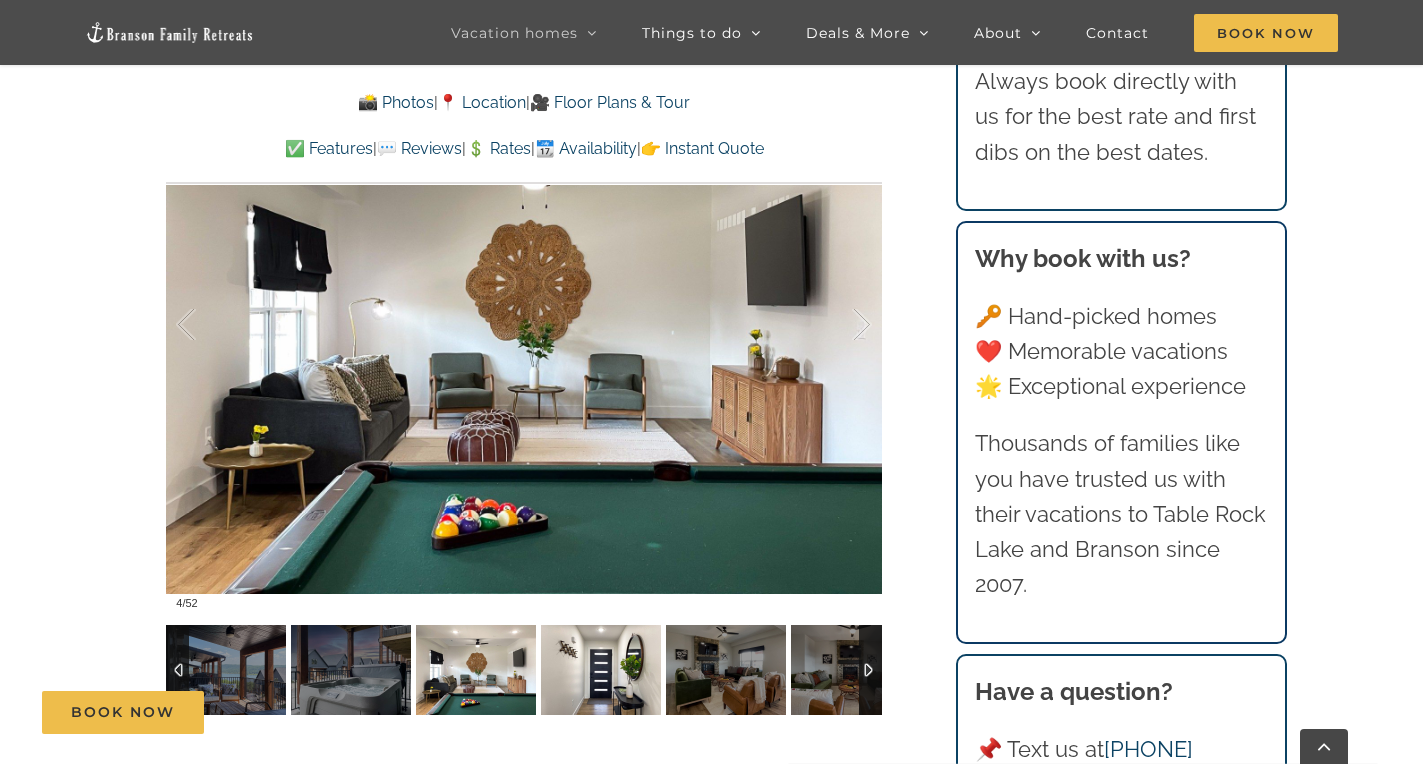 click at bounding box center (601, 670) 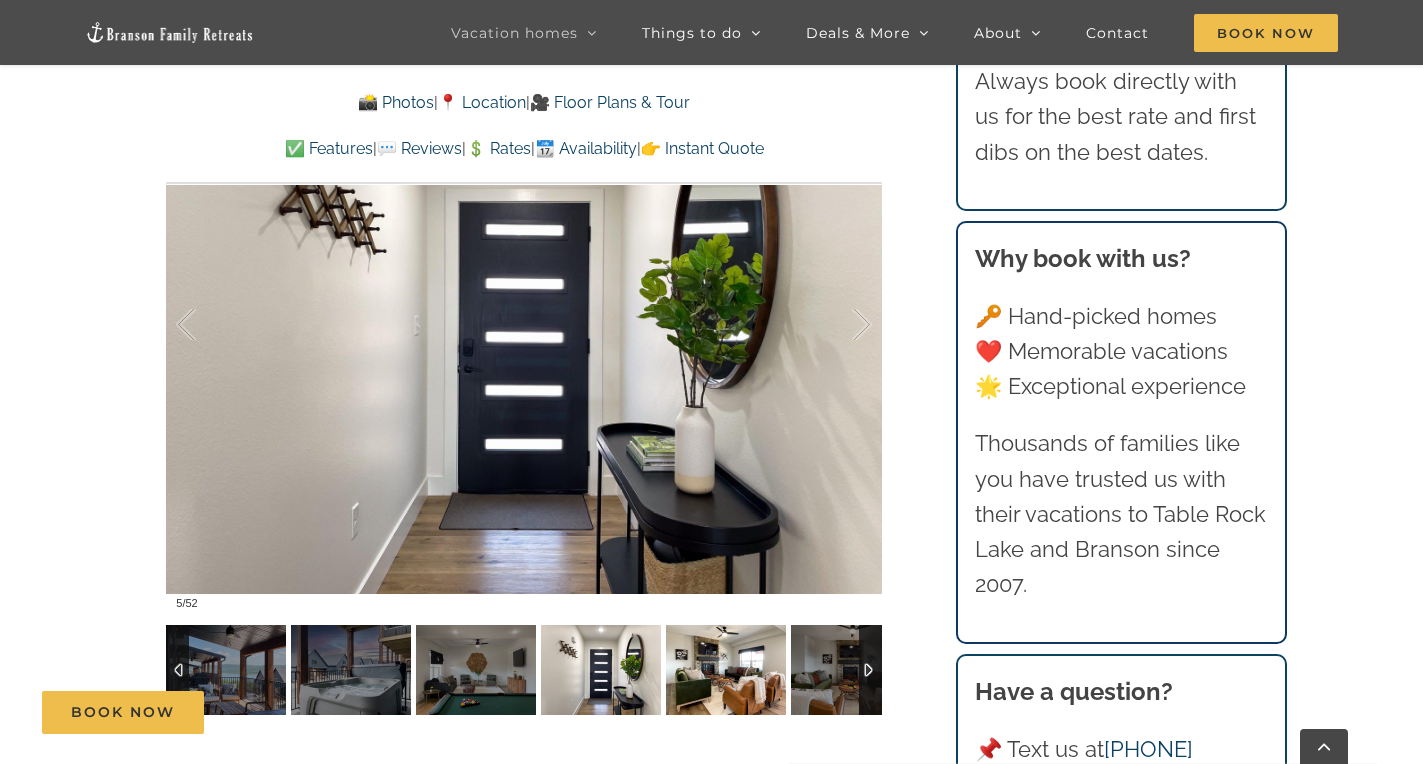click at bounding box center [726, 670] 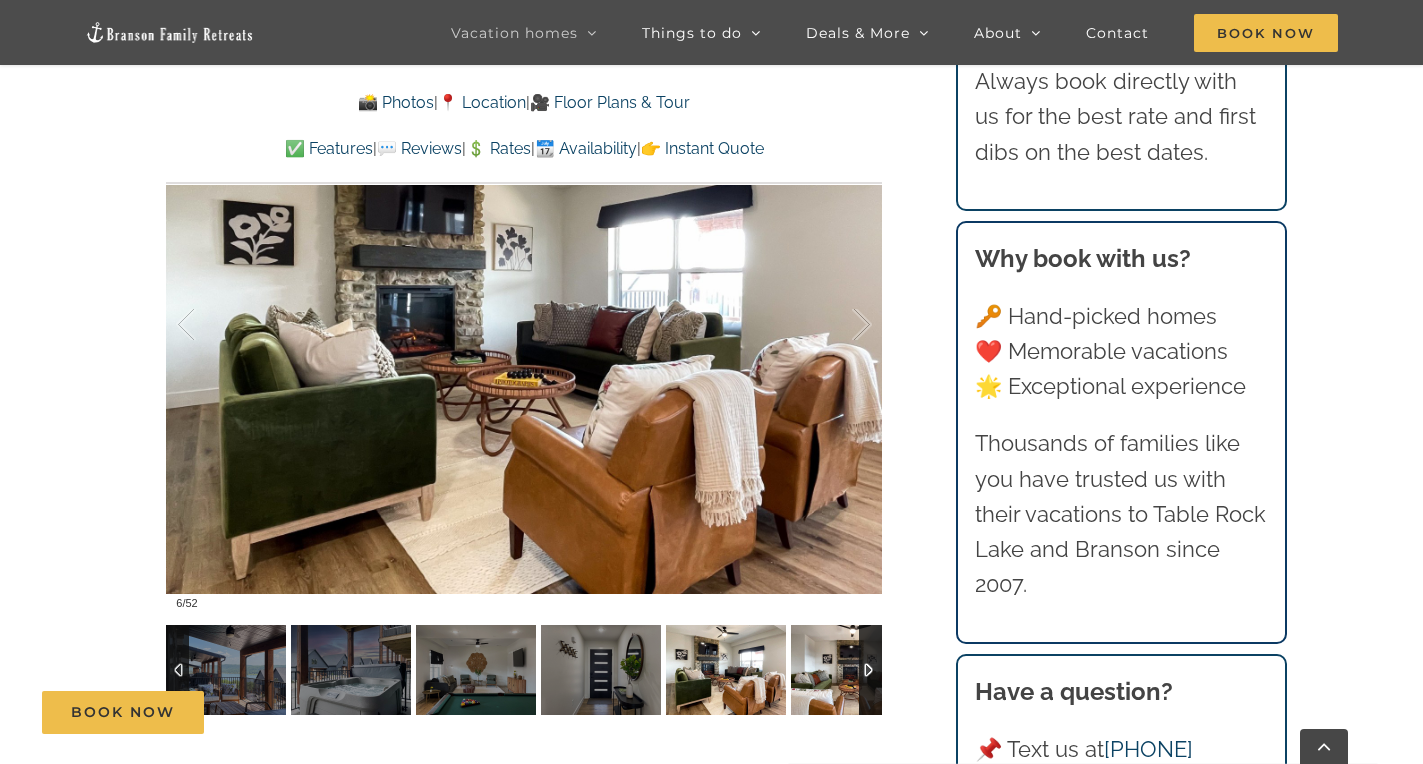 click at bounding box center (851, 670) 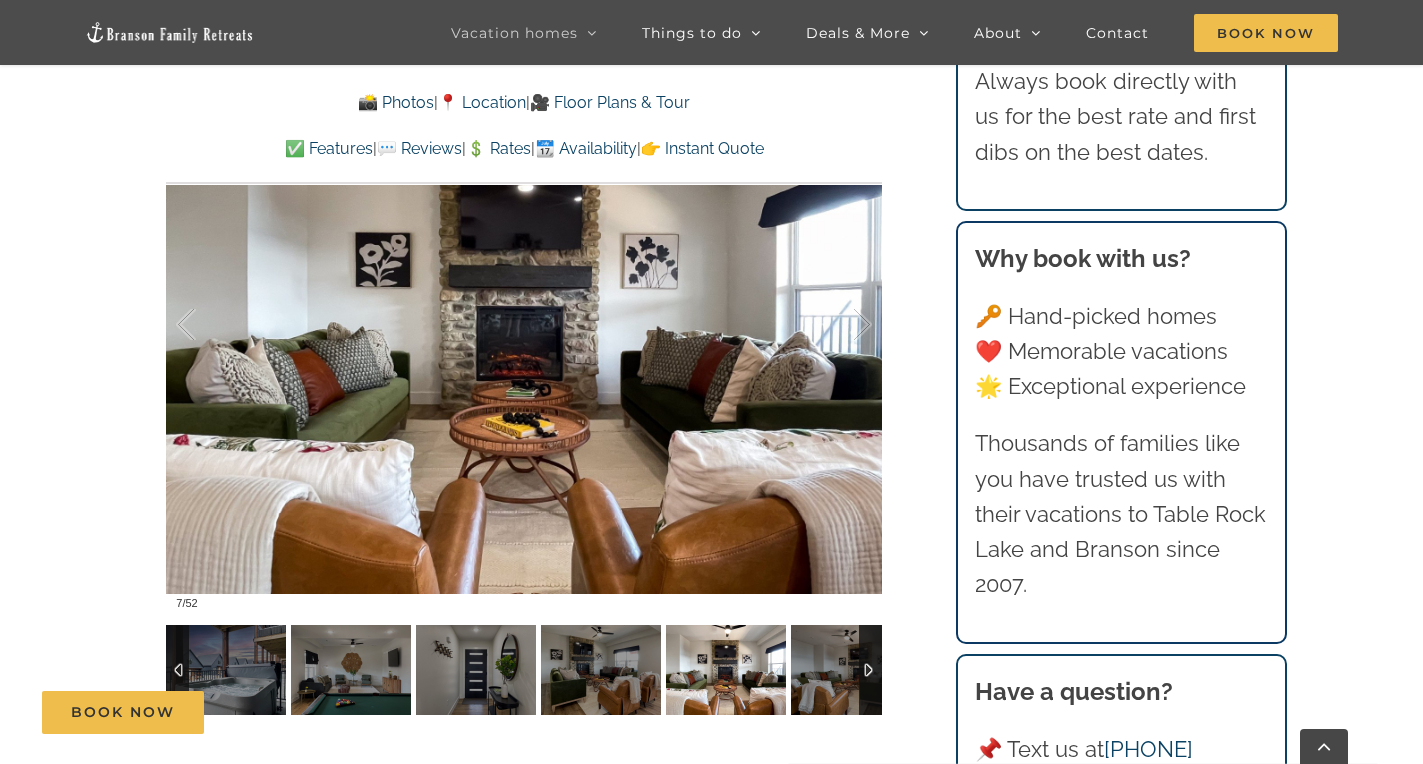 click at bounding box center (870, 670) 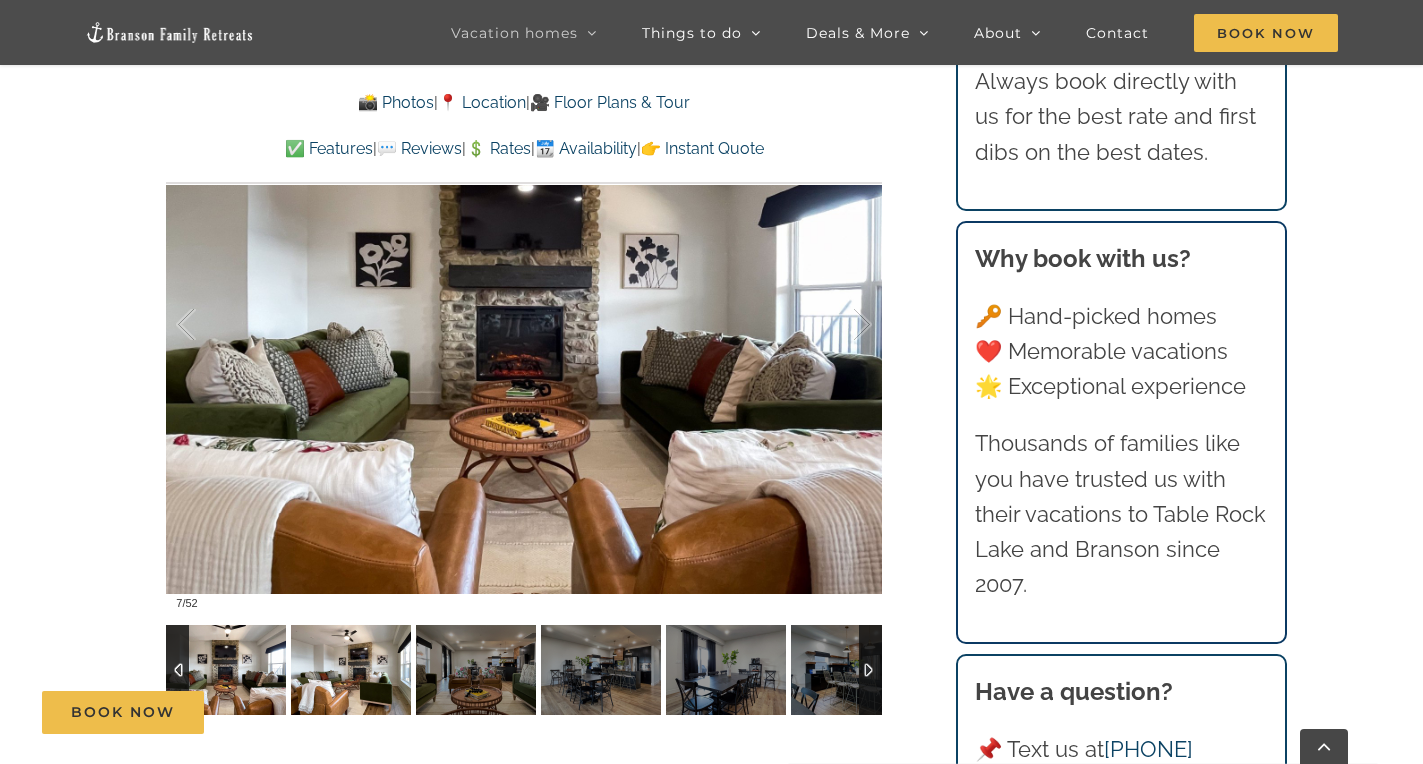 click at bounding box center [351, 670] 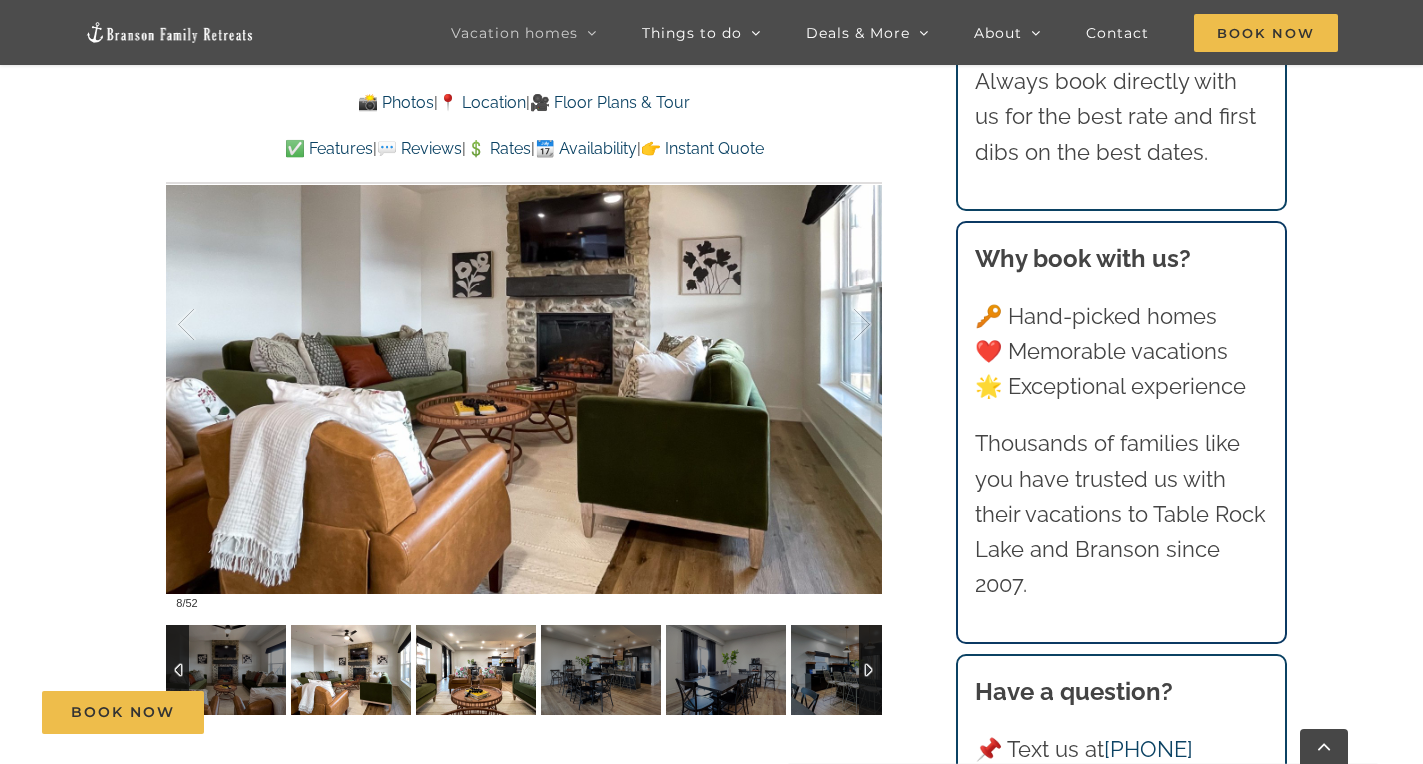 click at bounding box center (476, 670) 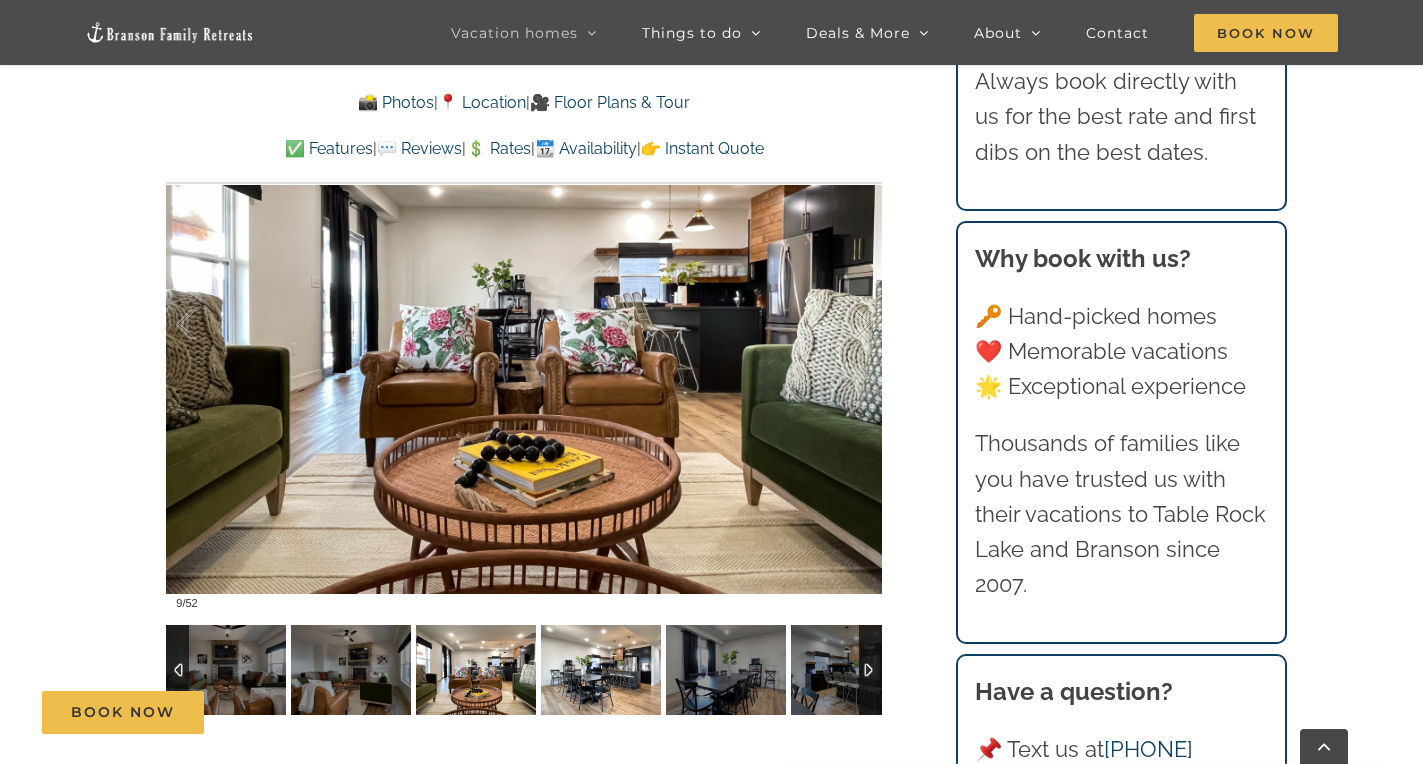 click at bounding box center (601, 670) 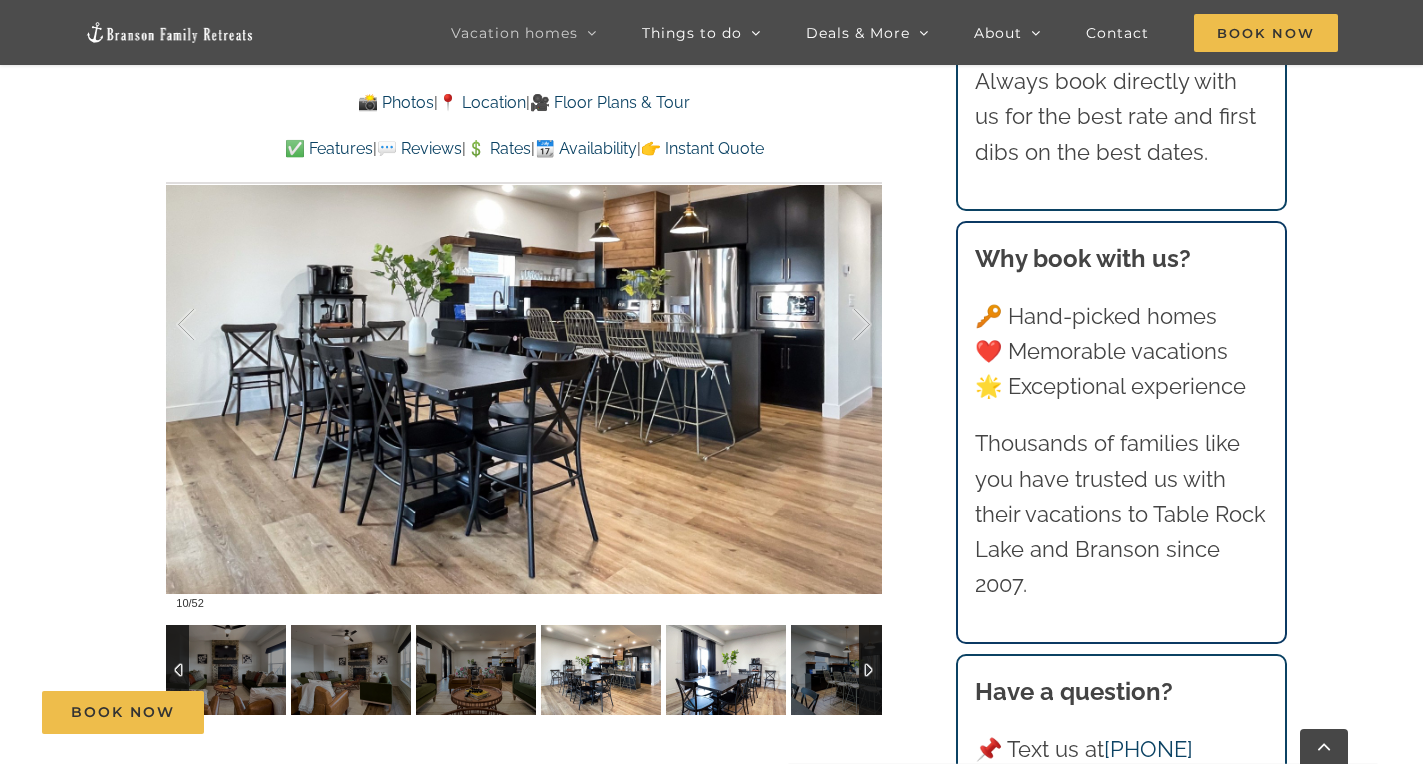 click at bounding box center [726, 670] 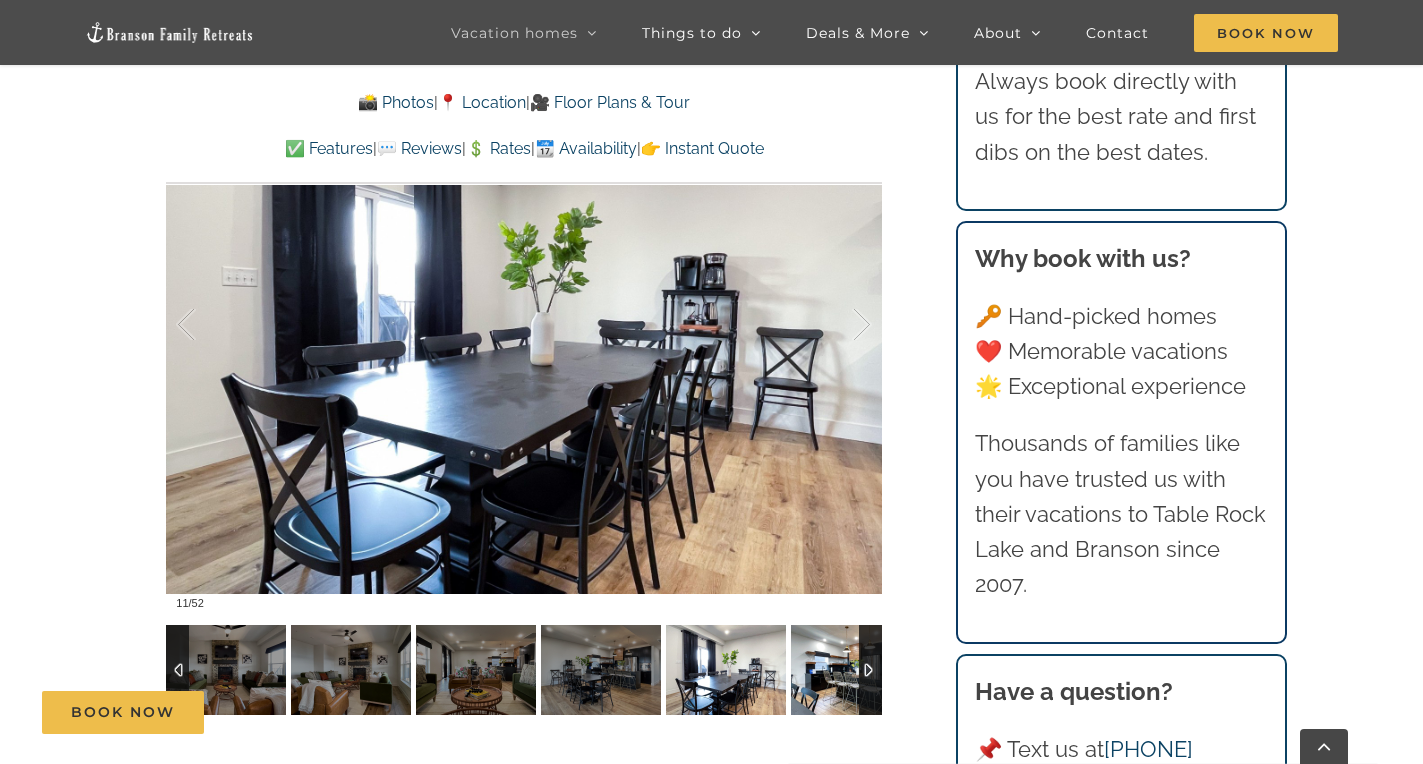 click at bounding box center [851, 670] 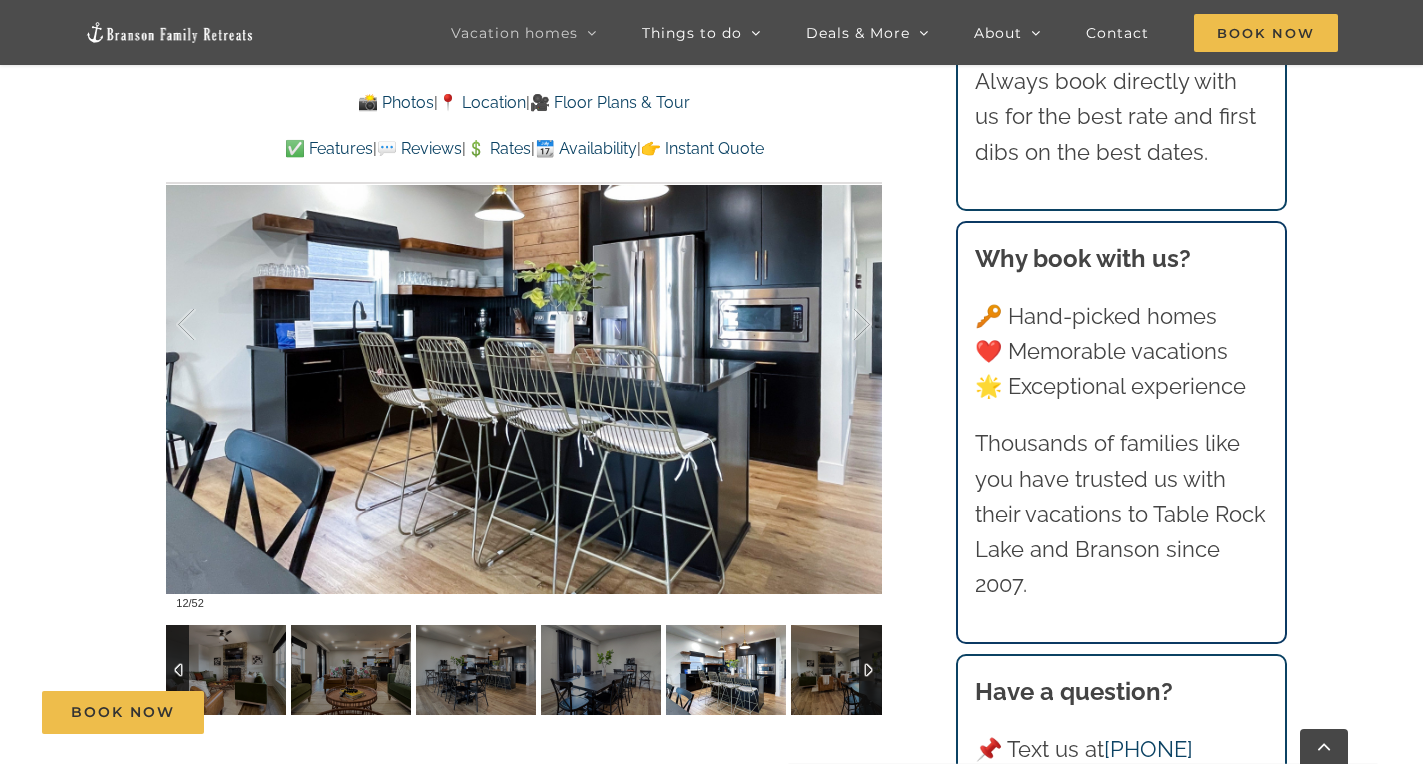click at bounding box center (870, 670) 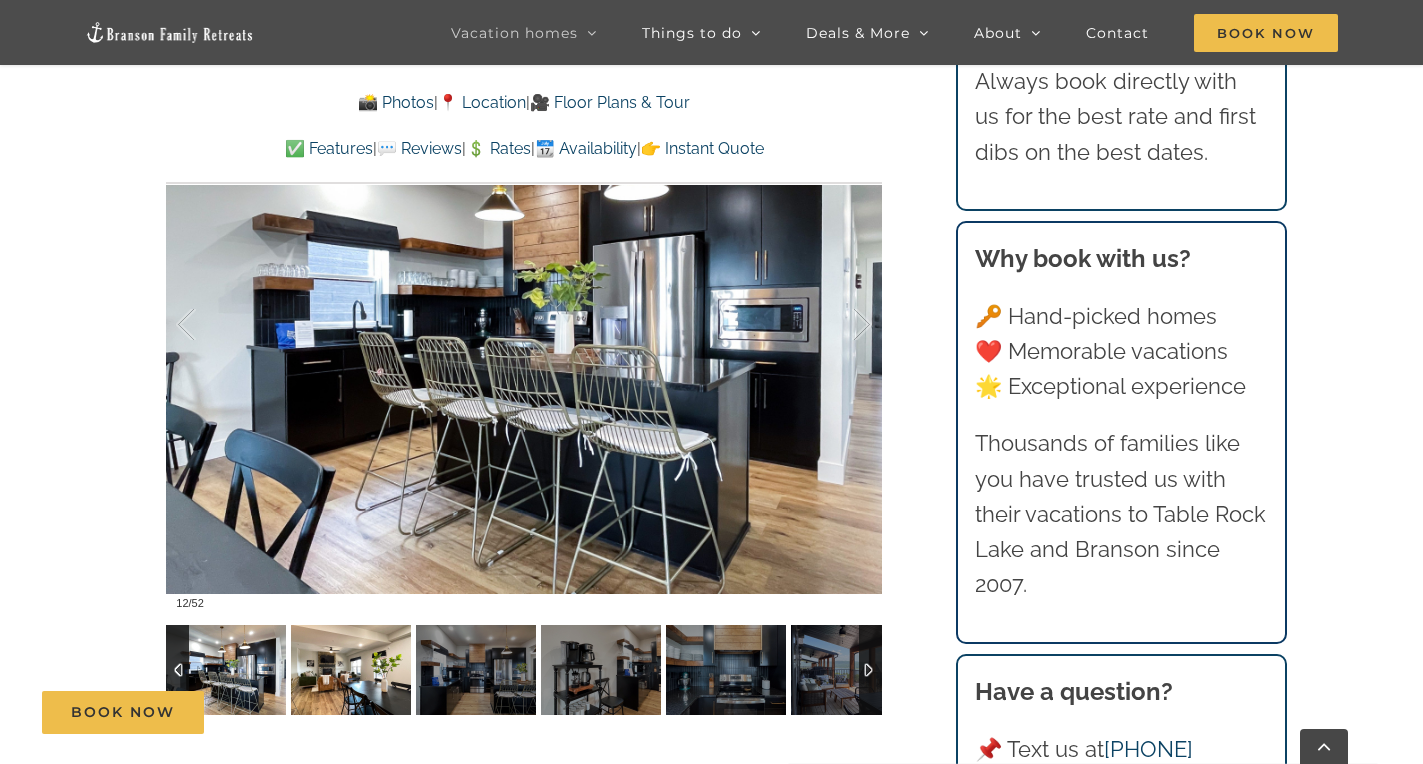 click at bounding box center (351, 670) 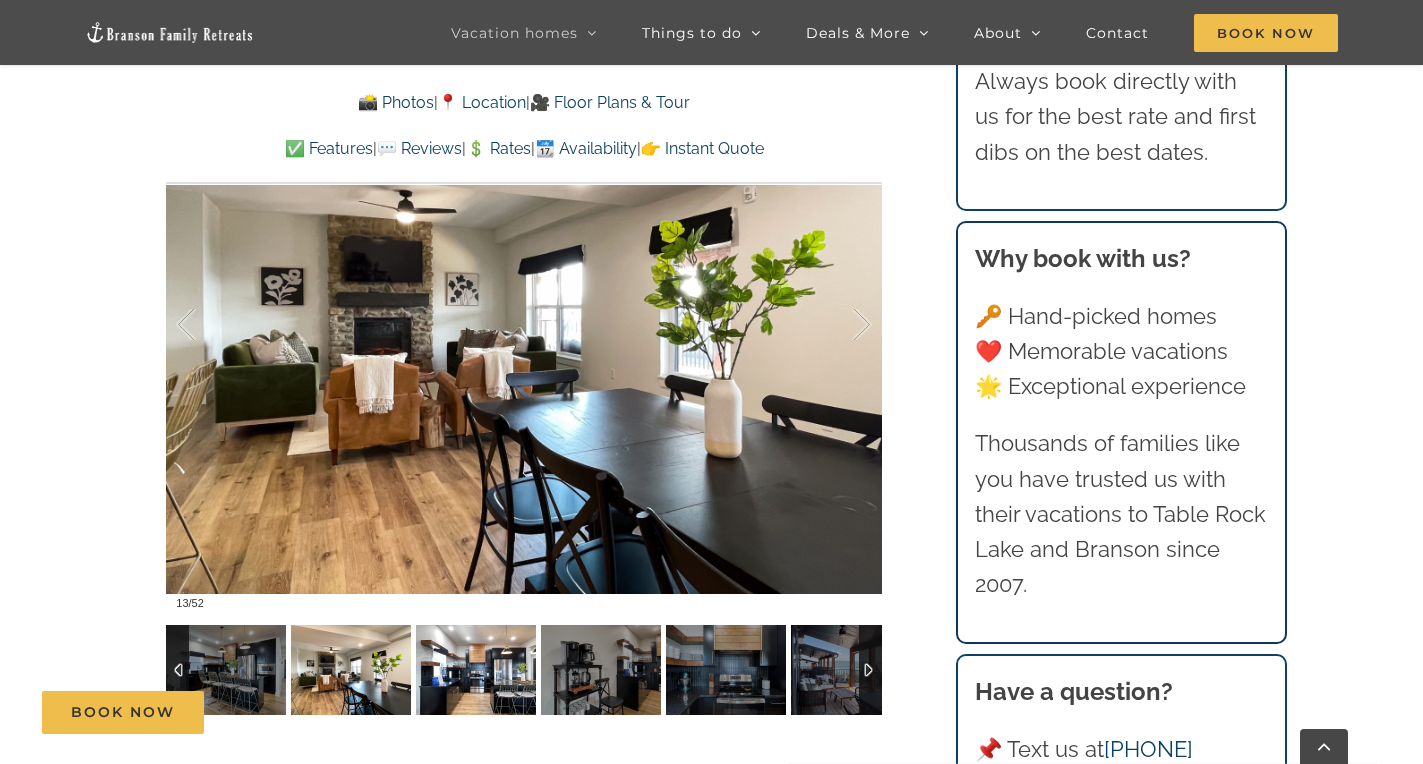 click at bounding box center [476, 670] 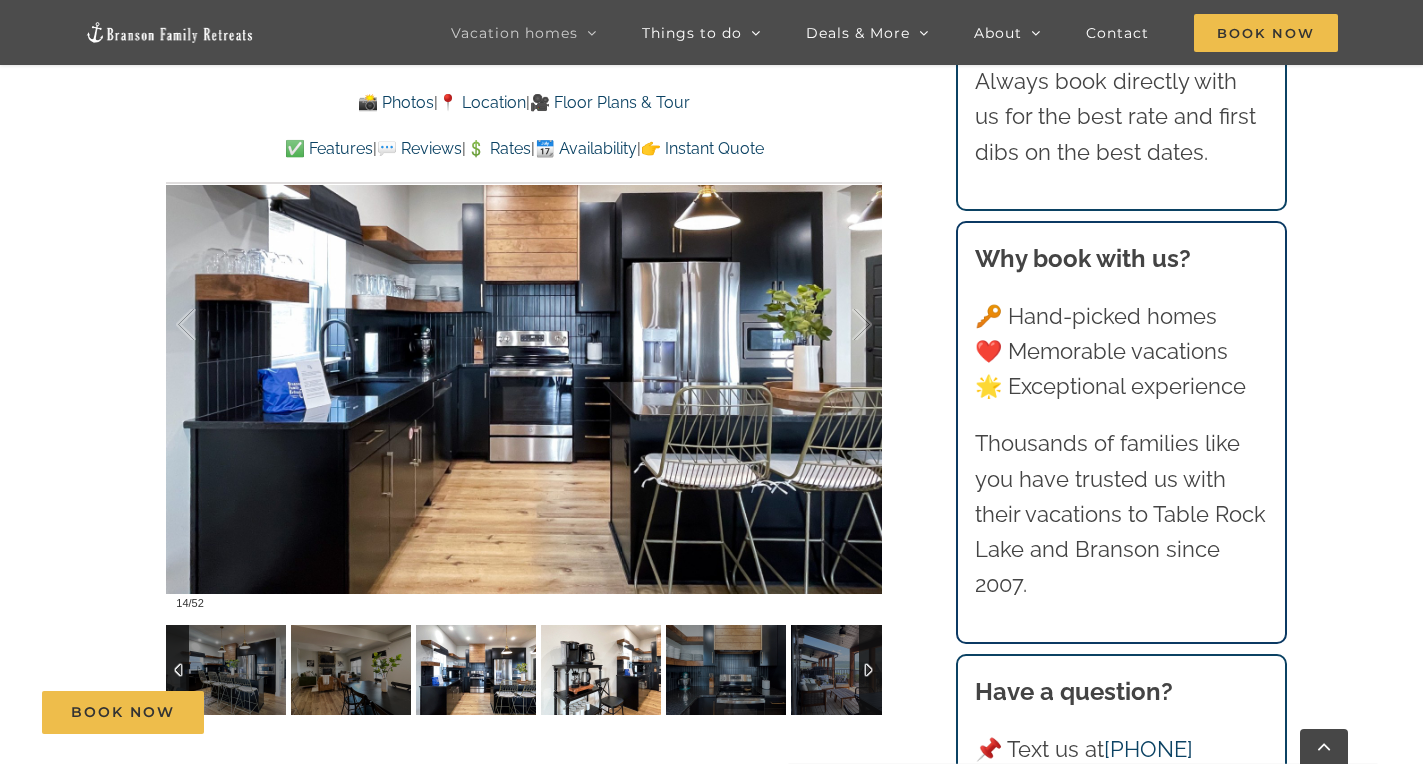 click at bounding box center (601, 670) 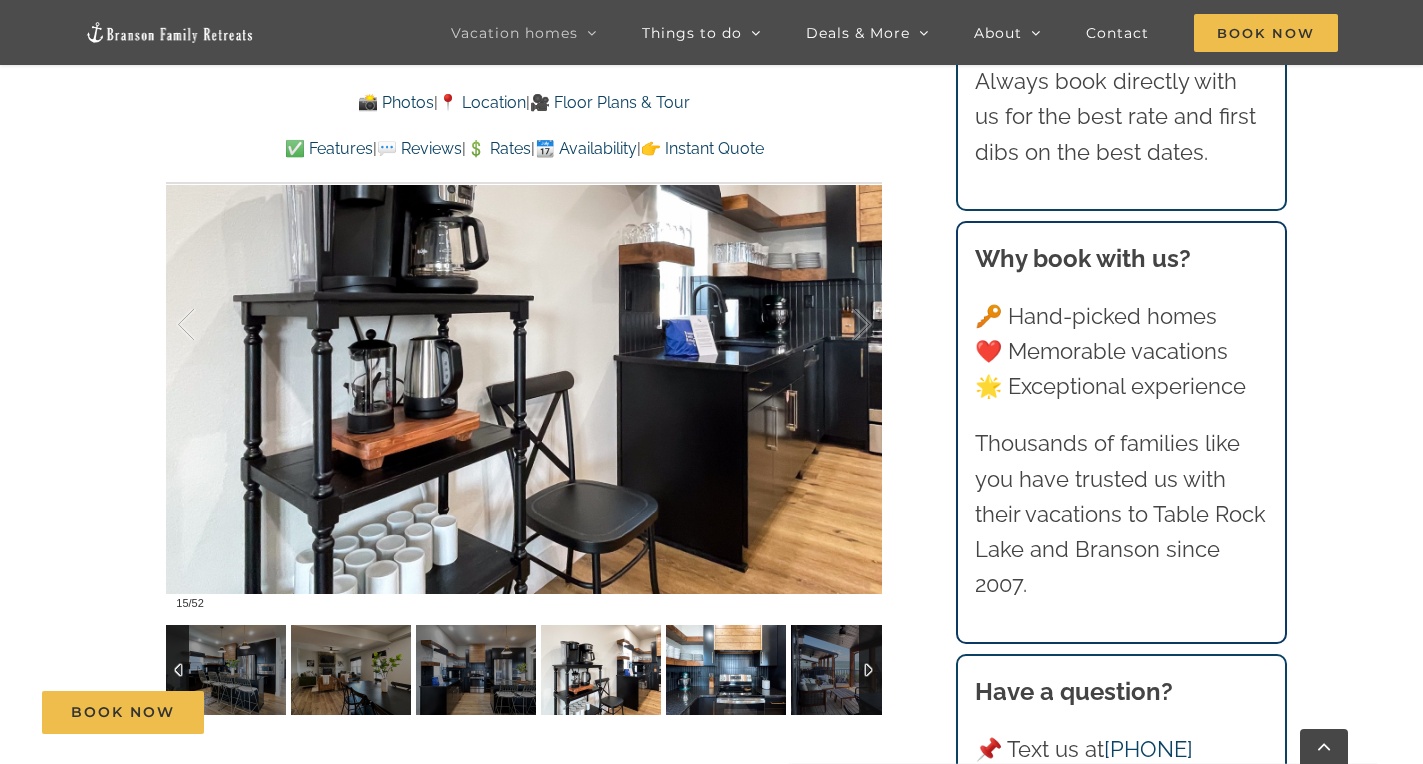 click at bounding box center [726, 670] 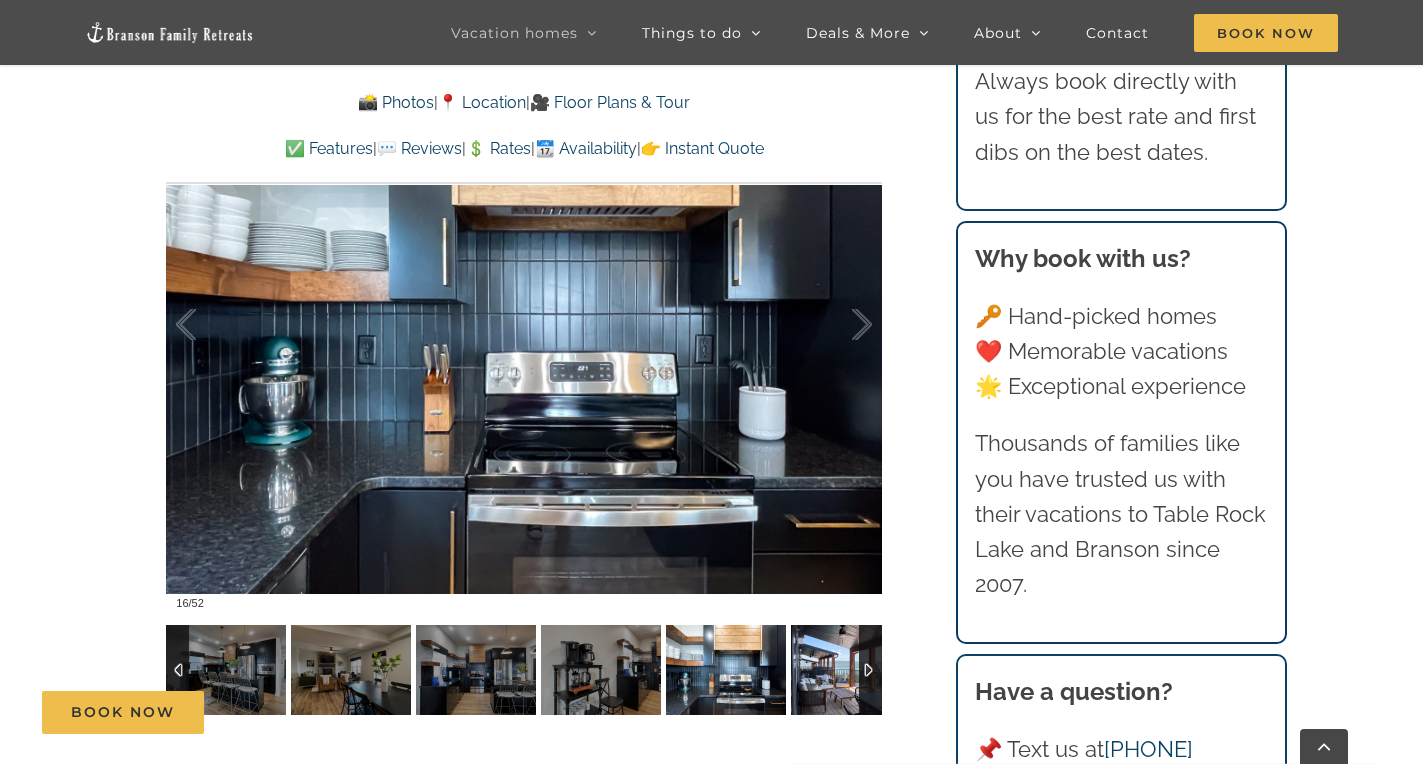 click at bounding box center [851, 670] 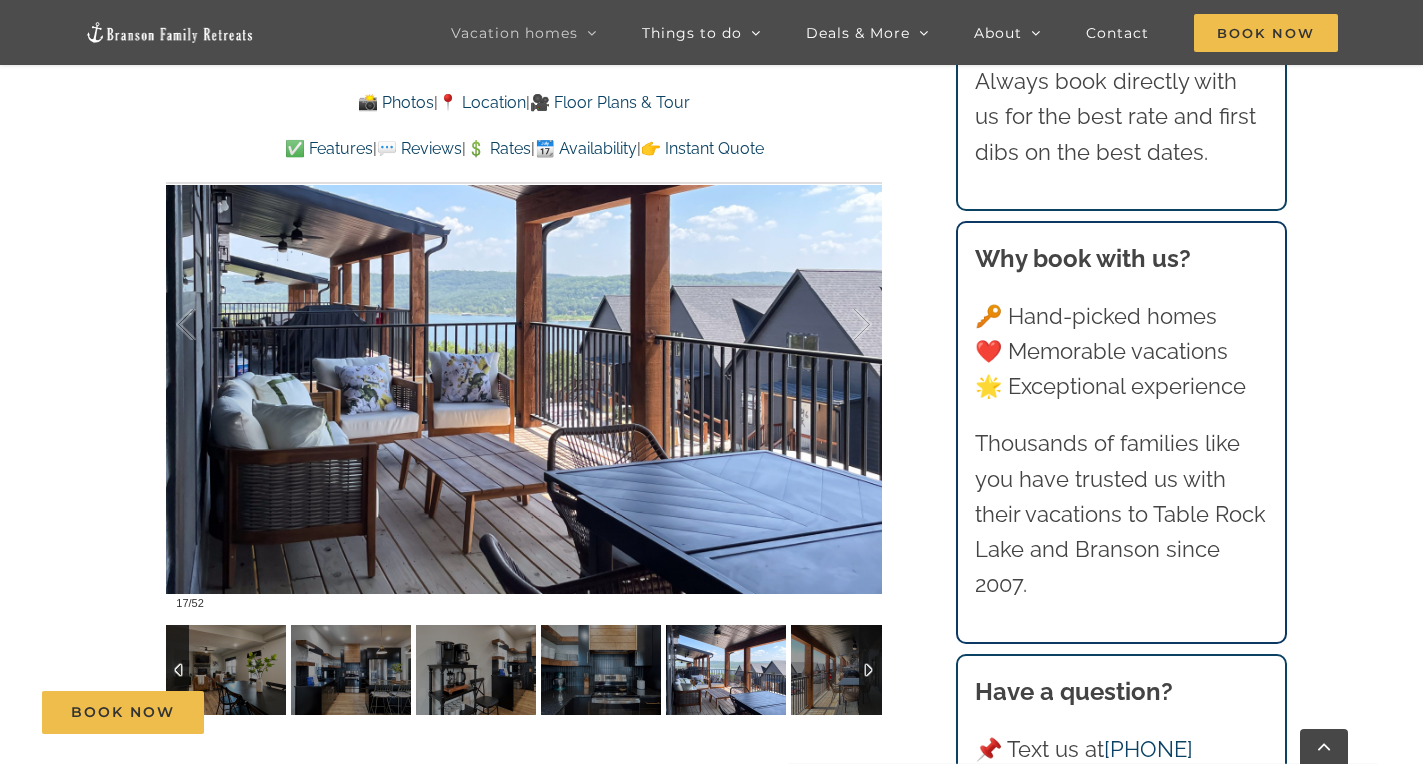 click at bounding box center (870, 670) 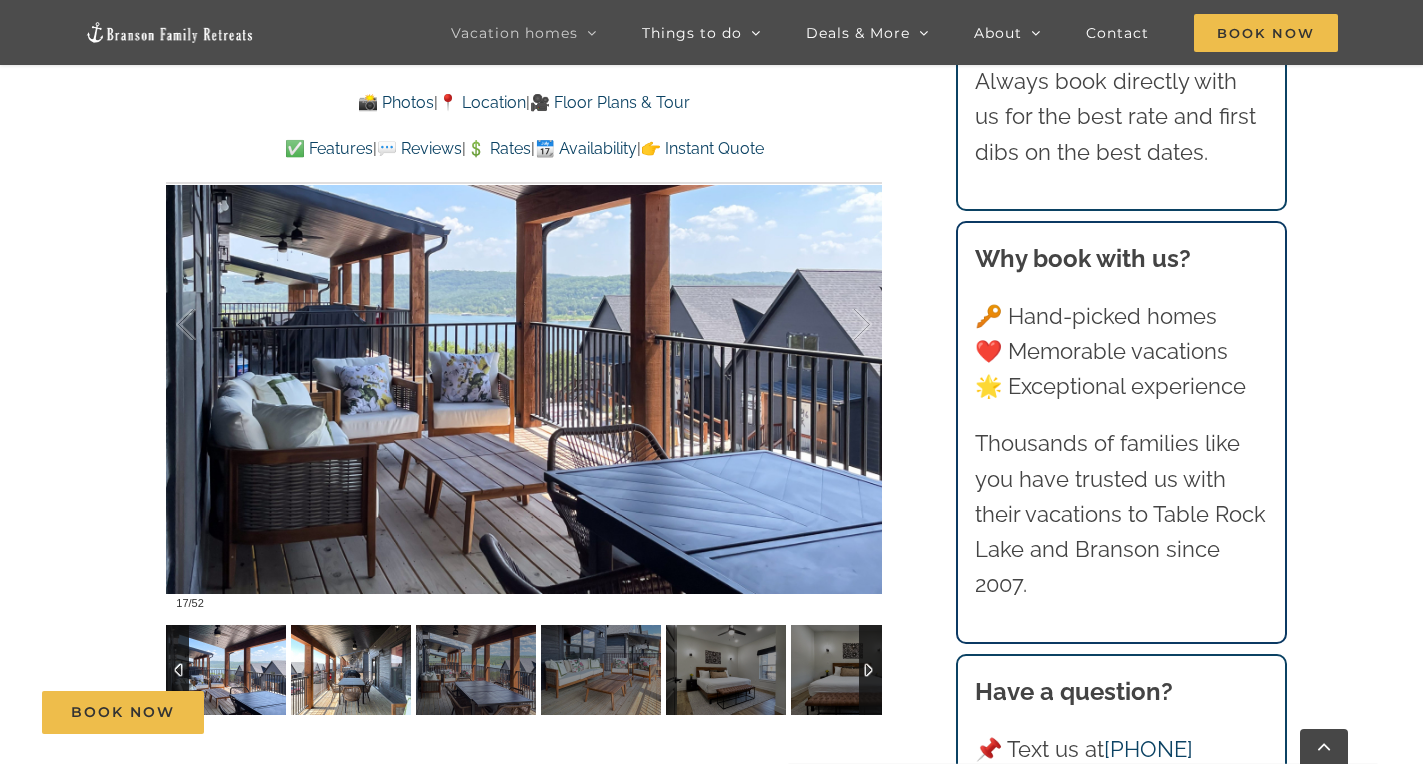 click at bounding box center [351, 670] 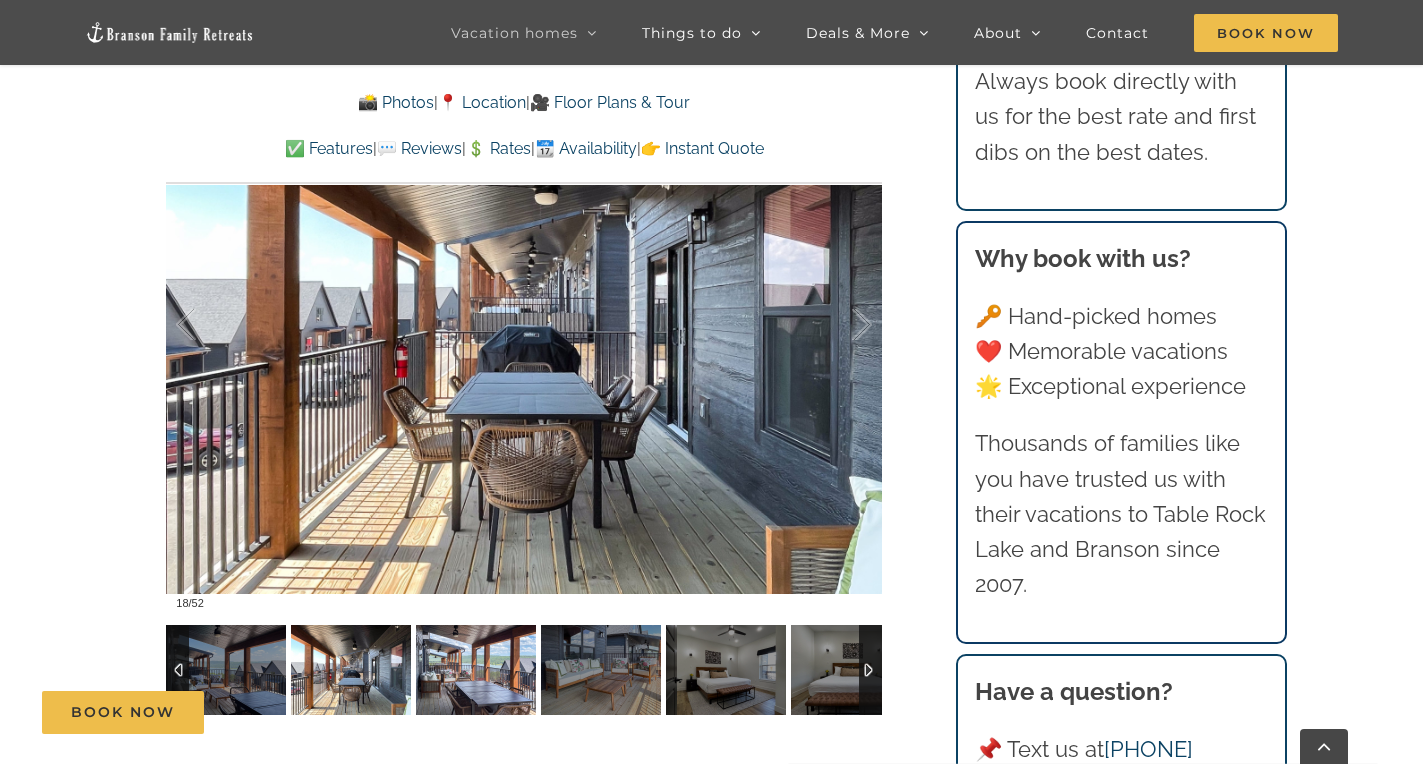 click at bounding box center [476, 670] 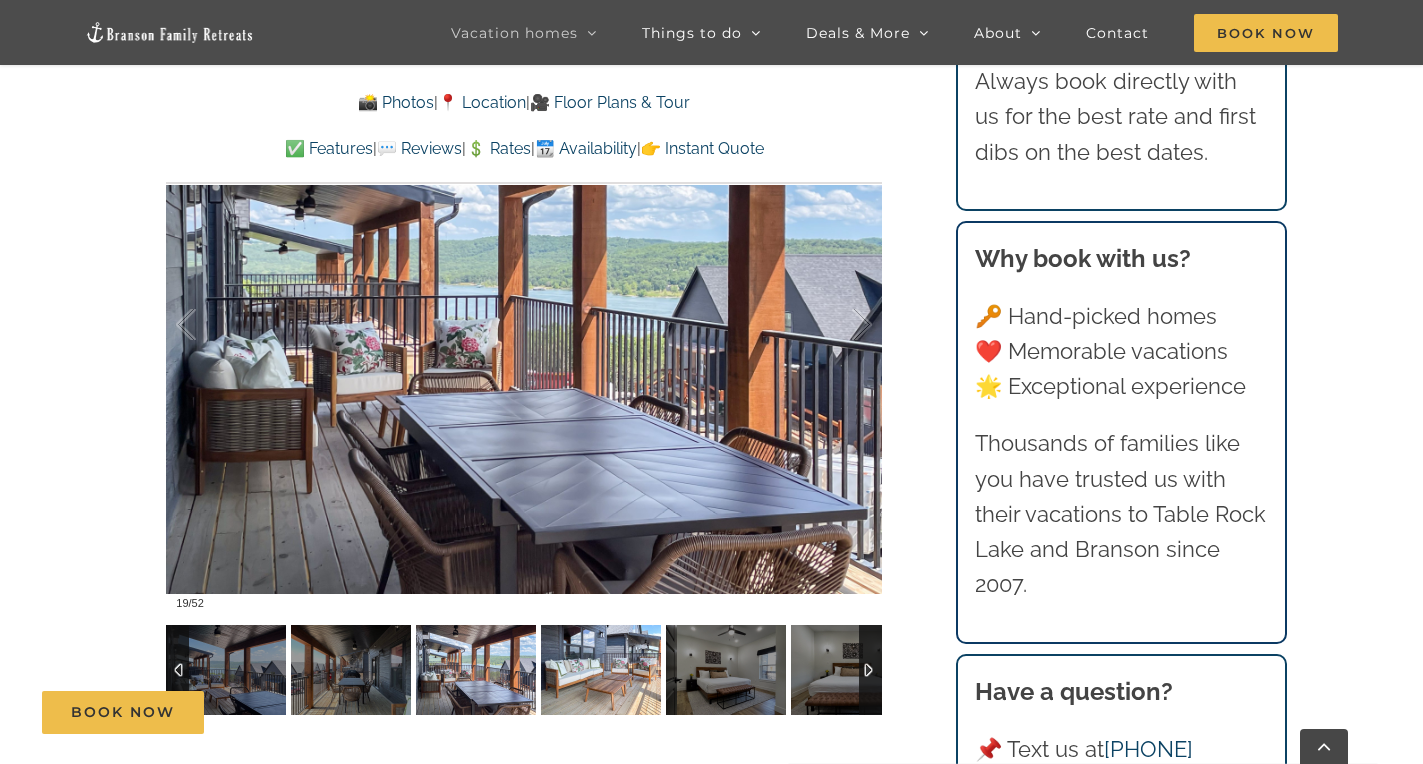 click at bounding box center (601, 670) 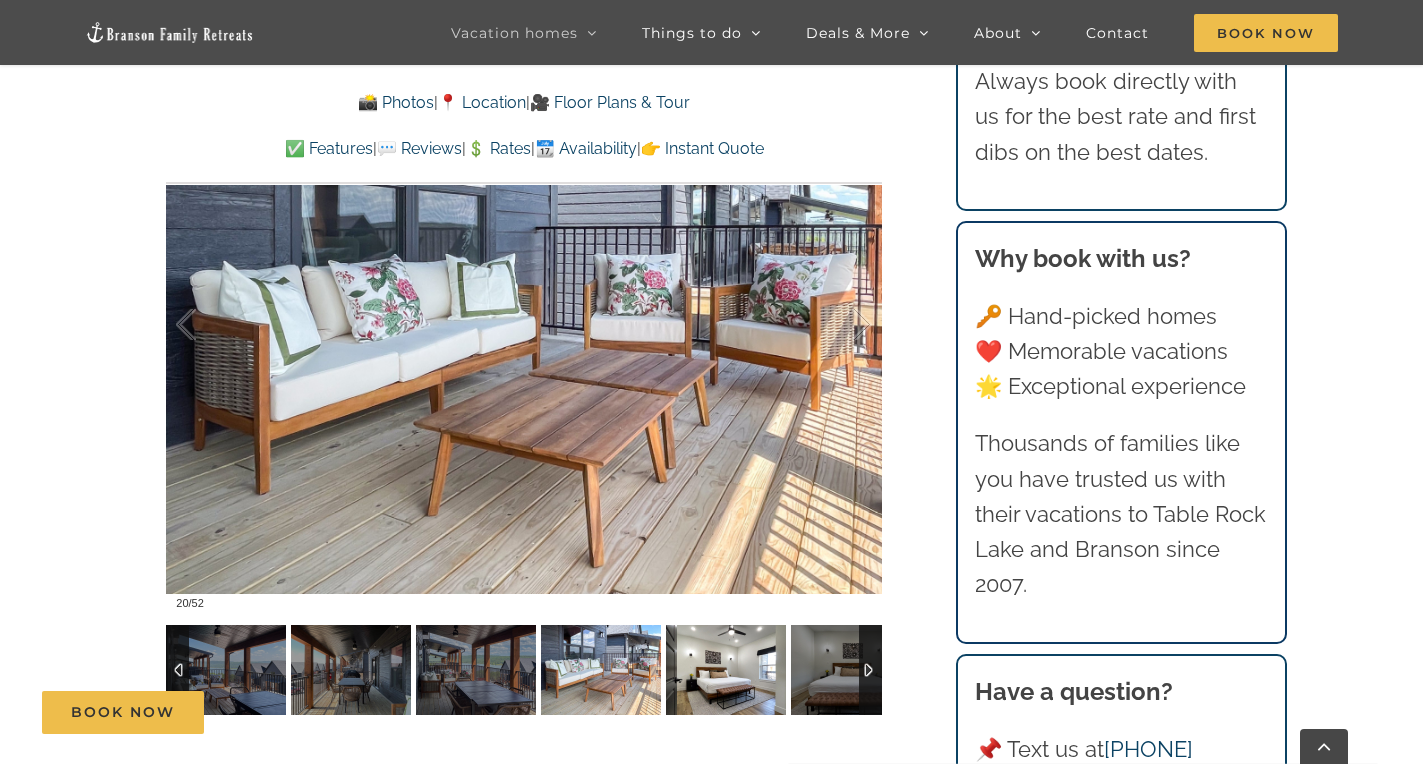 click at bounding box center [726, 670] 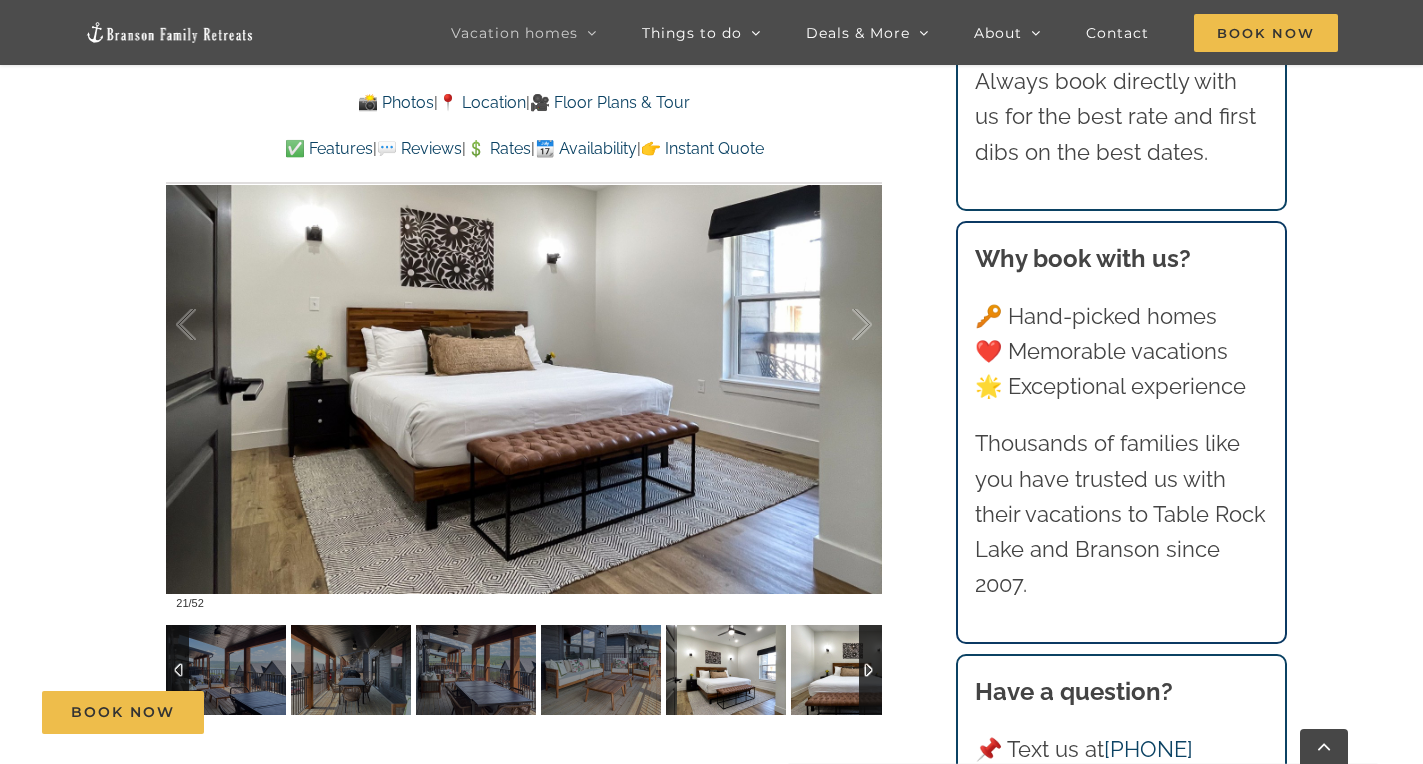 click at bounding box center [851, 670] 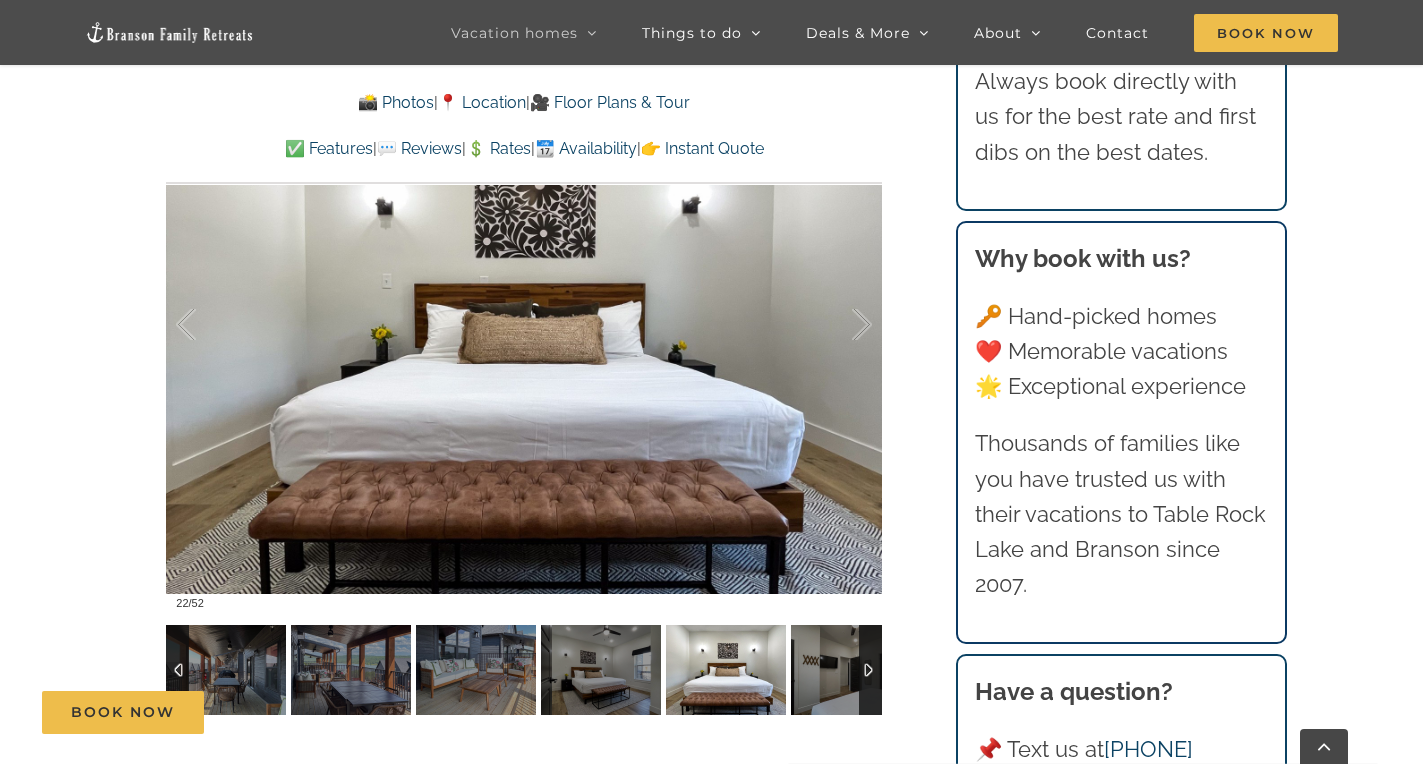 click at bounding box center (870, 670) 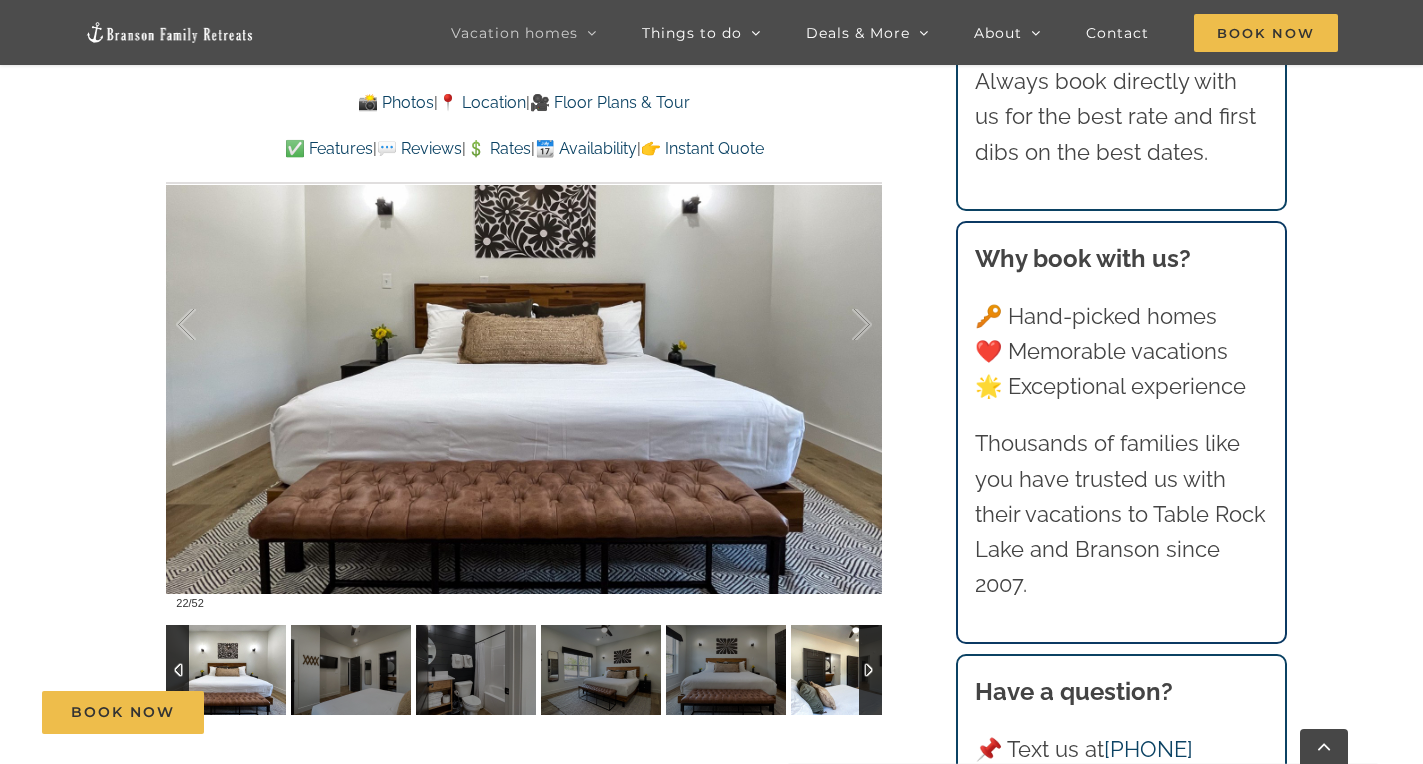 click at bounding box center [851, 670] 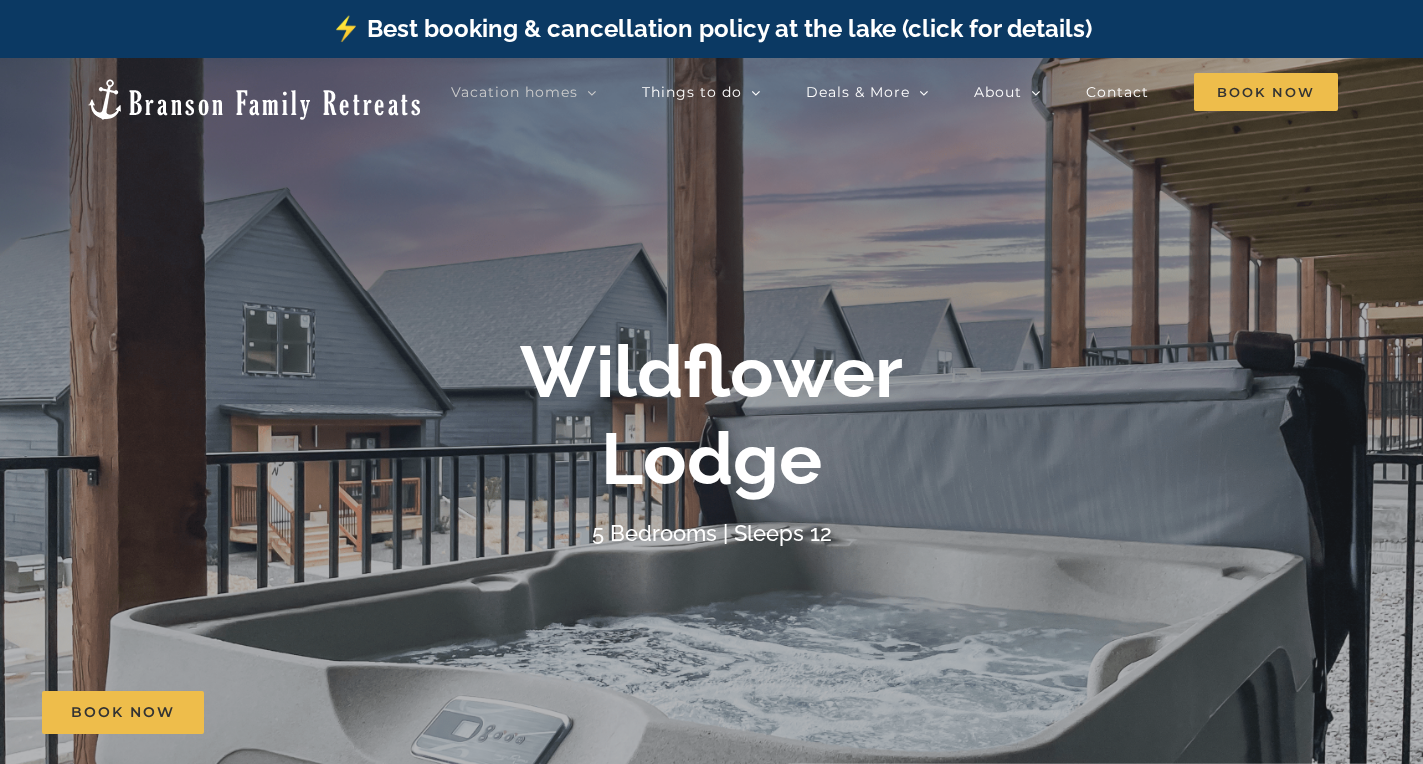 scroll, scrollTop: 0, scrollLeft: 0, axis: both 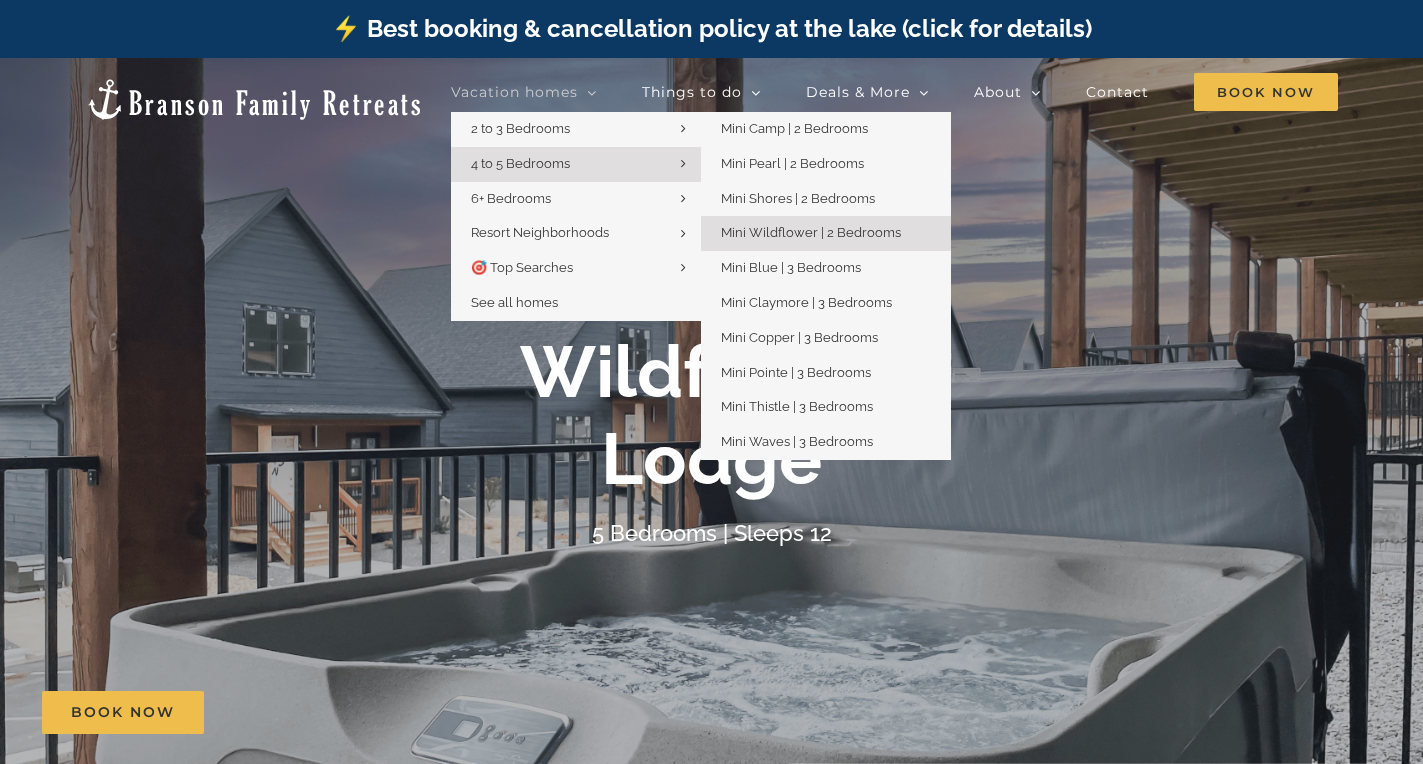click on "Mini Wildflower | 2 Bedrooms" at bounding box center (811, 232) 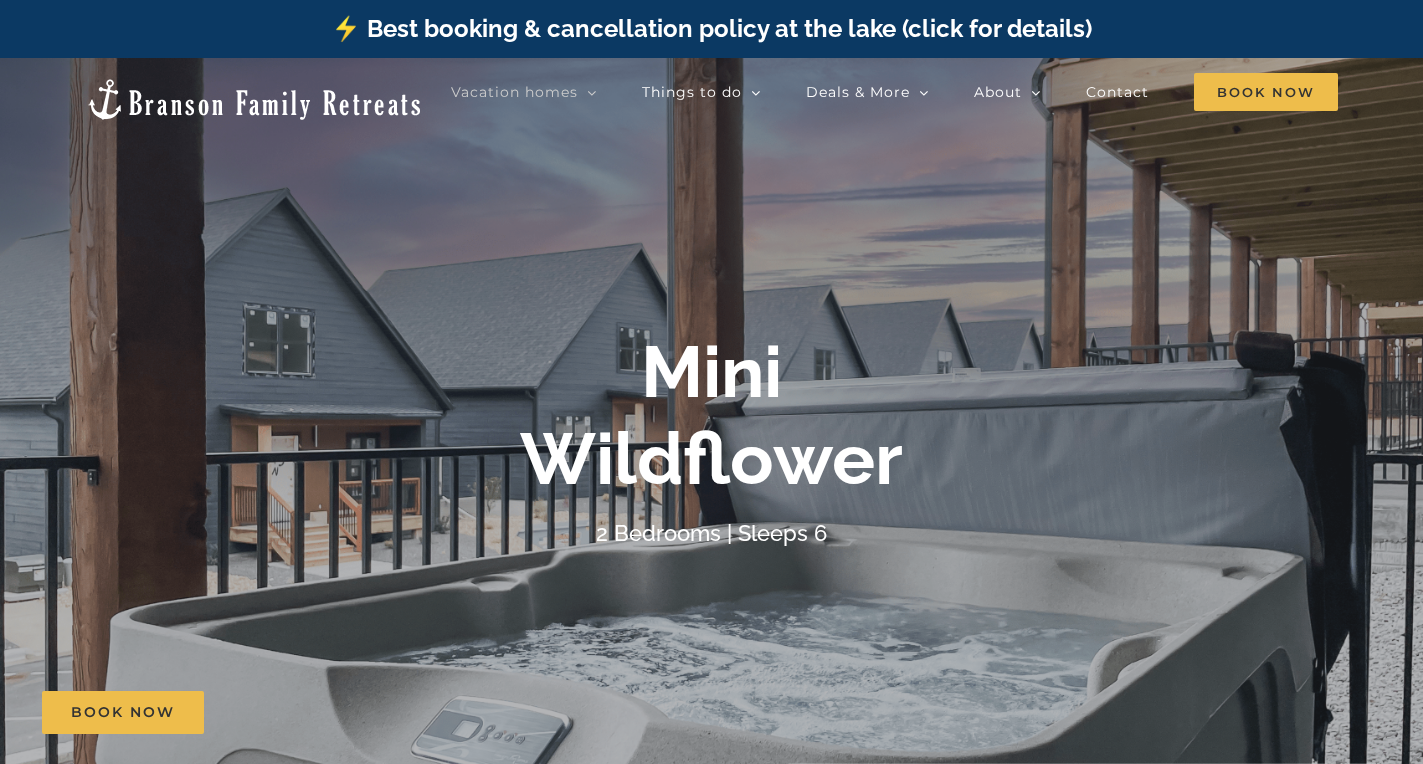scroll, scrollTop: 63, scrollLeft: 0, axis: vertical 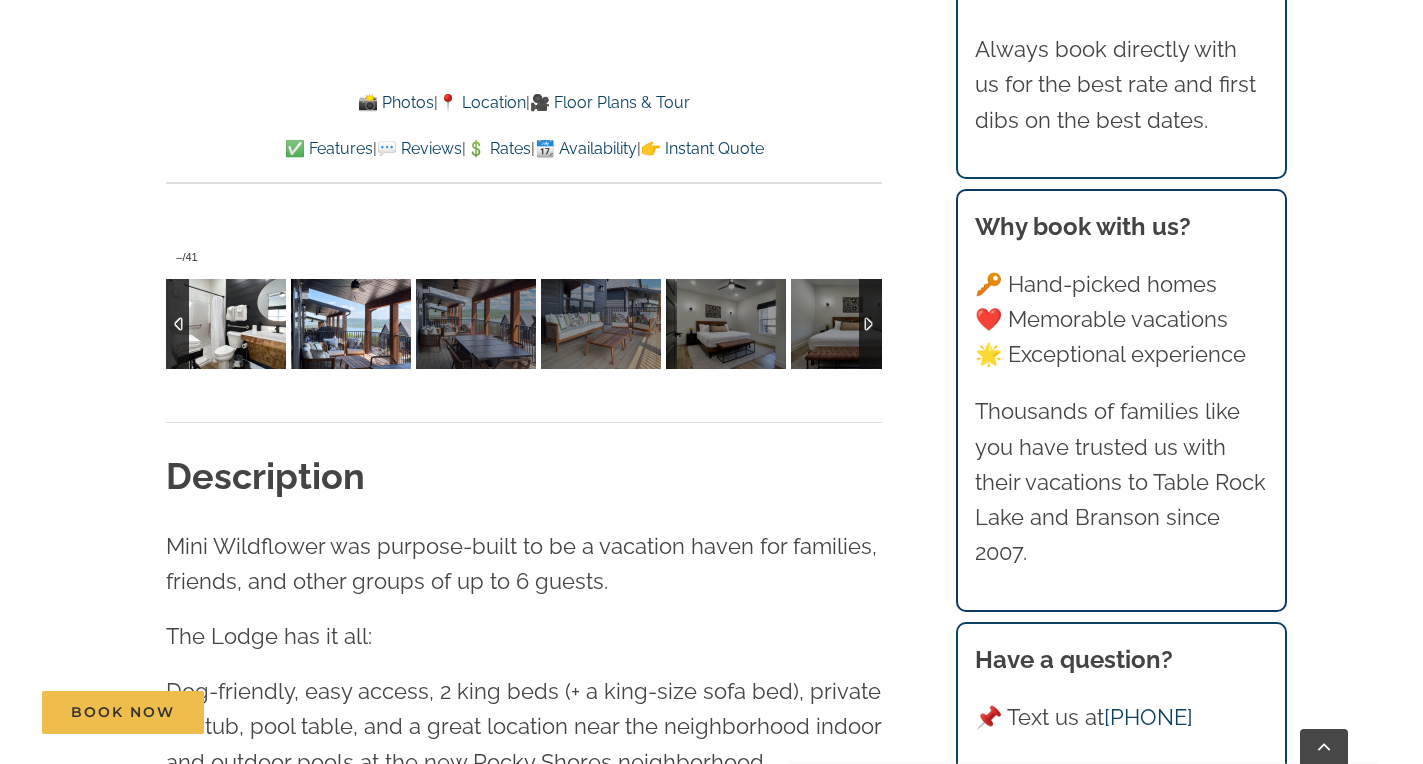 click at bounding box center [351, 324] 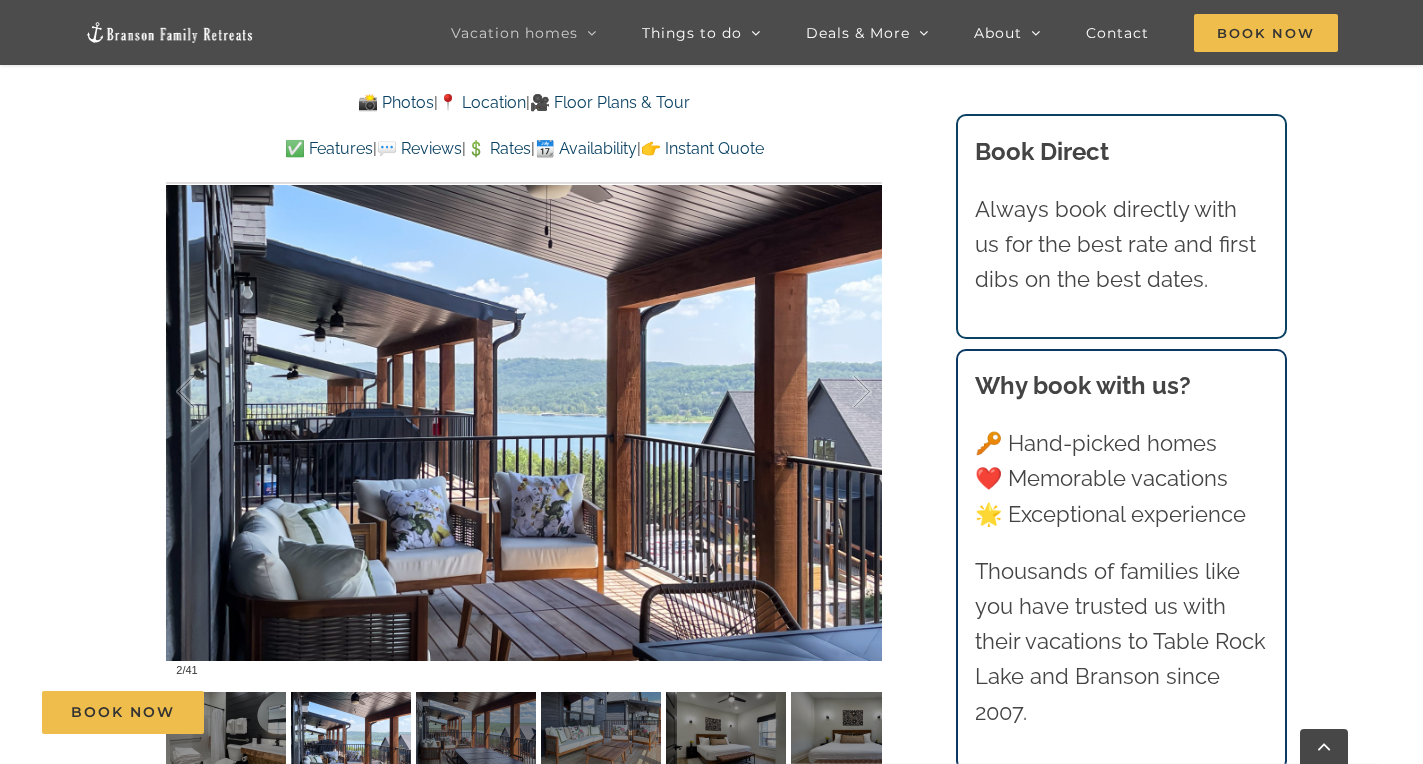 scroll, scrollTop: 1292, scrollLeft: 0, axis: vertical 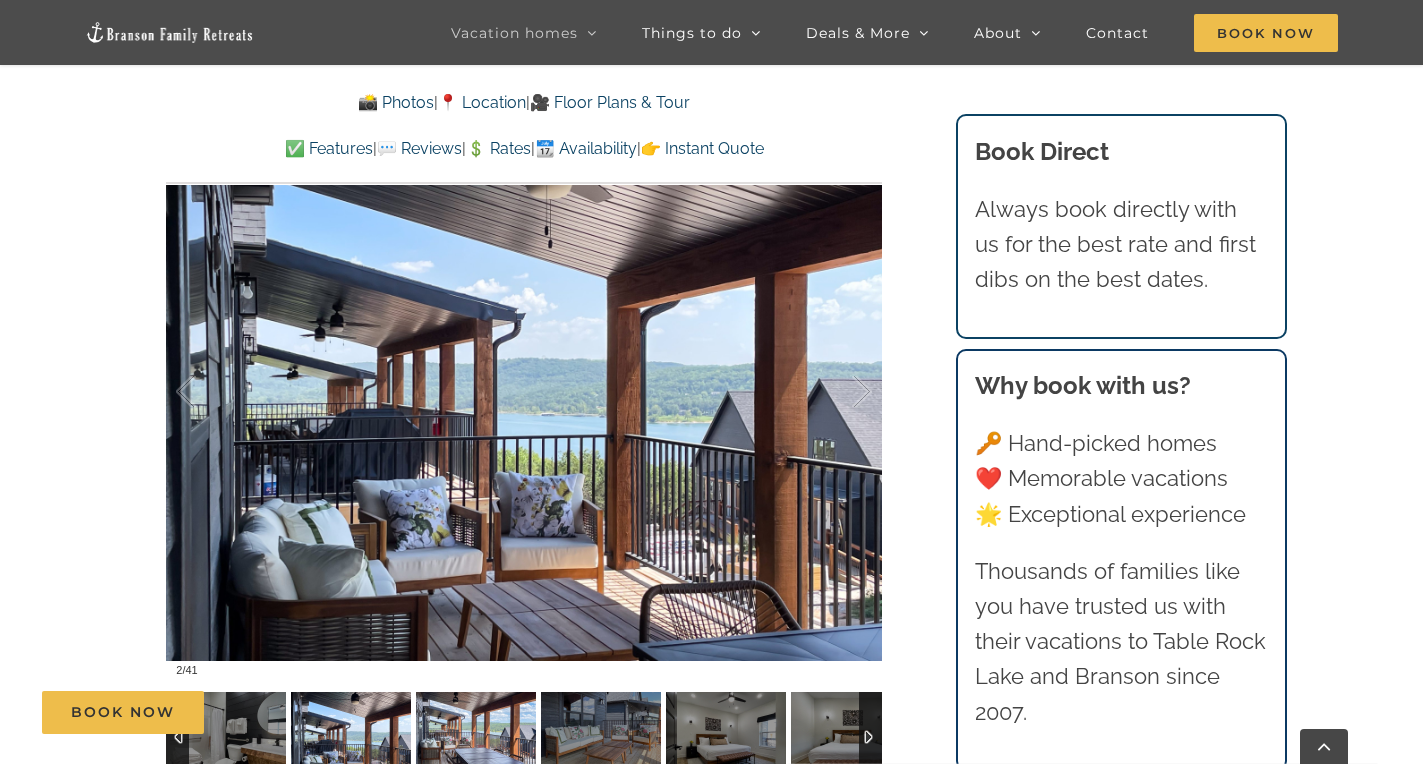 click at bounding box center (476, 737) 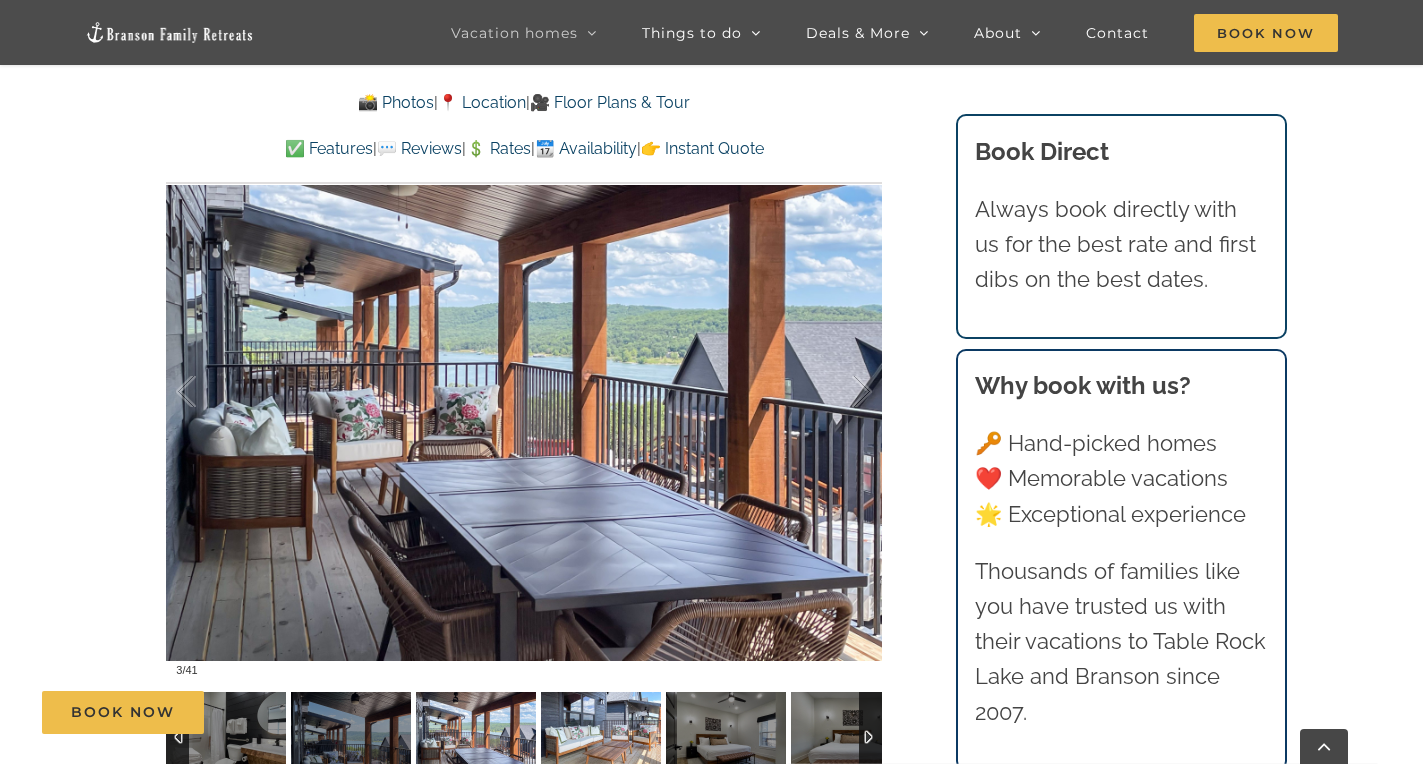 click at bounding box center (601, 737) 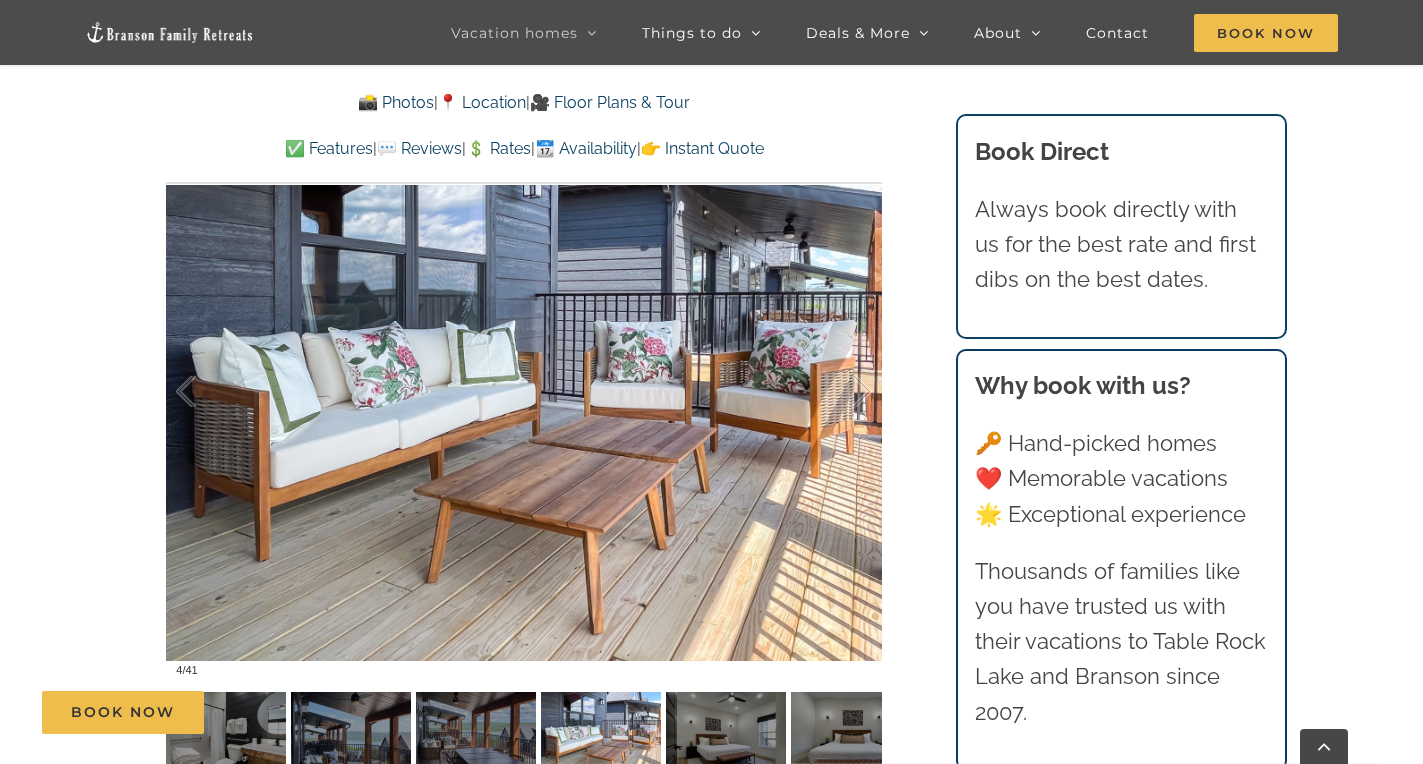 click on "Book Now" at bounding box center [726, 712] 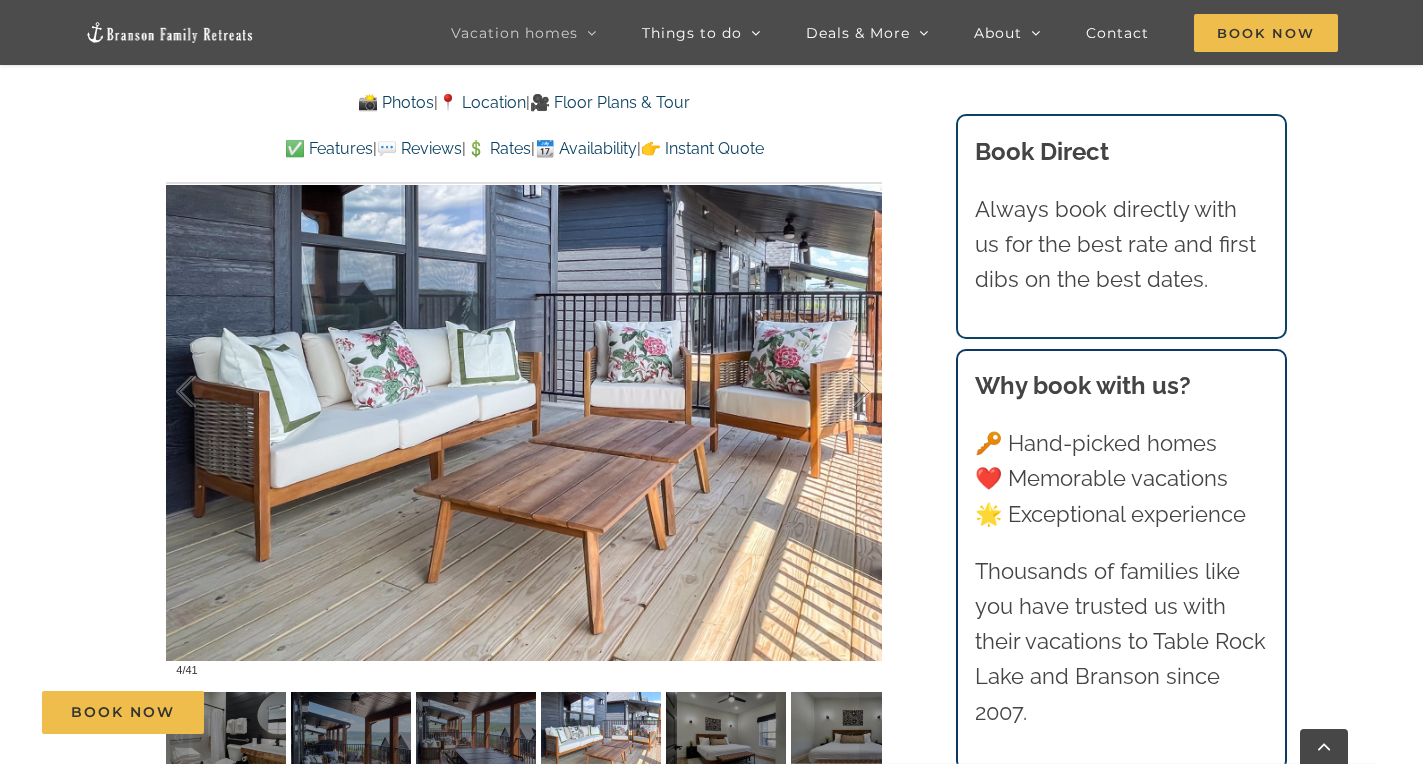 click on "Book Now" at bounding box center [726, 712] 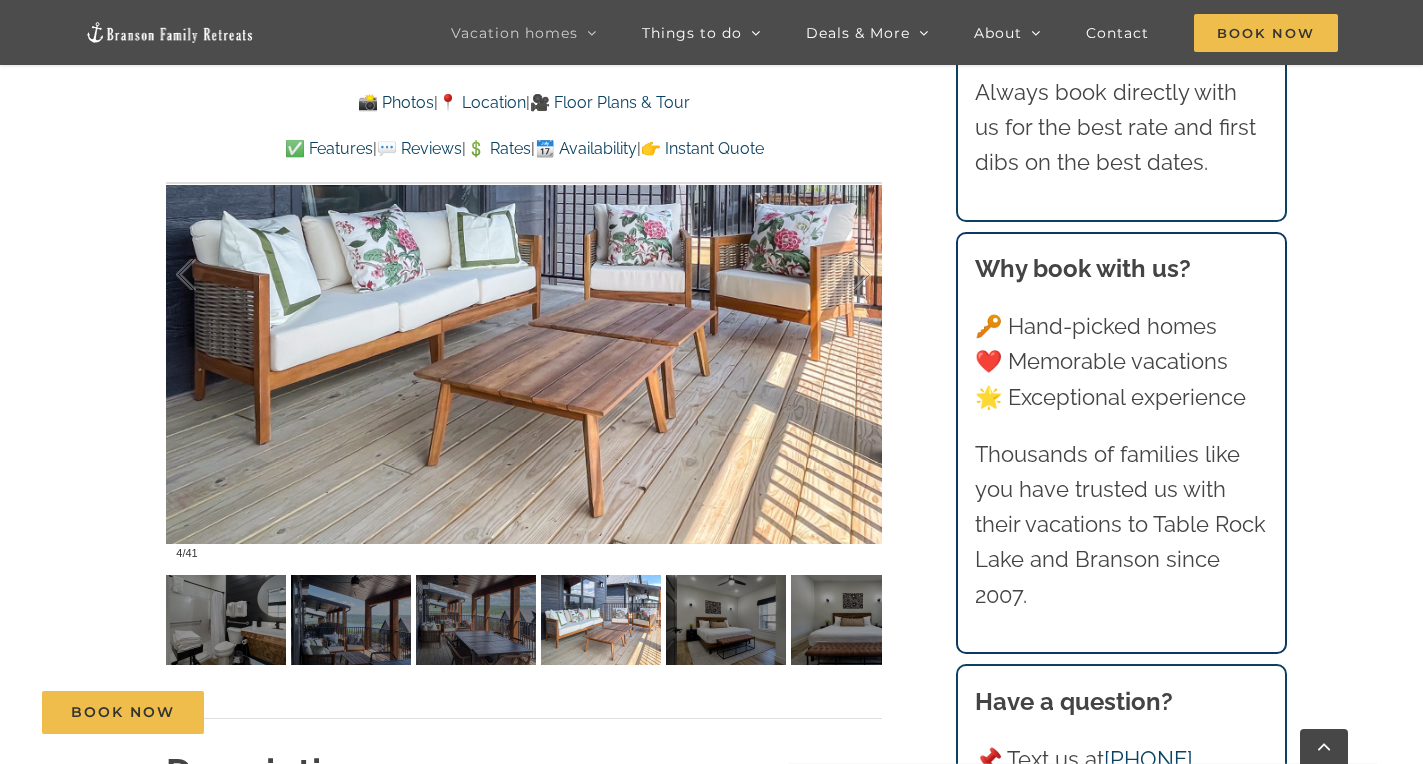 scroll, scrollTop: 1409, scrollLeft: 0, axis: vertical 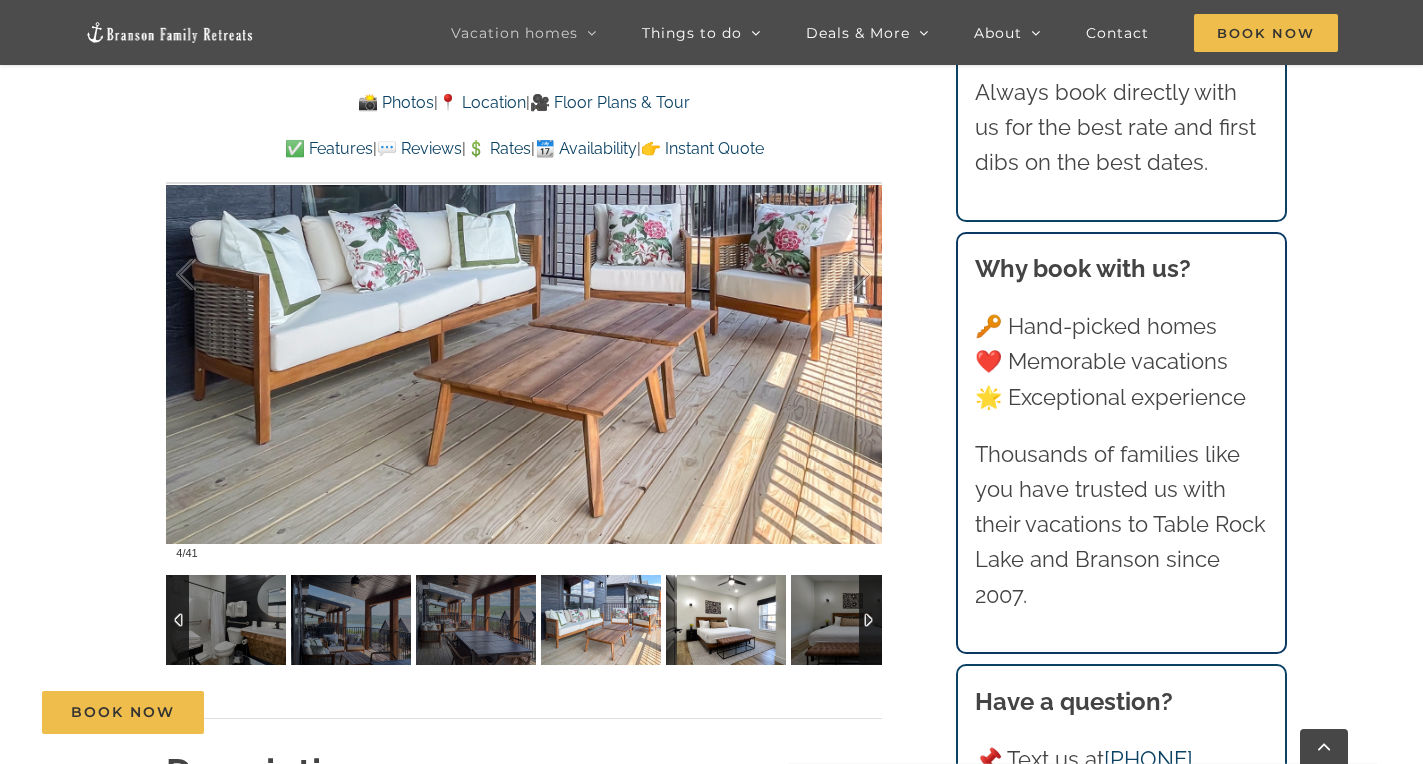 click at bounding box center [726, 620] 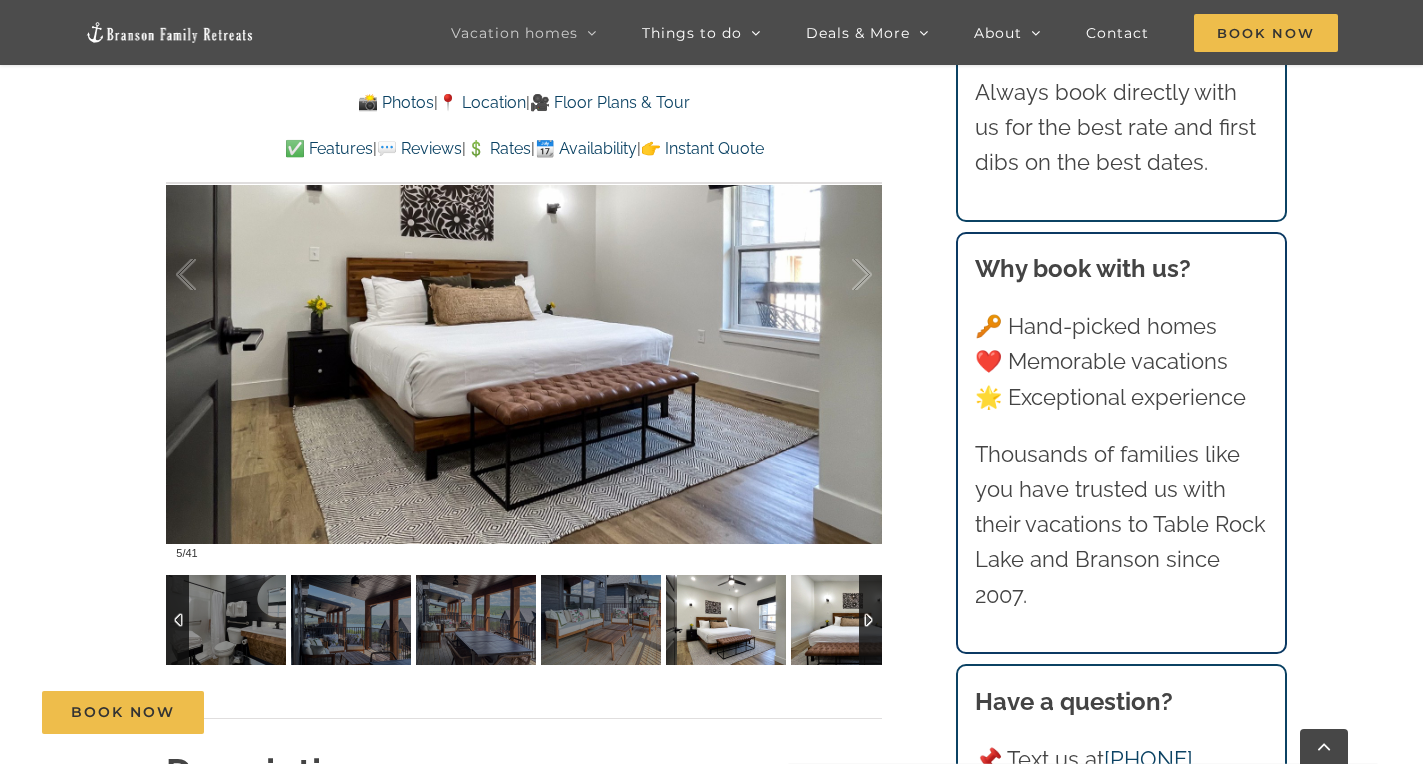 click at bounding box center (851, 620) 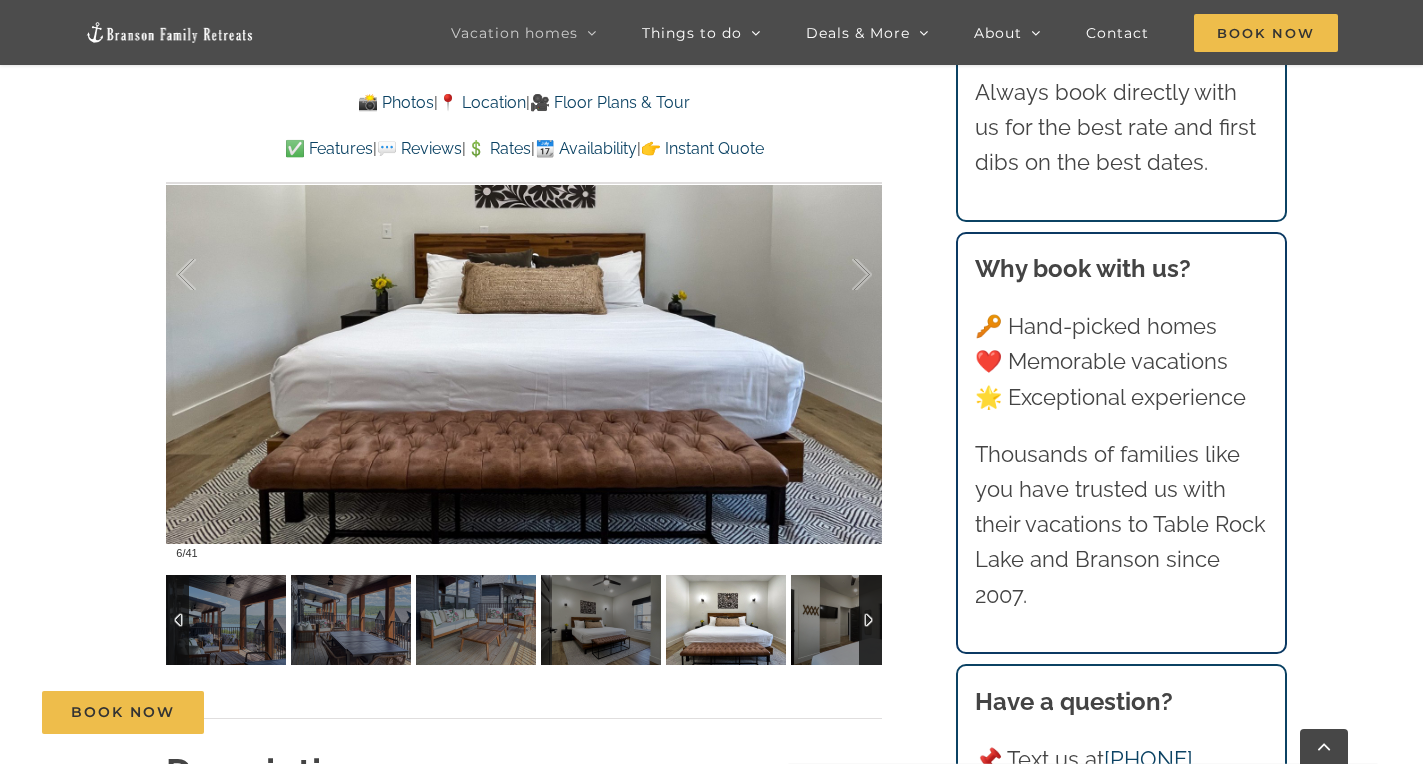 click at bounding box center [870, 620] 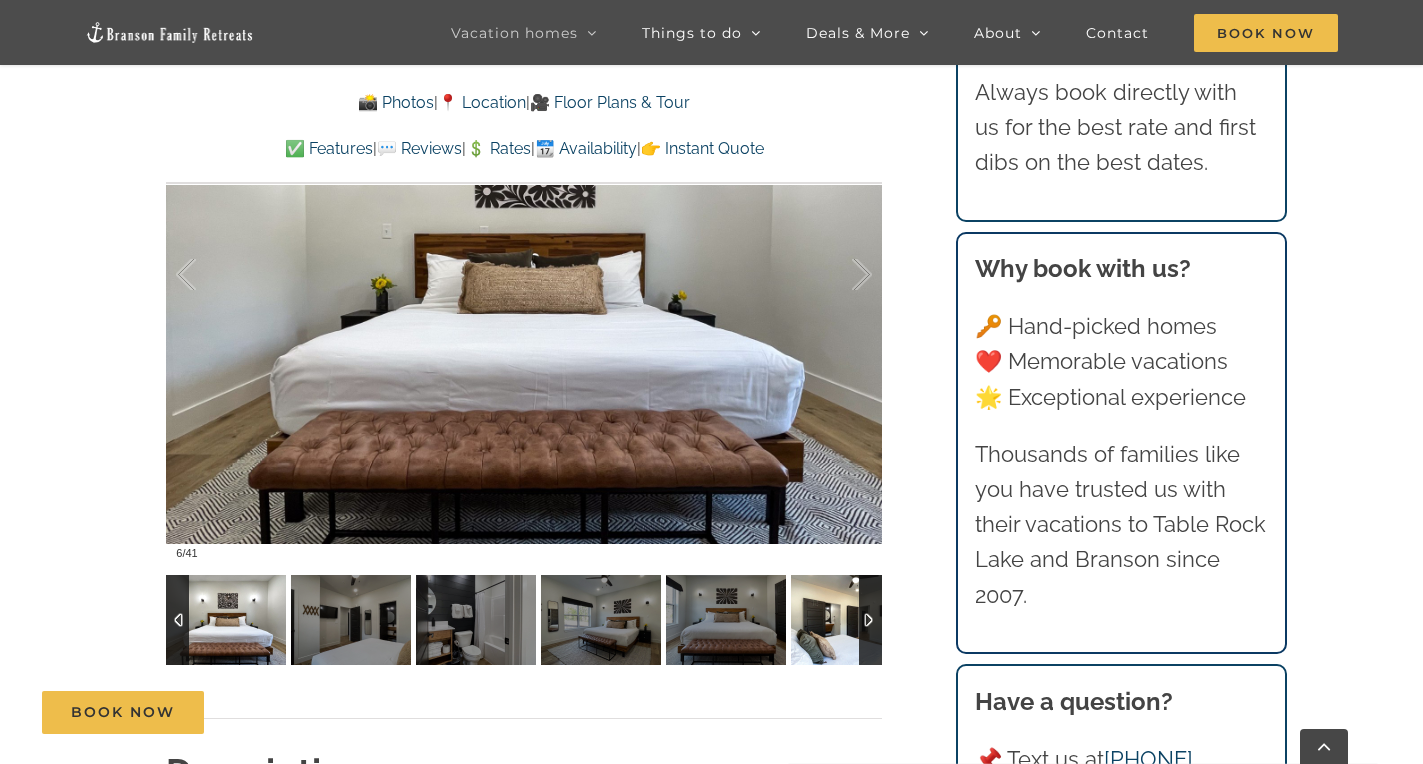 click at bounding box center [851, 620] 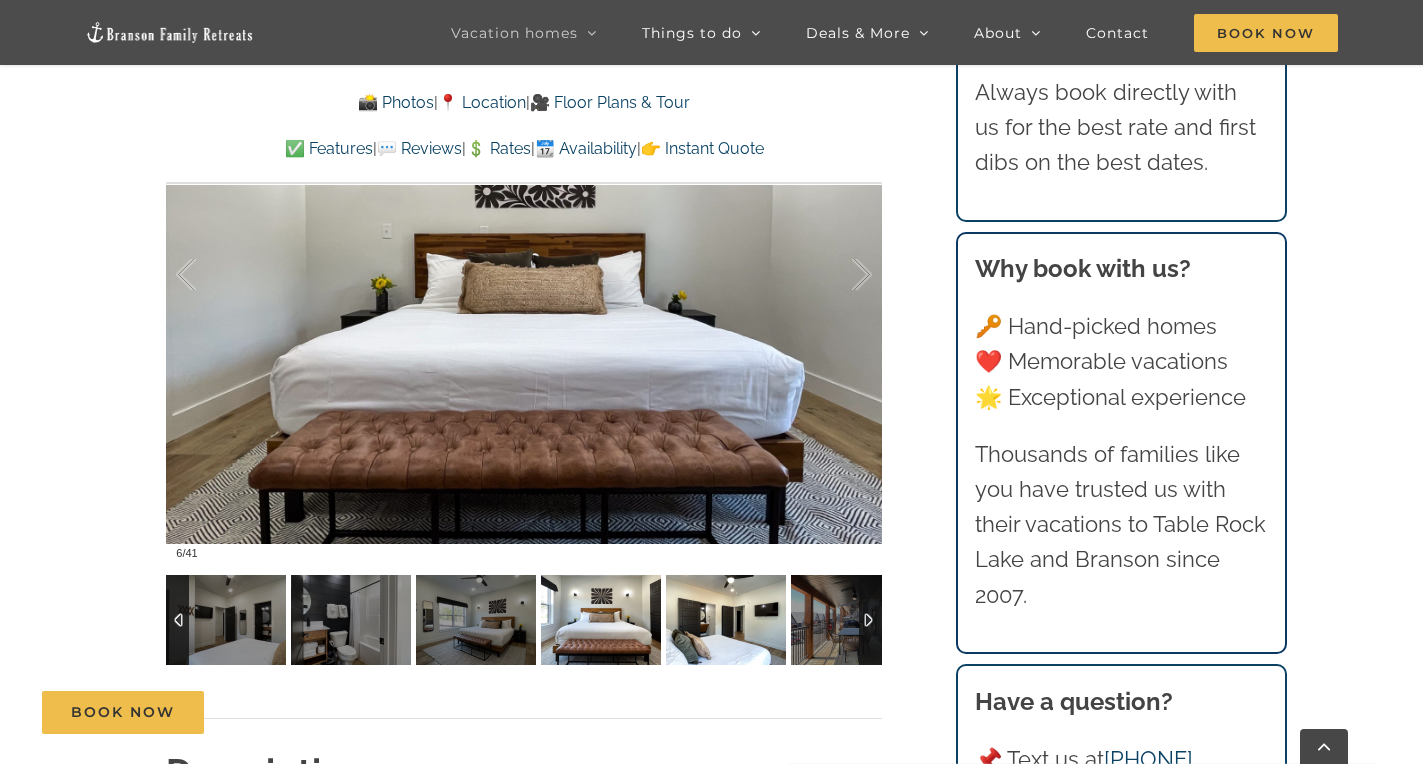 click at bounding box center (601, 620) 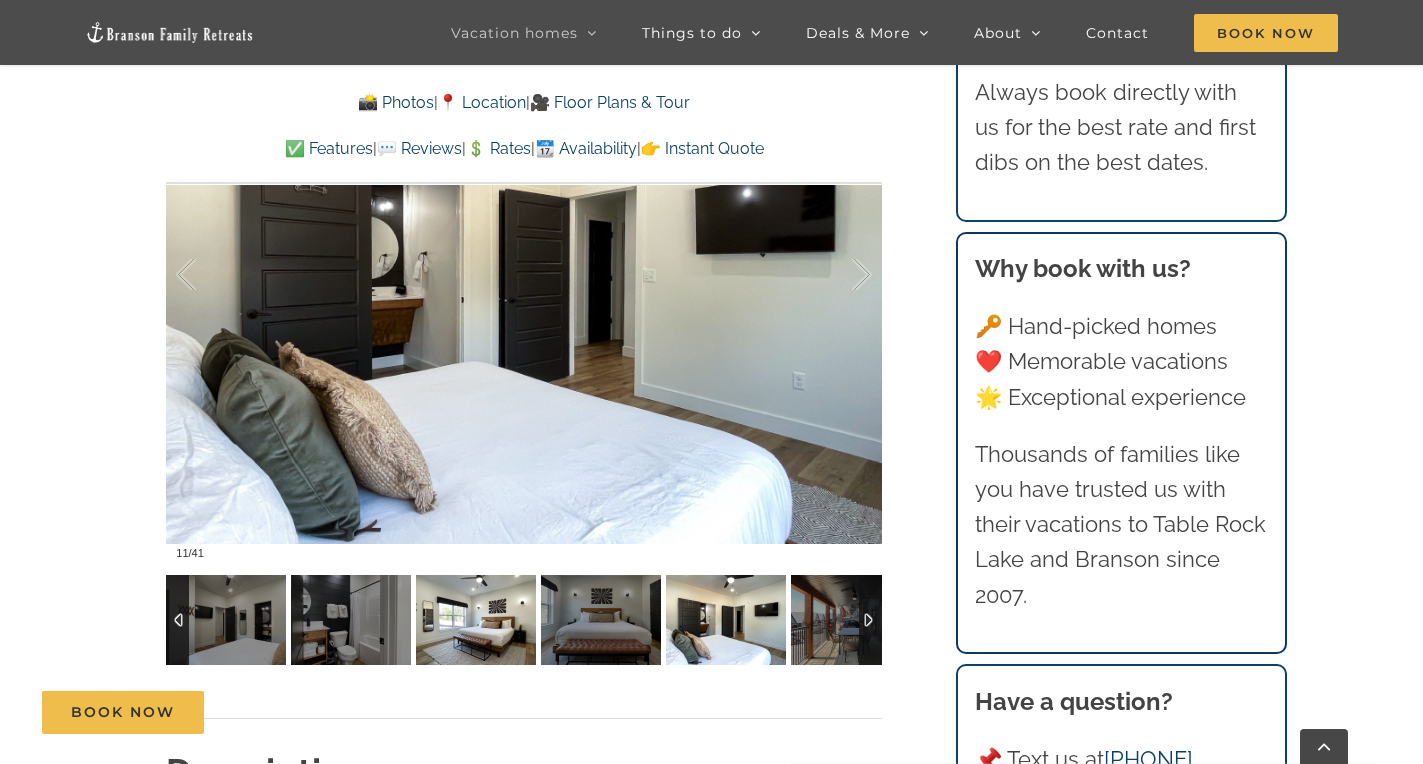 click at bounding box center (476, 620) 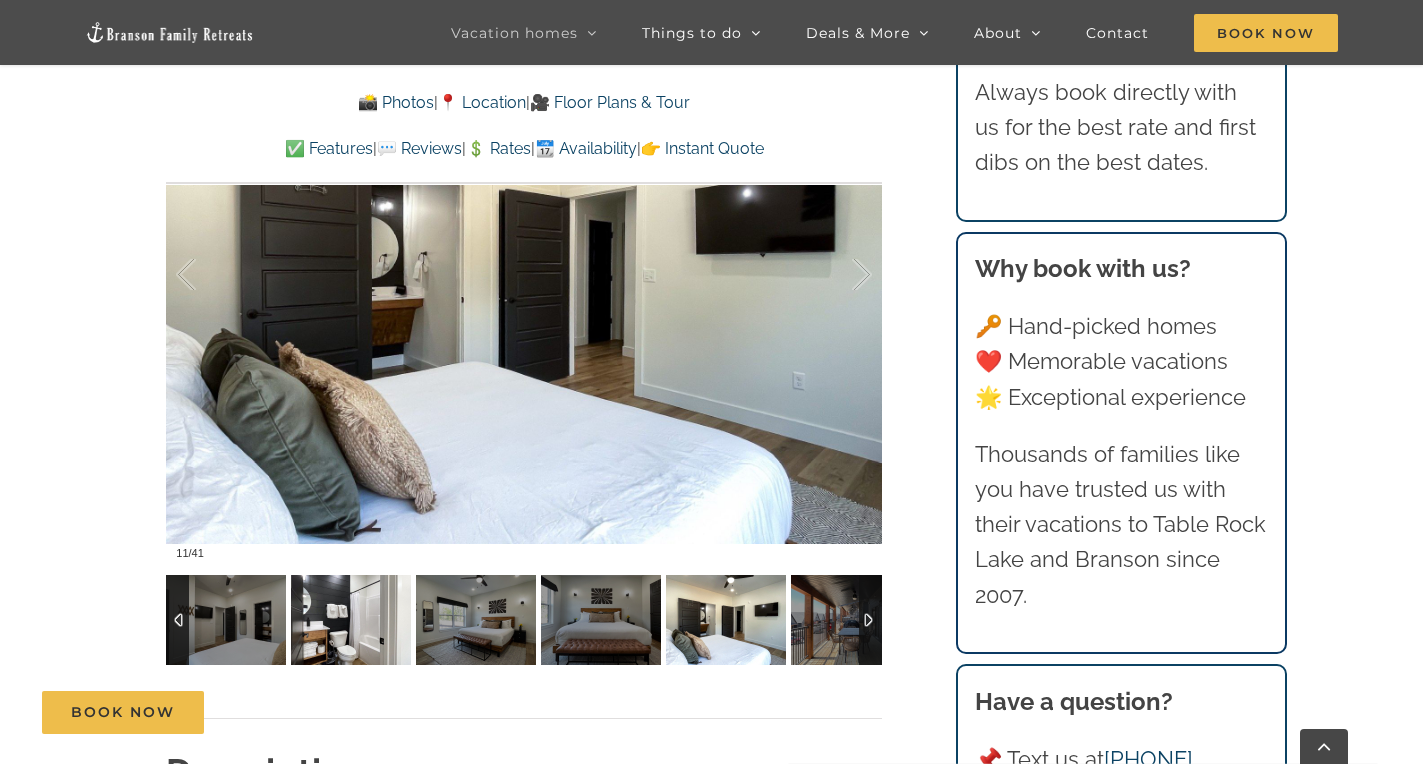 click at bounding box center [351, 620] 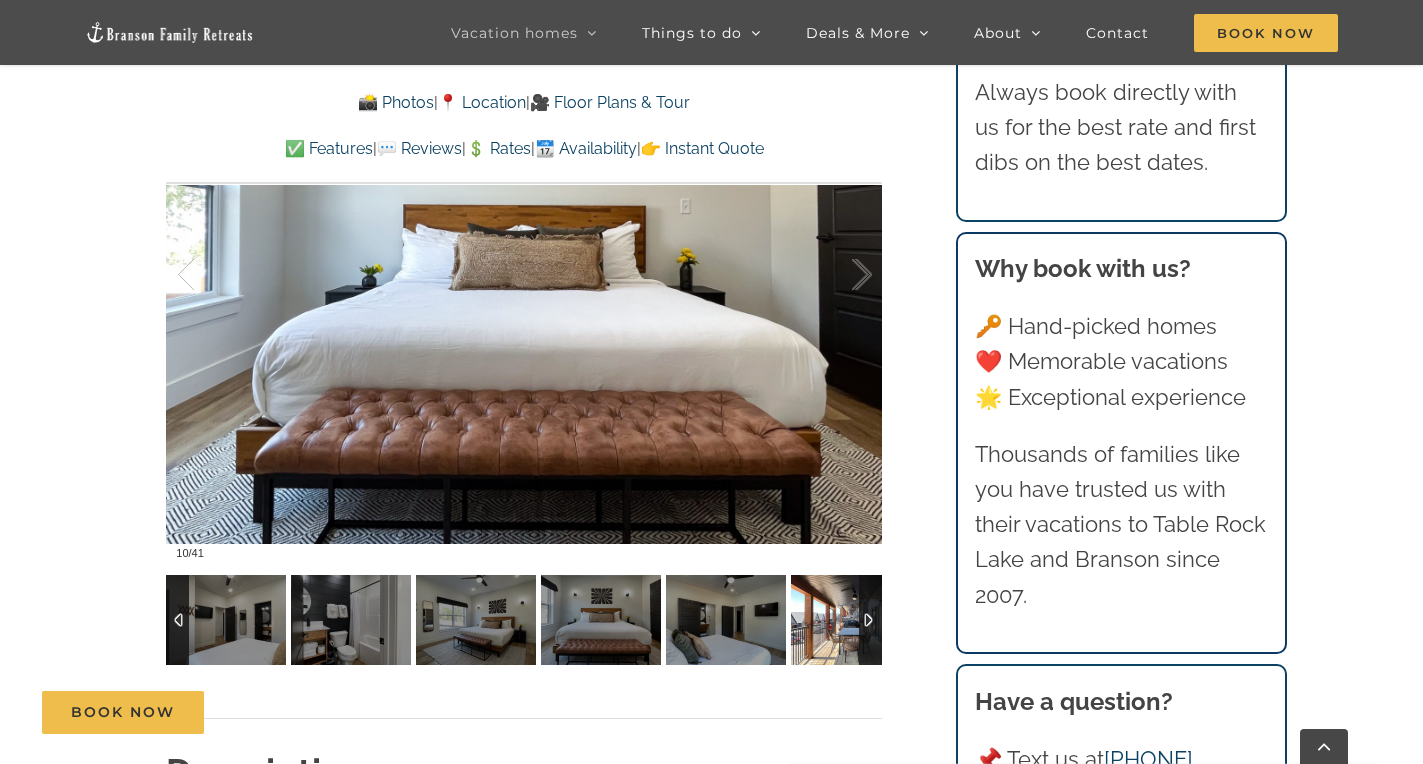 click at bounding box center (851, 620) 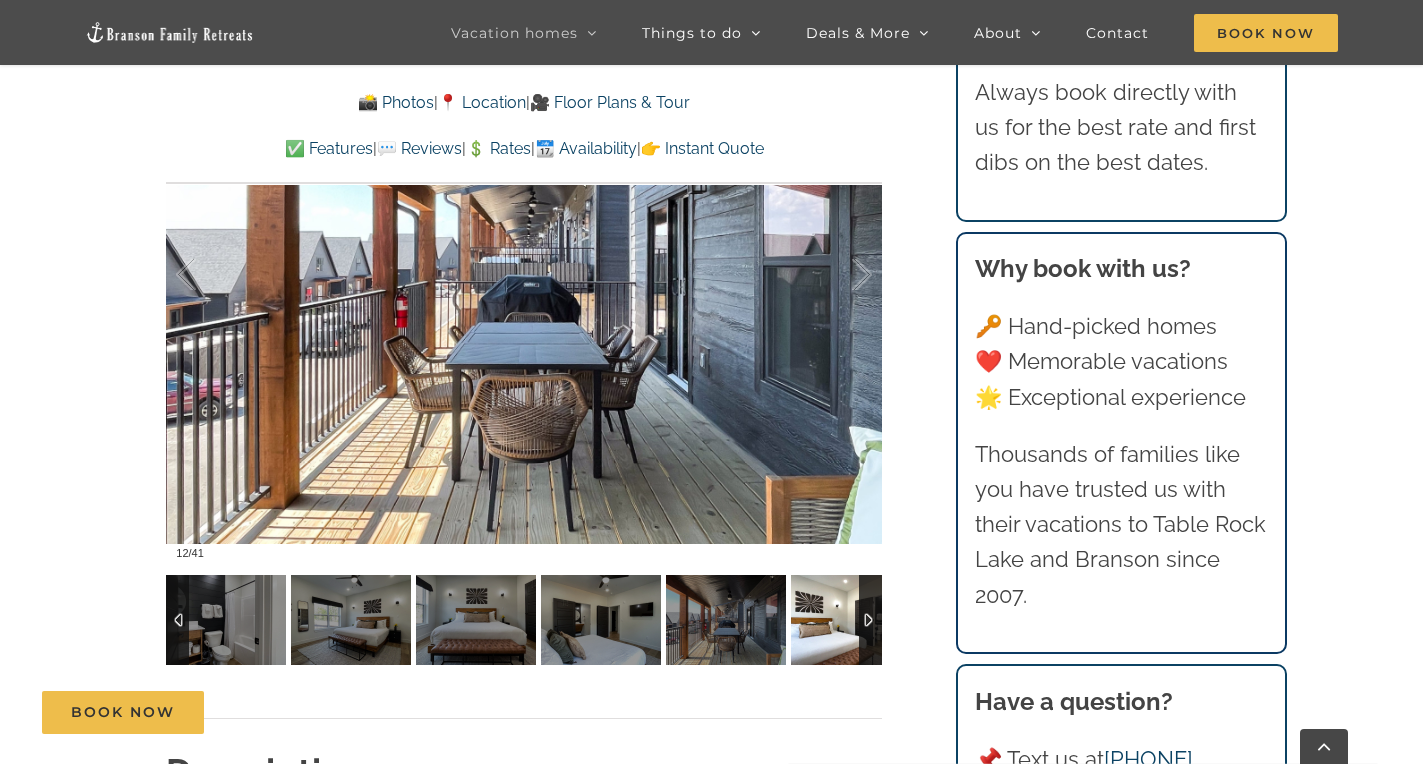 click at bounding box center (851, 620) 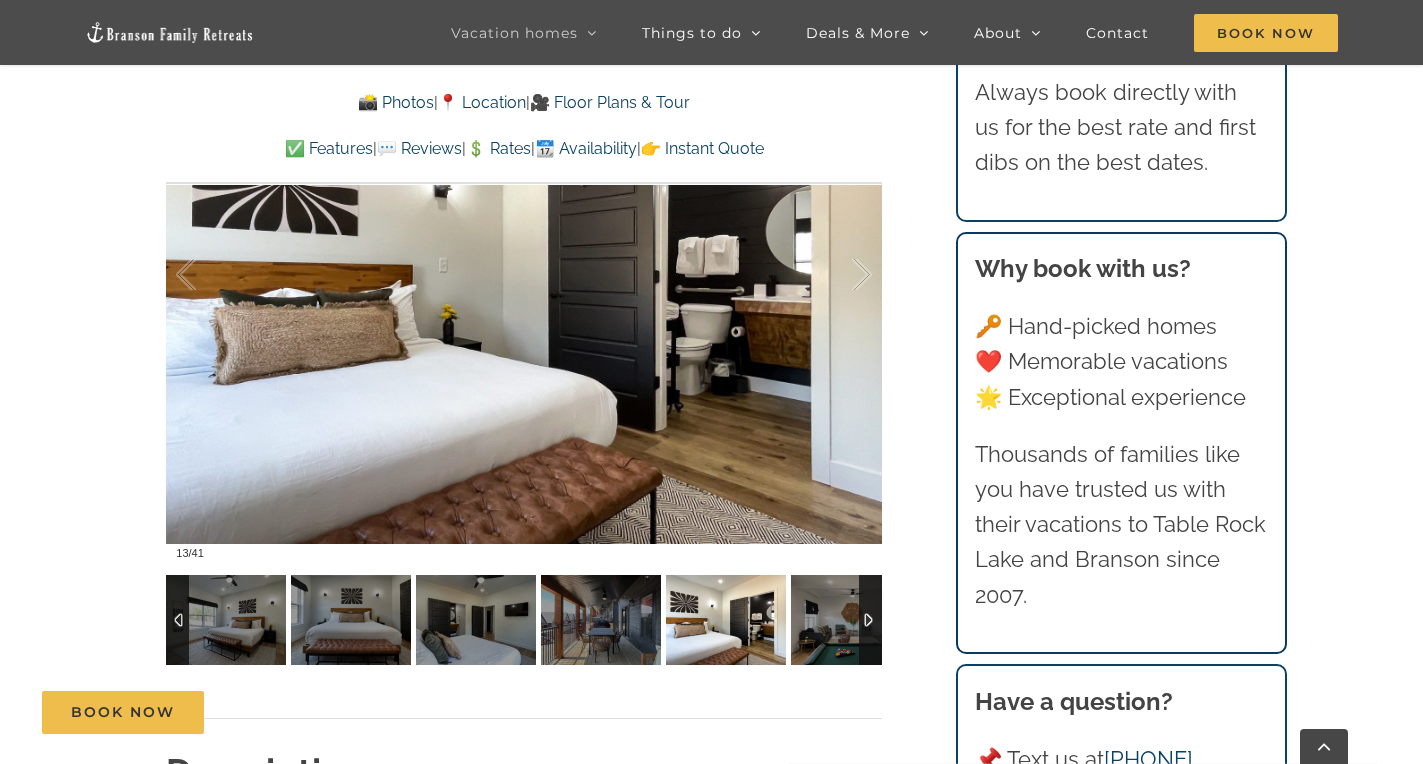 click at bounding box center [870, 620] 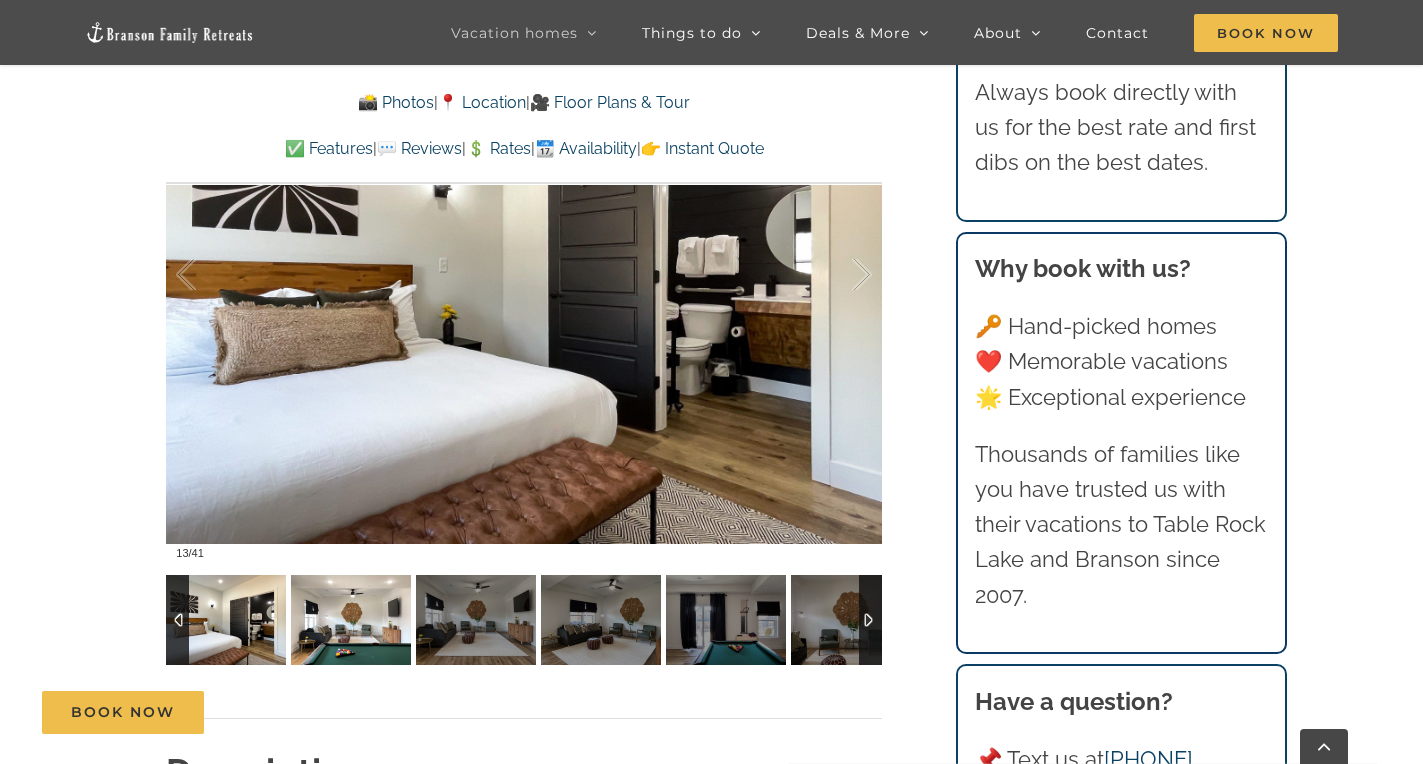 click at bounding box center [351, 620] 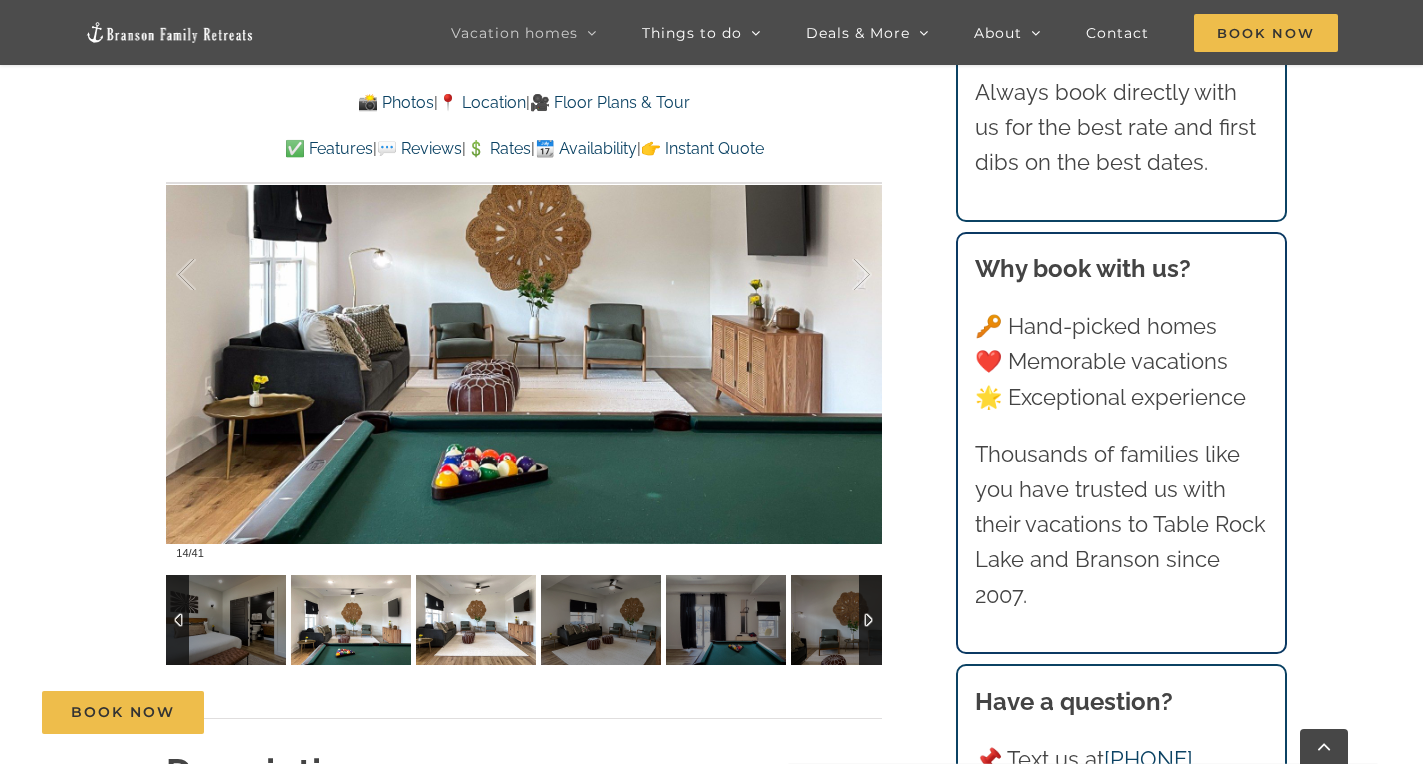 click at bounding box center [476, 620] 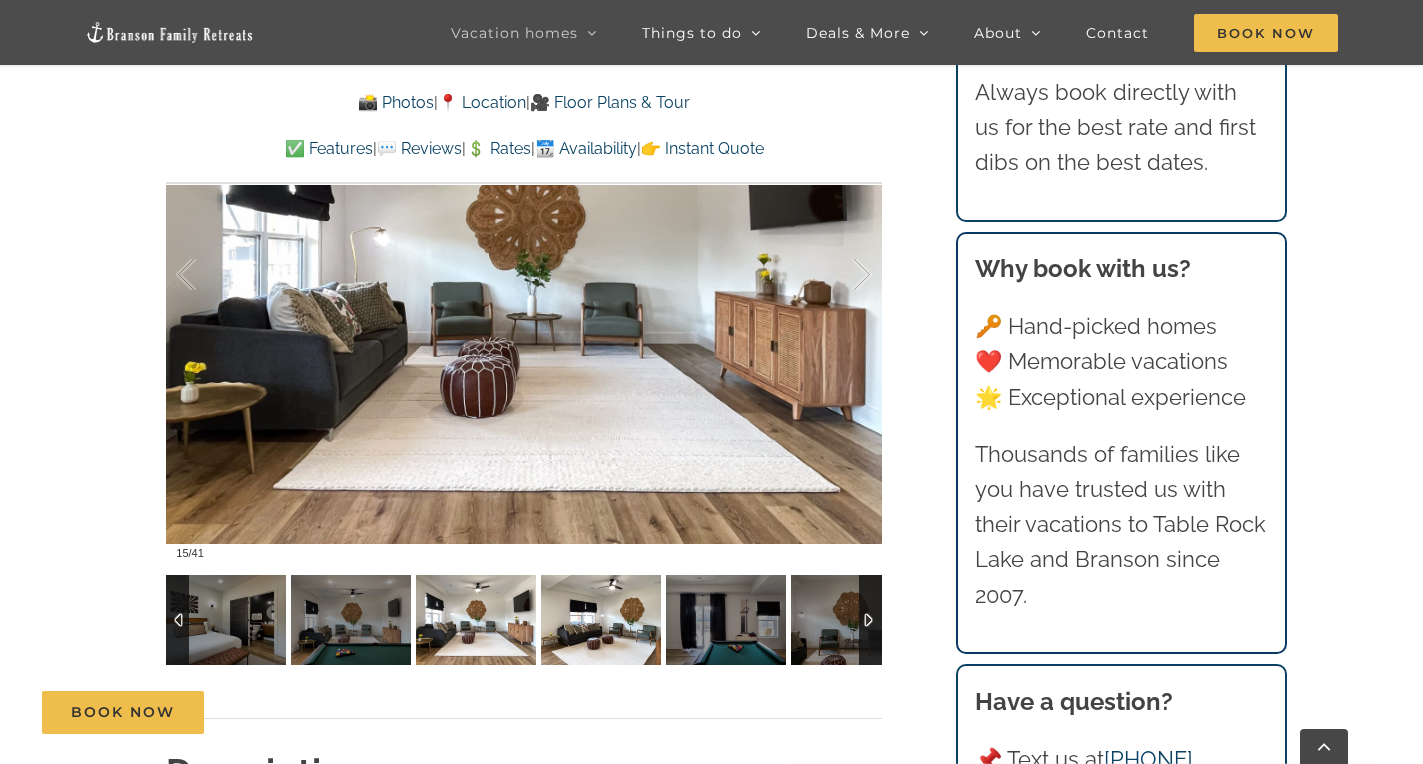 click at bounding box center (601, 620) 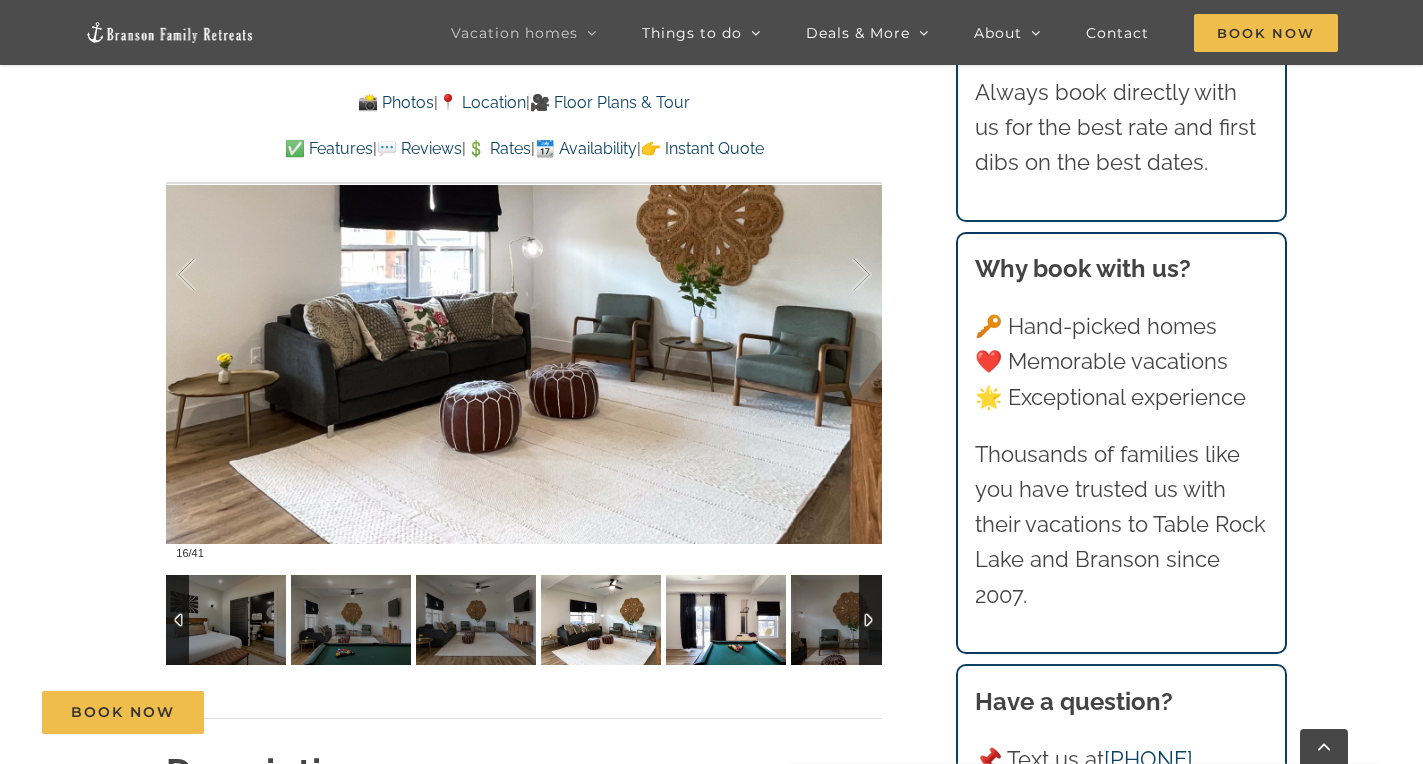 click at bounding box center [726, 620] 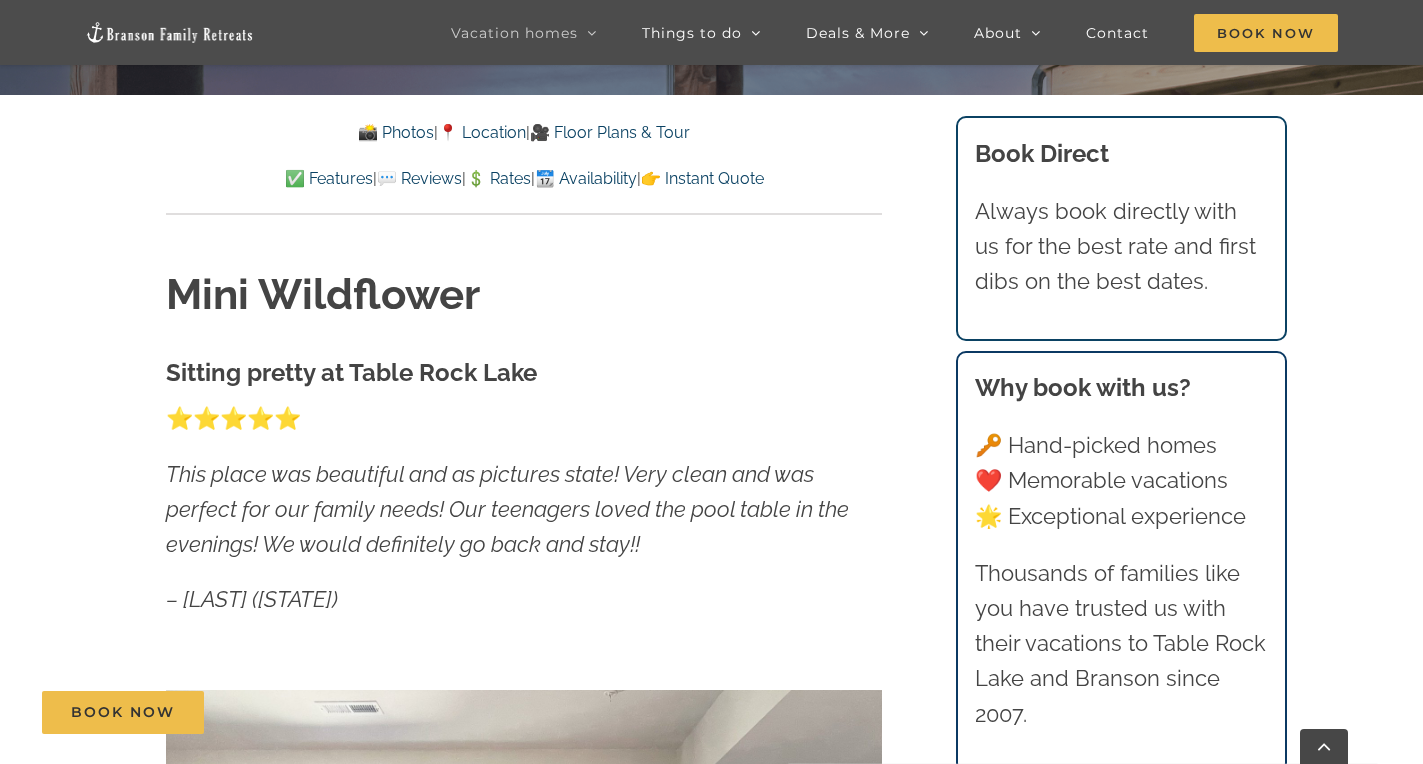 scroll, scrollTop: 727, scrollLeft: 0, axis: vertical 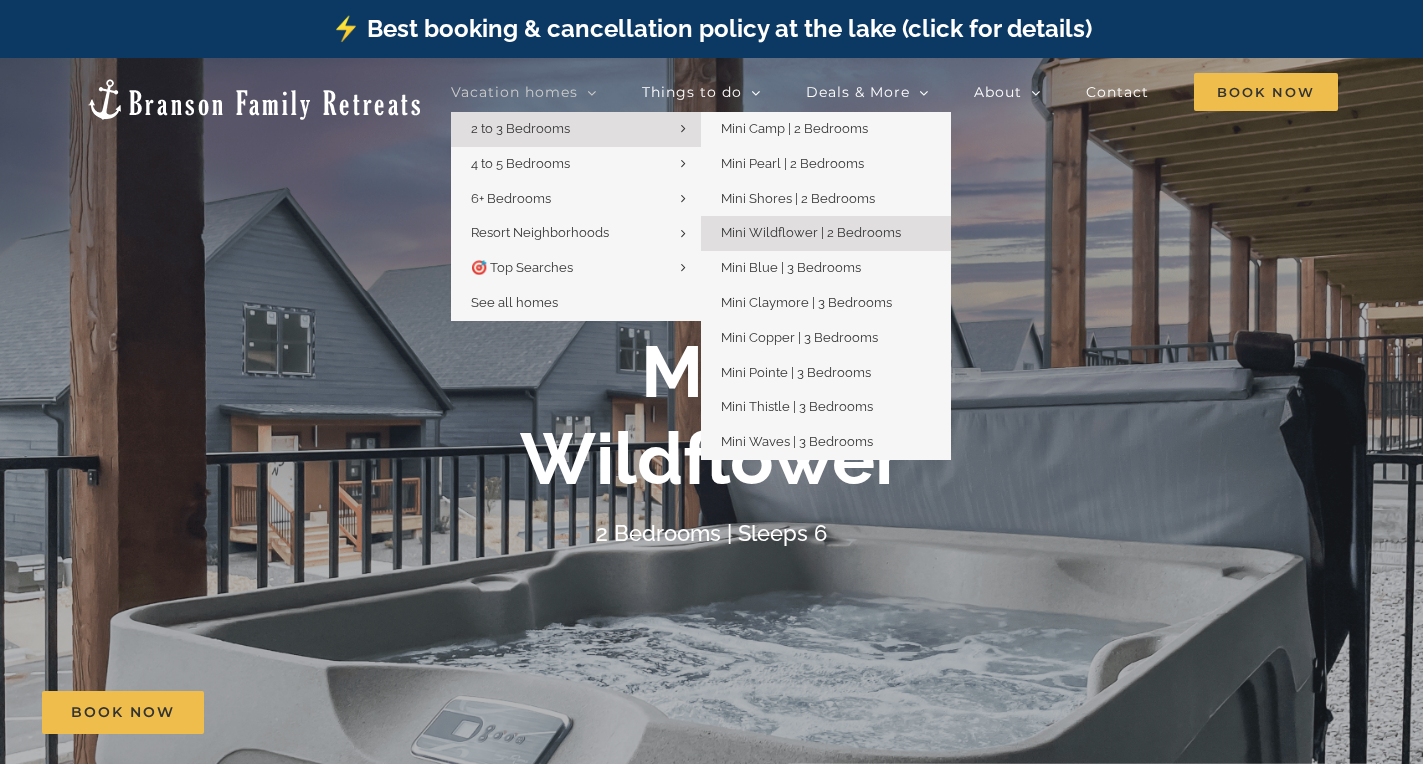 click on "2 to 3 Bedrooms" at bounding box center (520, 128) 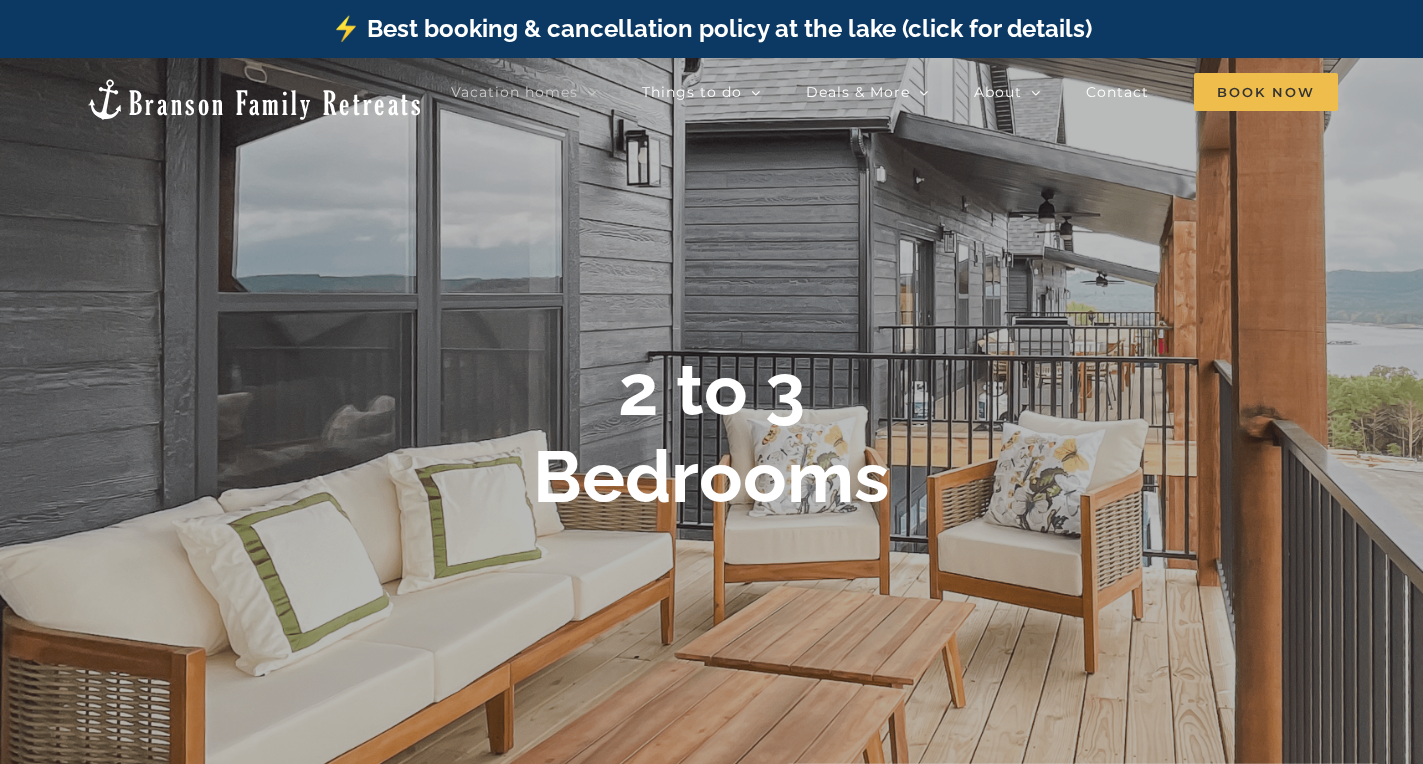 scroll, scrollTop: 0, scrollLeft: 0, axis: both 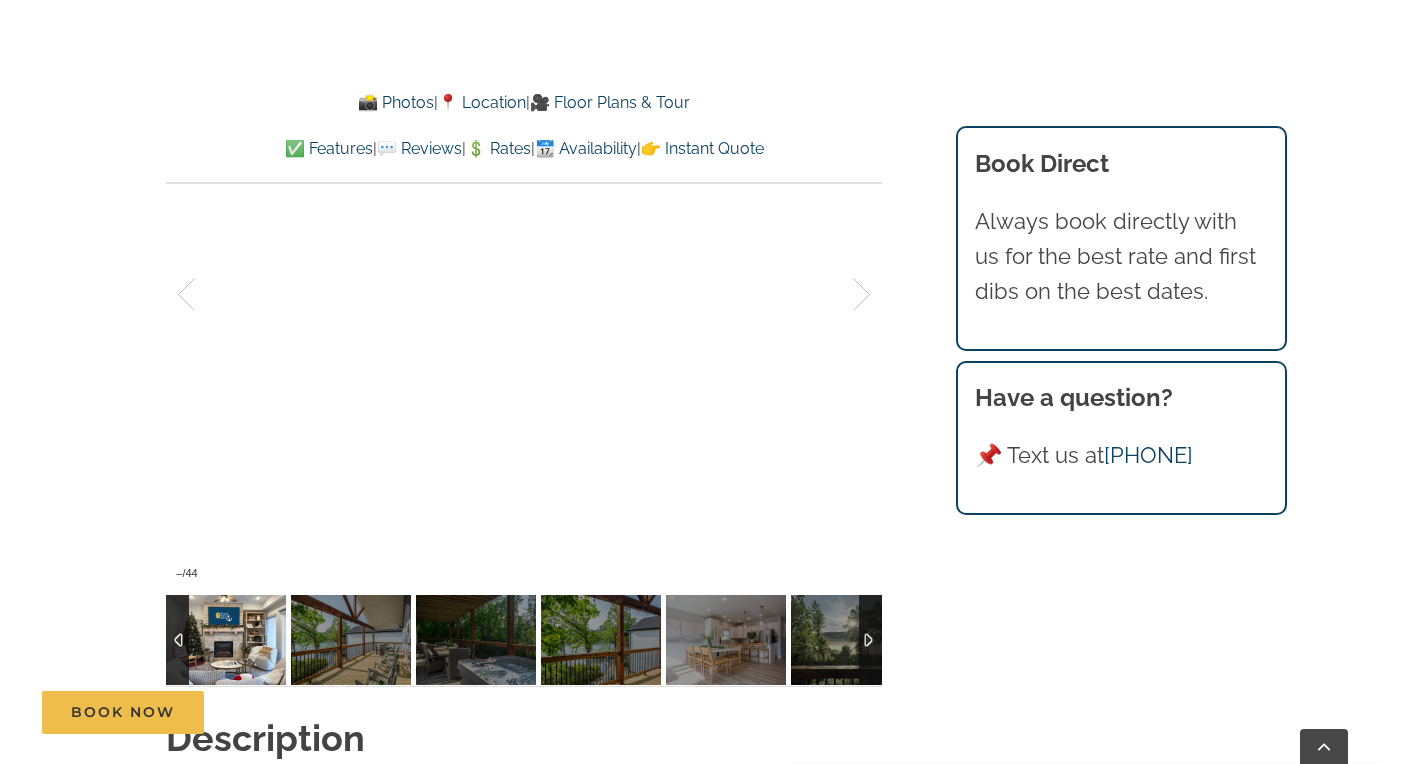 click at bounding box center [226, 640] 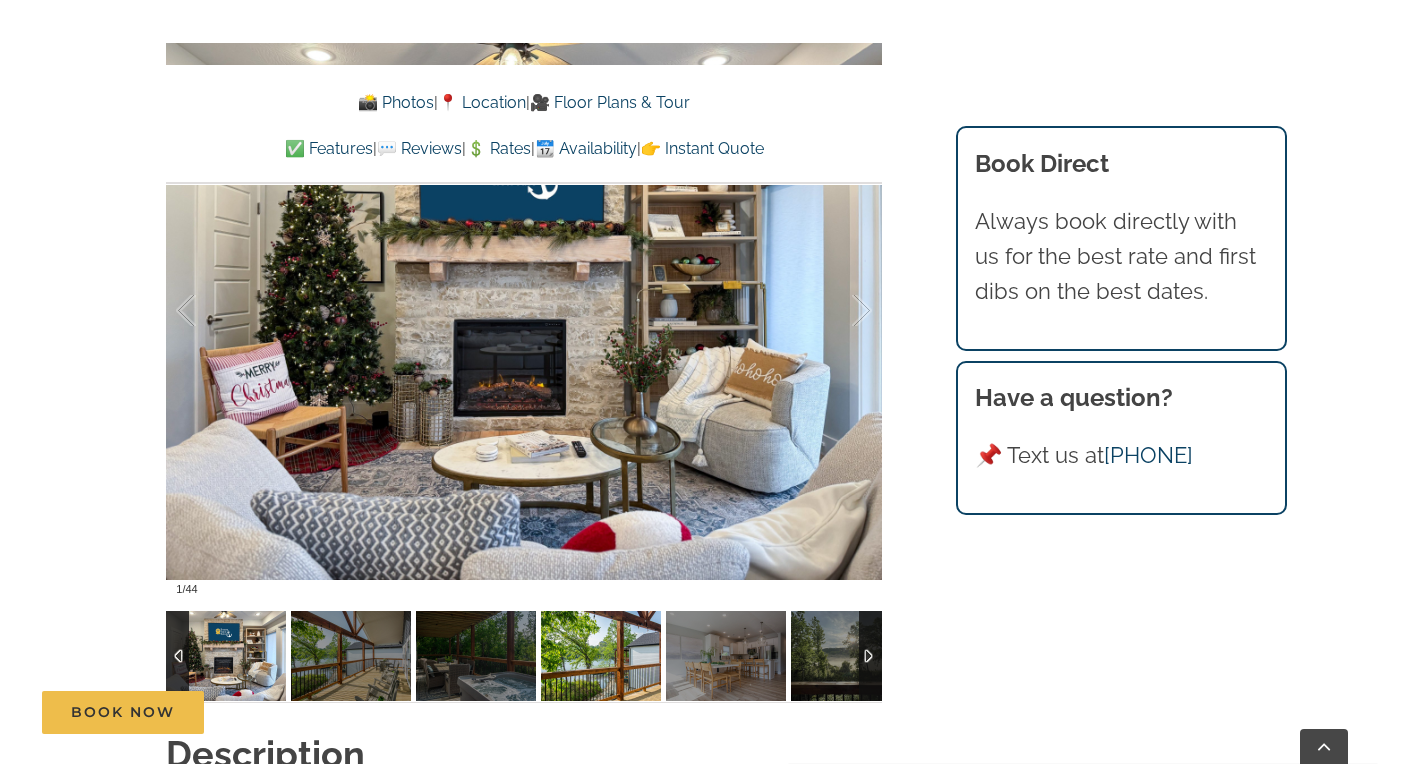 scroll, scrollTop: 1374, scrollLeft: 0, axis: vertical 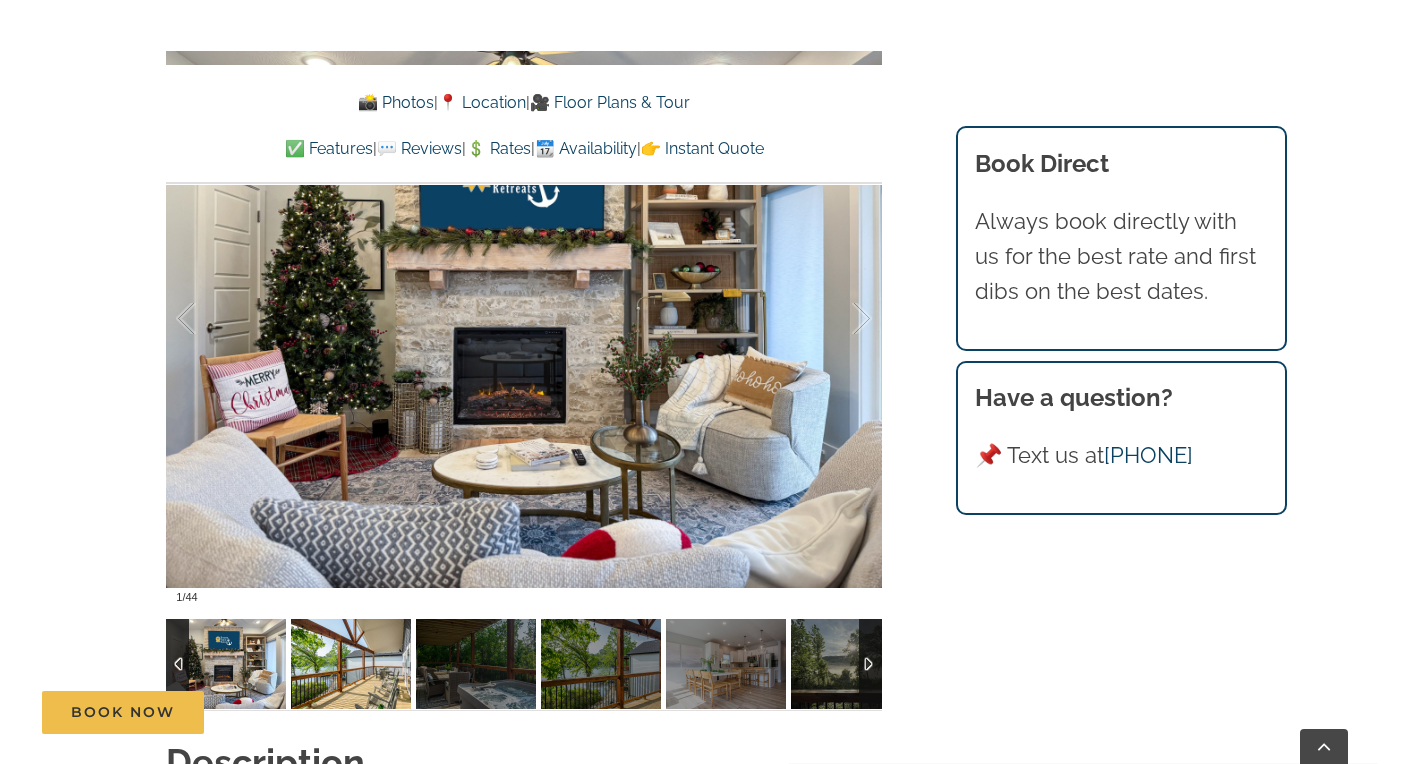 click at bounding box center [351, 664] 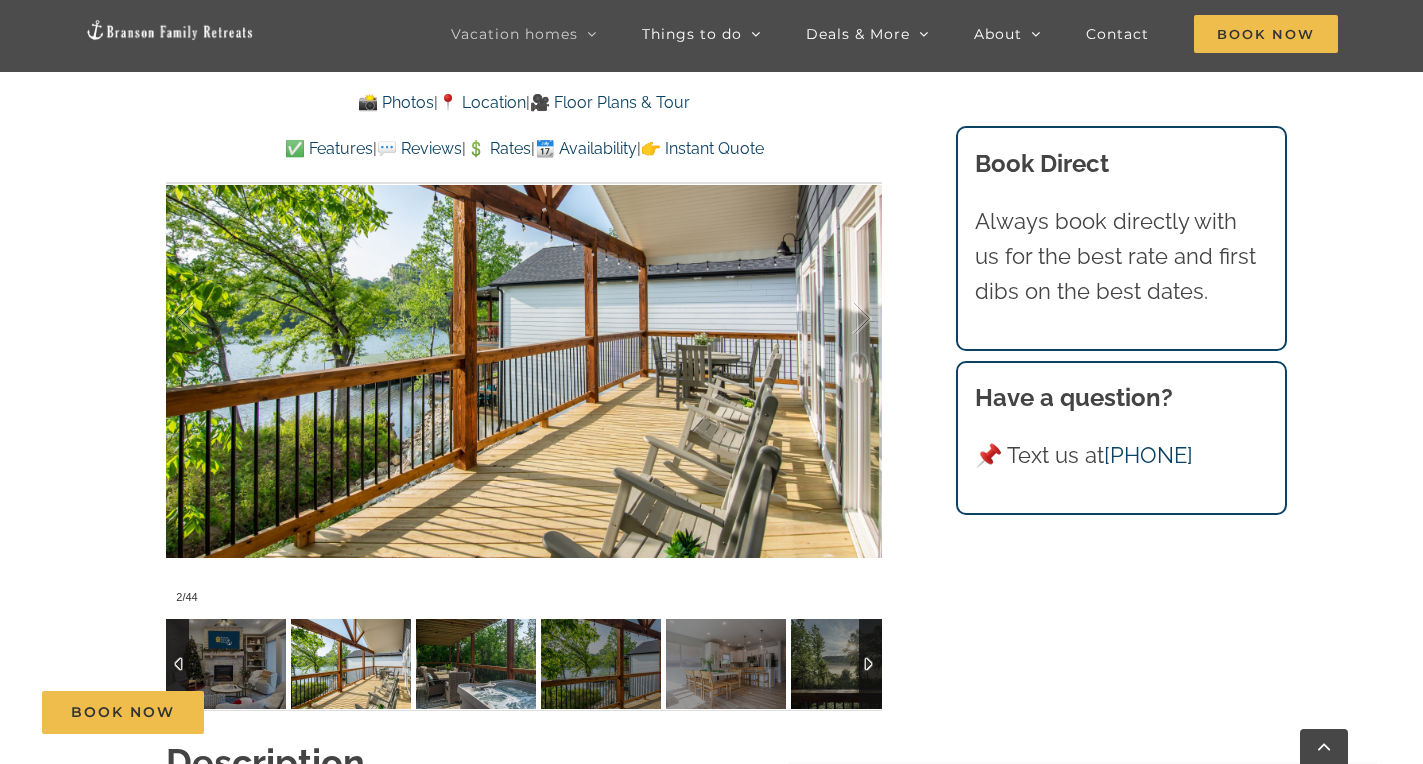click at bounding box center (476, 664) 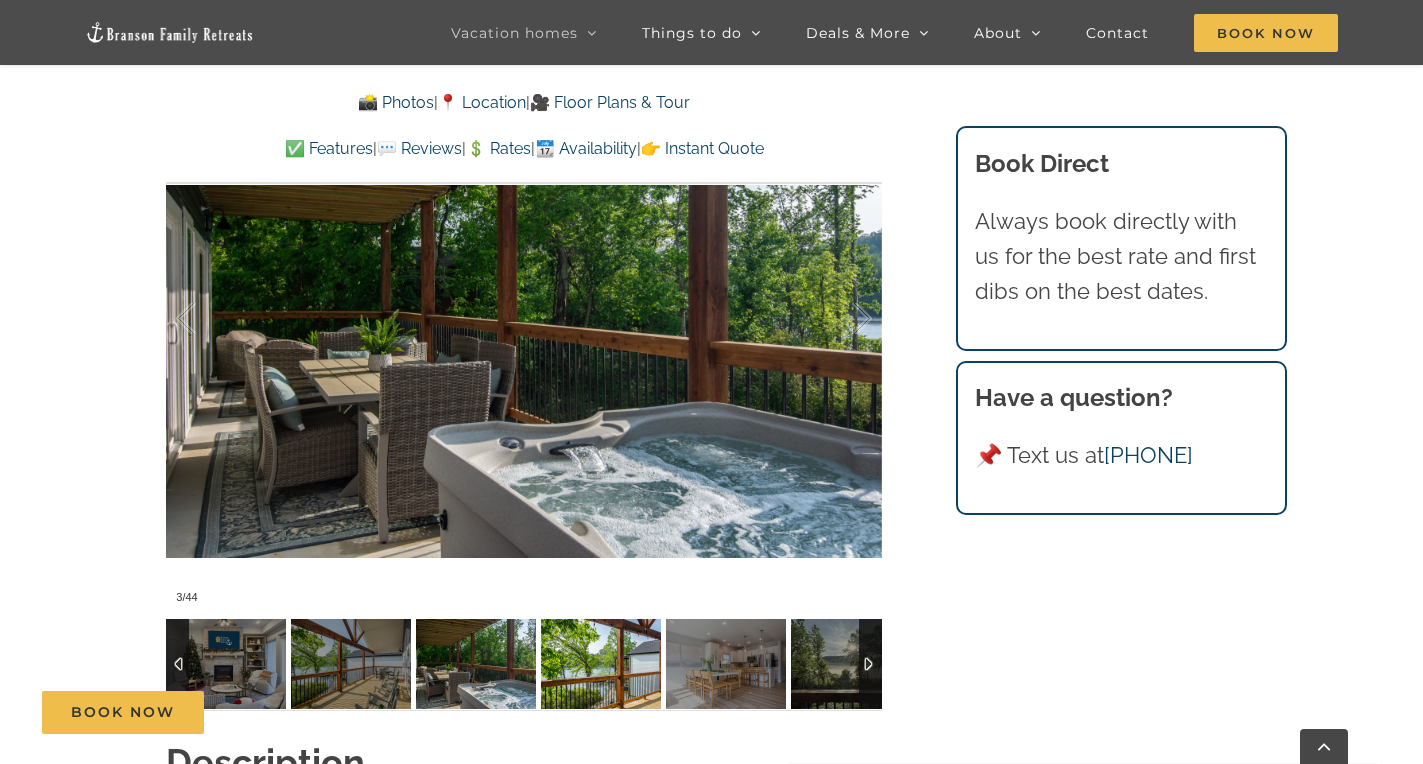 click at bounding box center (601, 664) 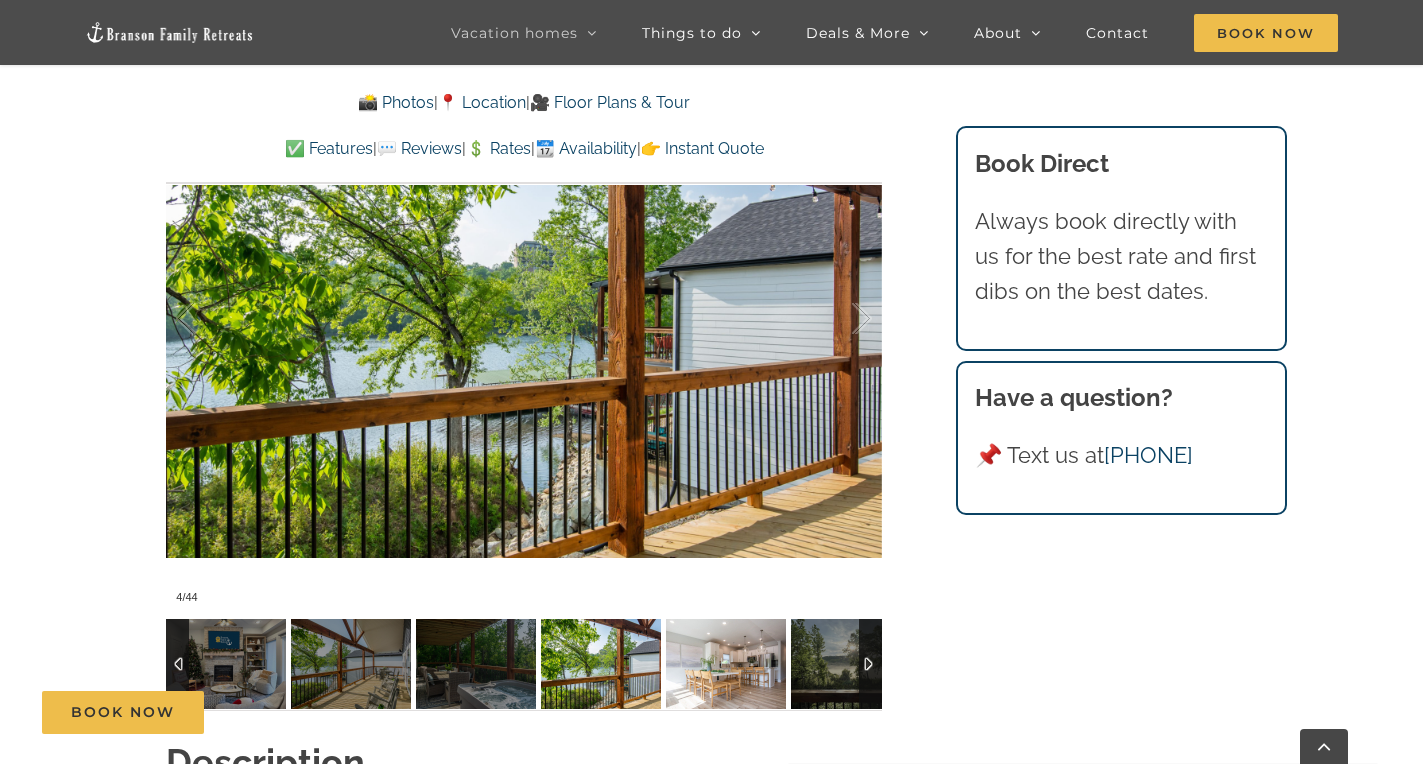 click at bounding box center [726, 664] 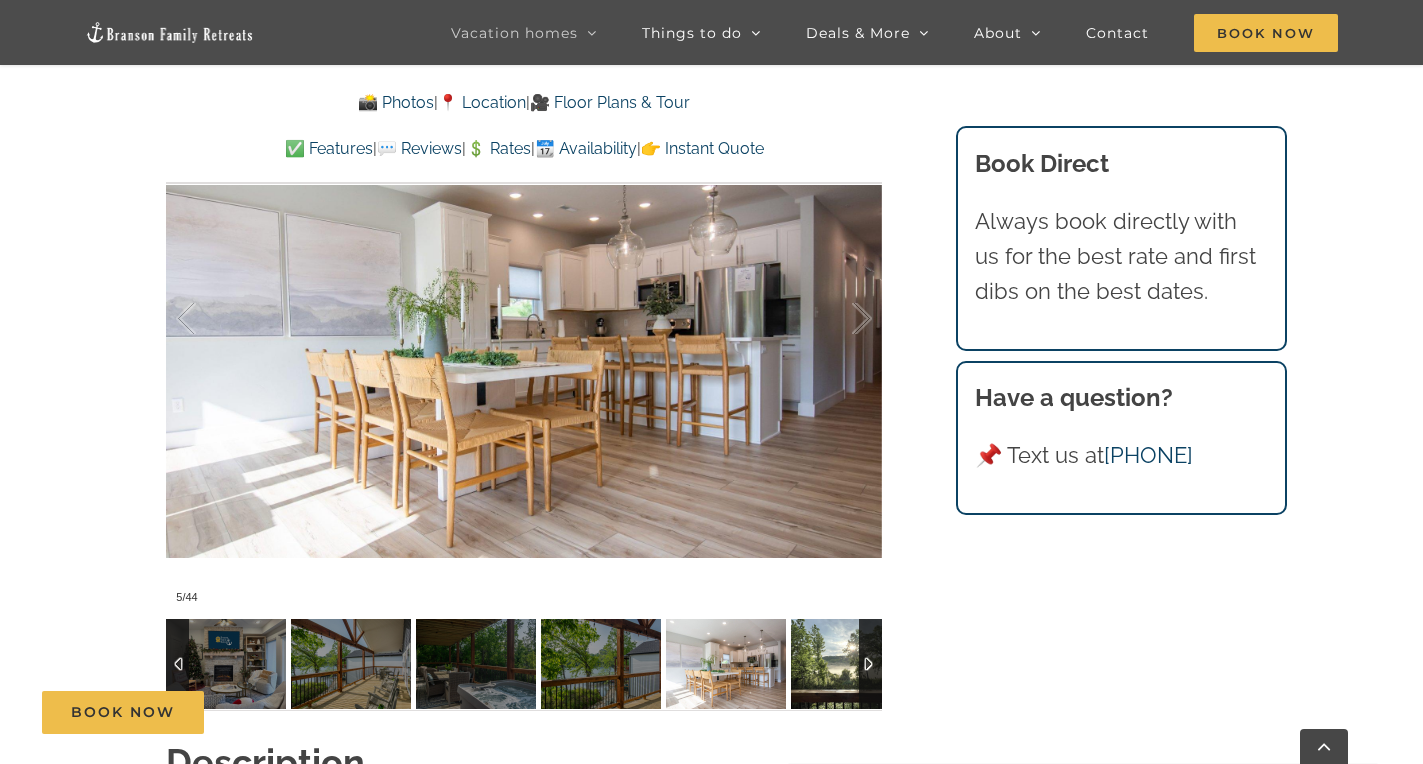 click at bounding box center (851, 664) 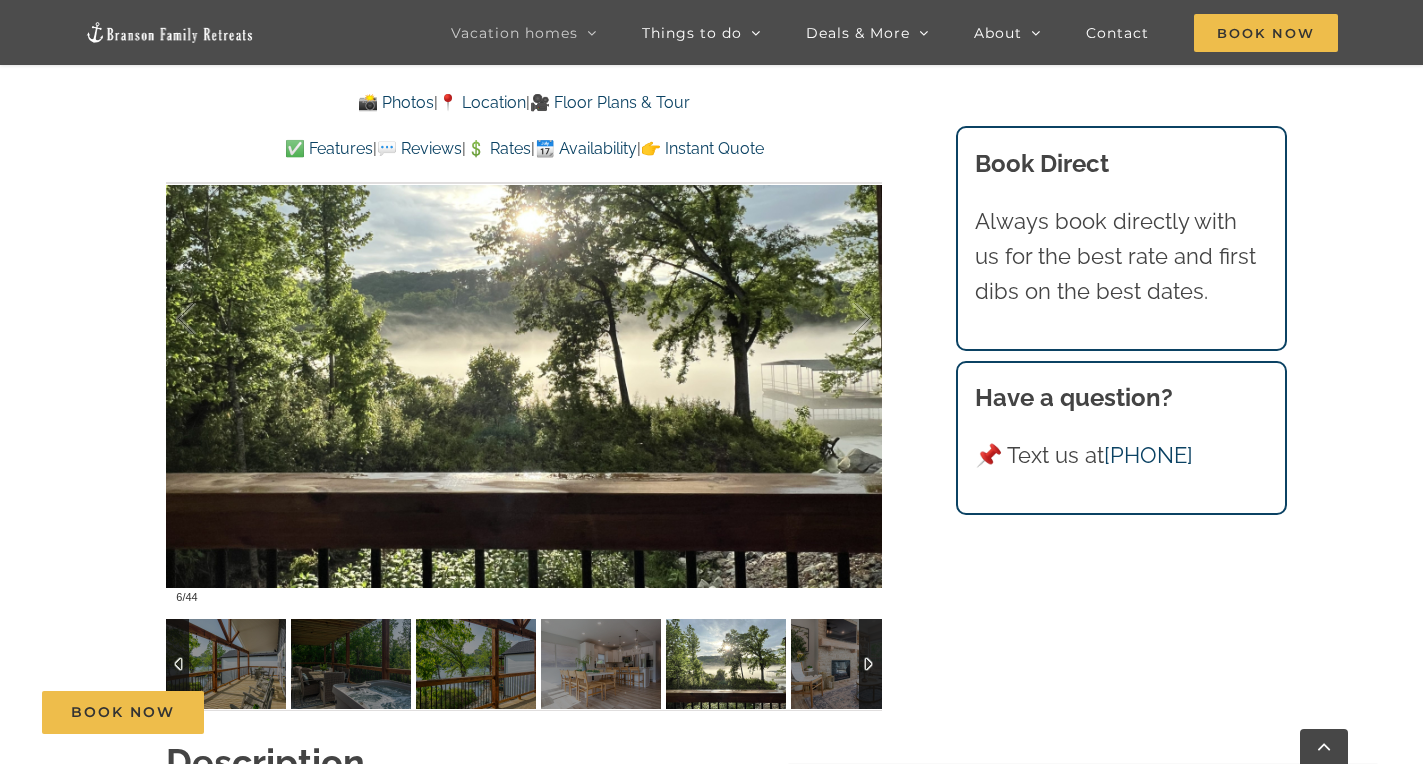 click at bounding box center [870, 664] 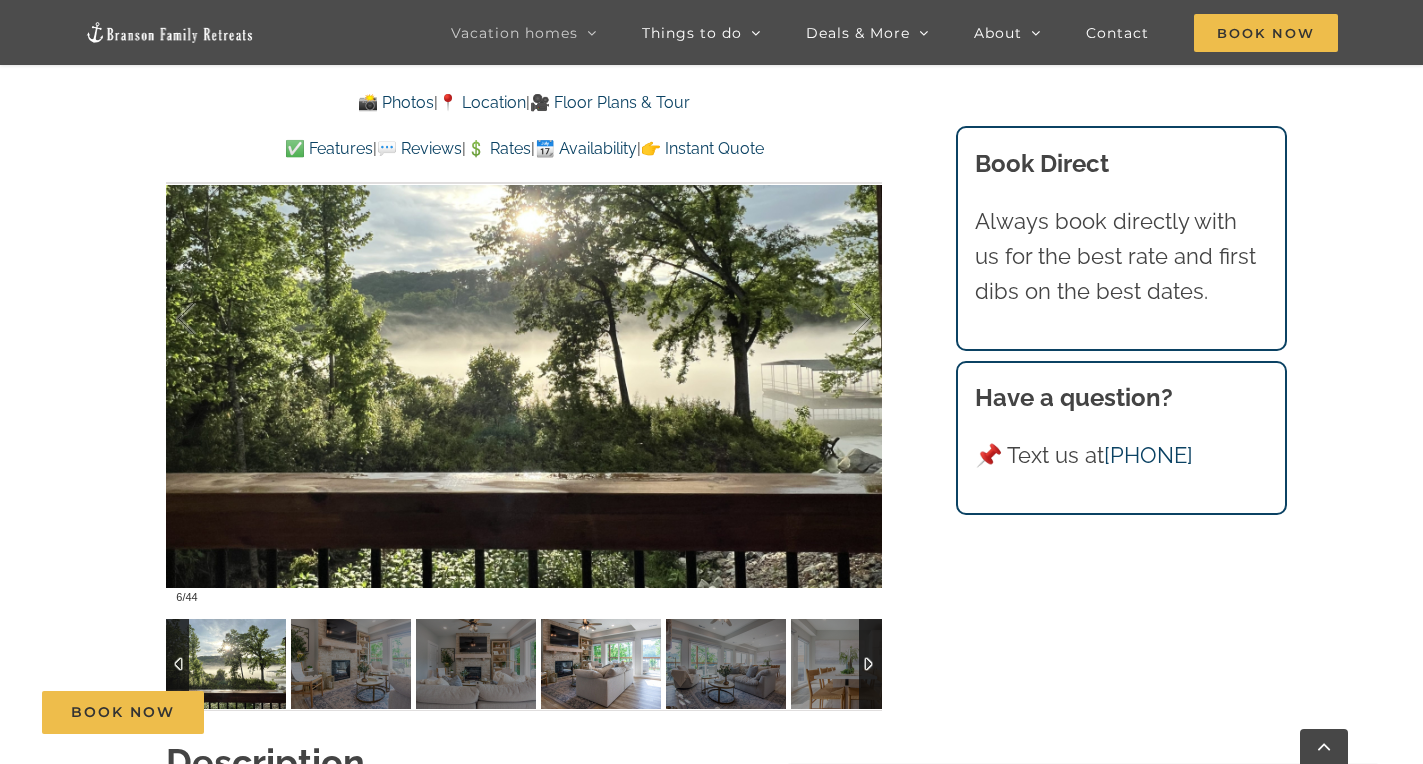 click at bounding box center (601, 664) 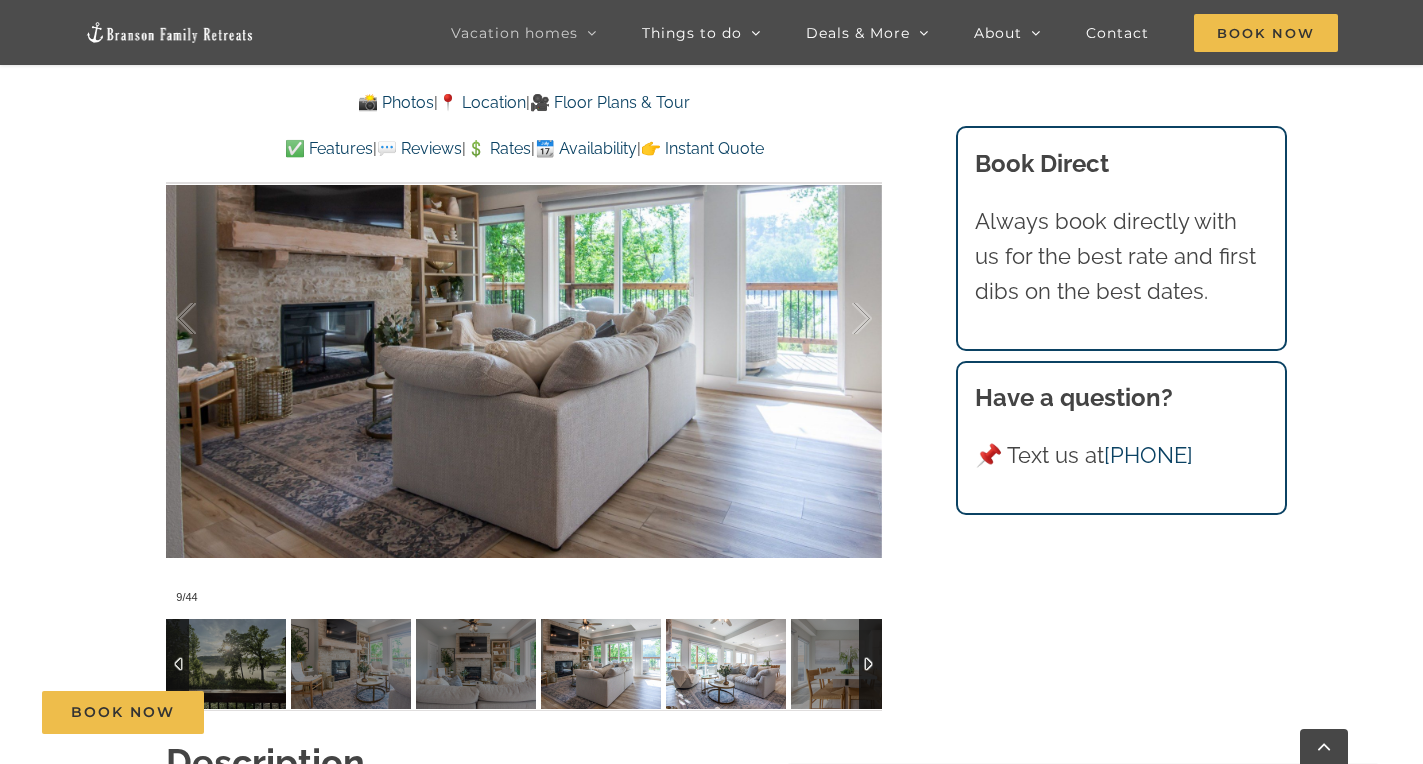 click at bounding box center (726, 664) 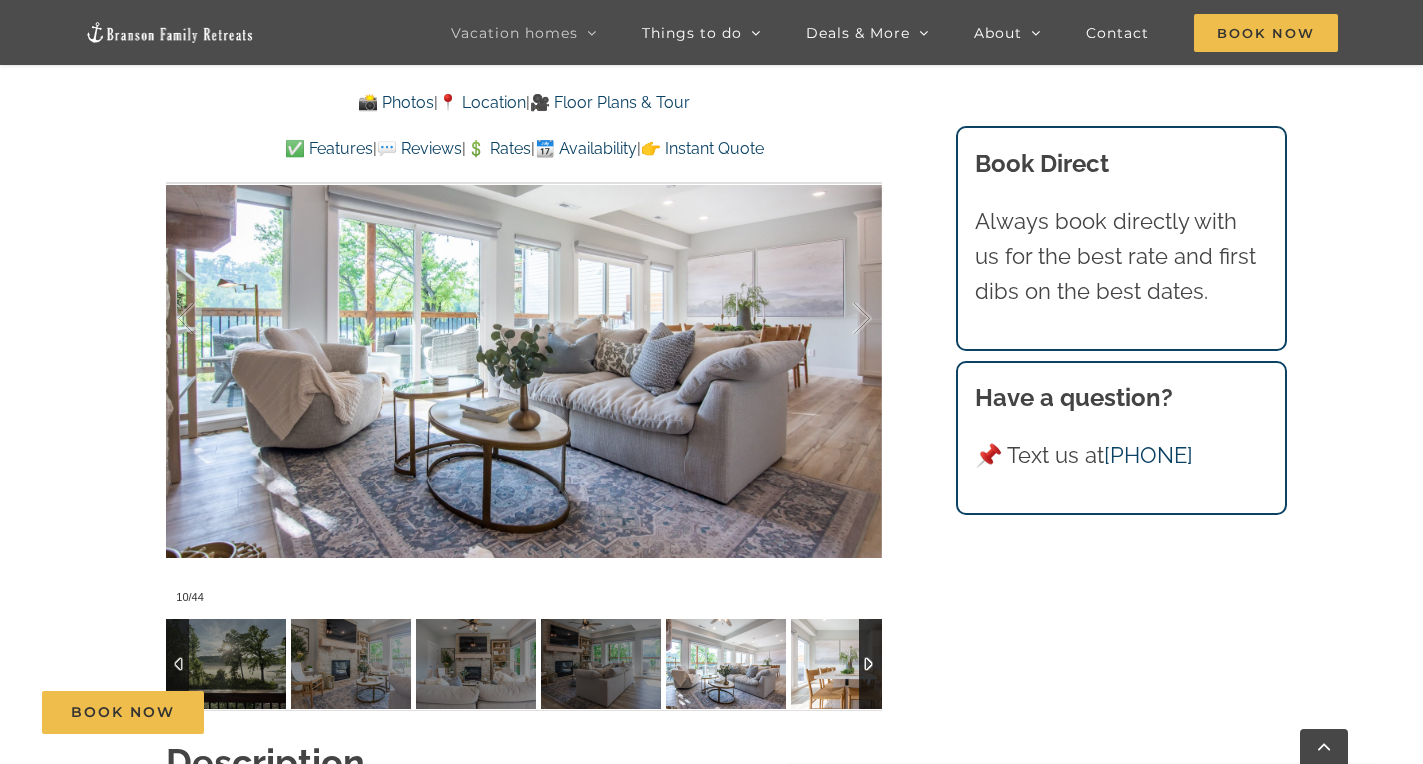 click at bounding box center [851, 664] 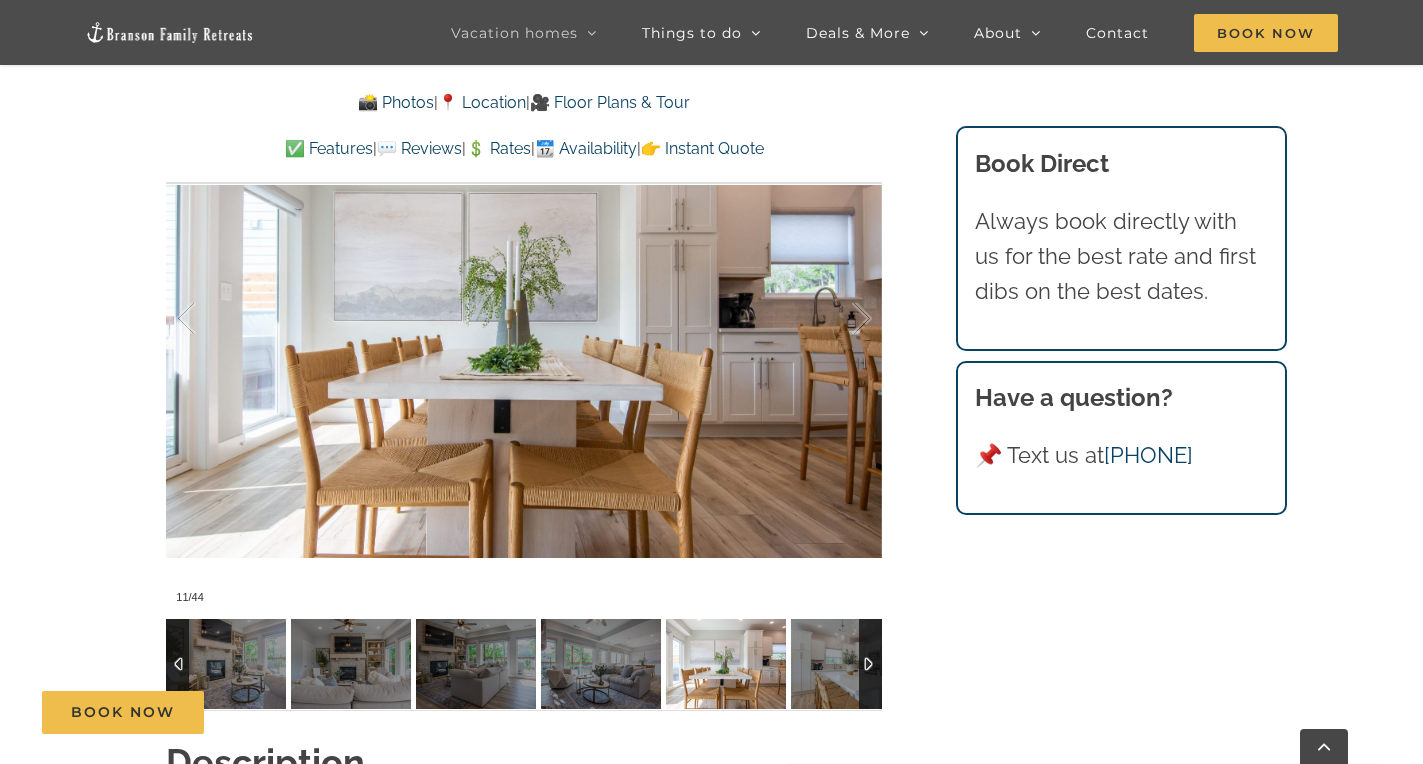 click at bounding box center (870, 664) 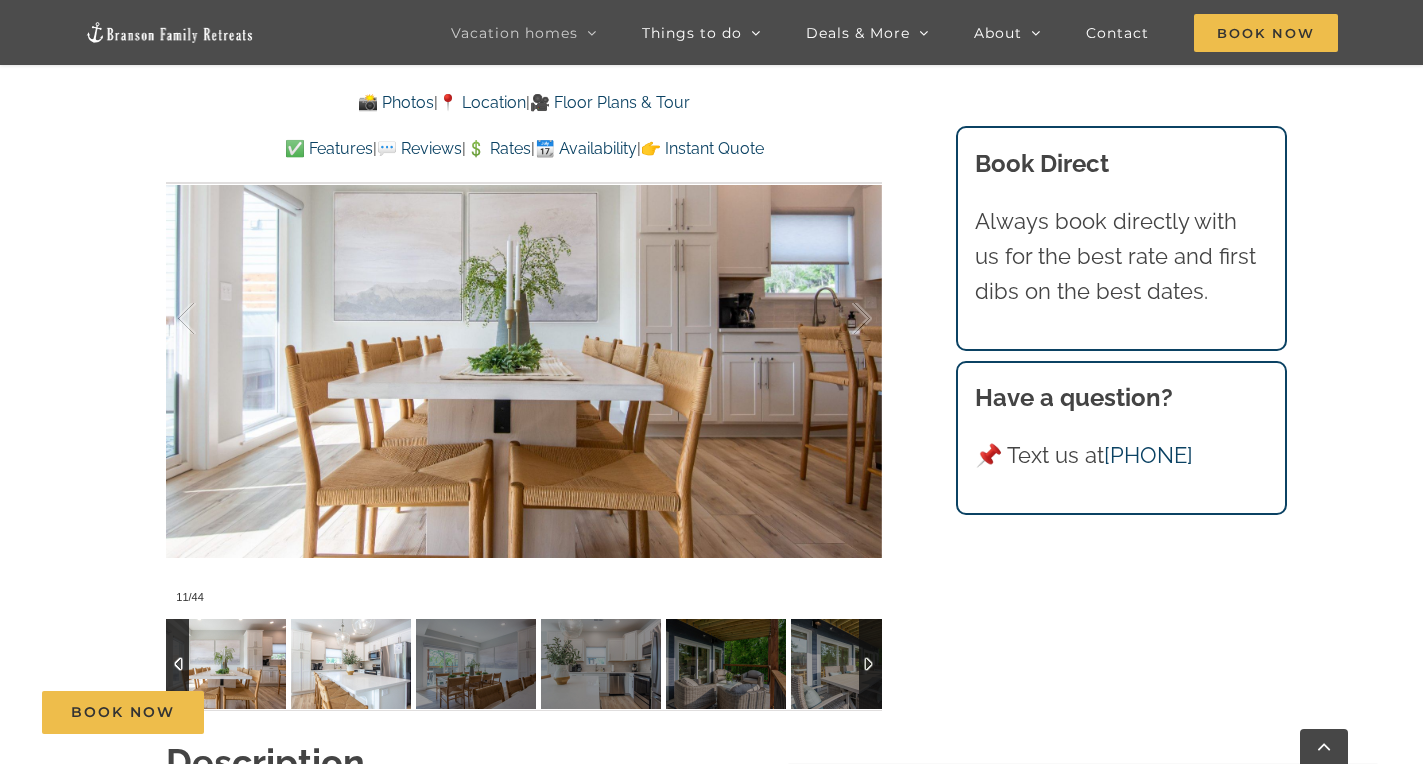 click at bounding box center (351, 664) 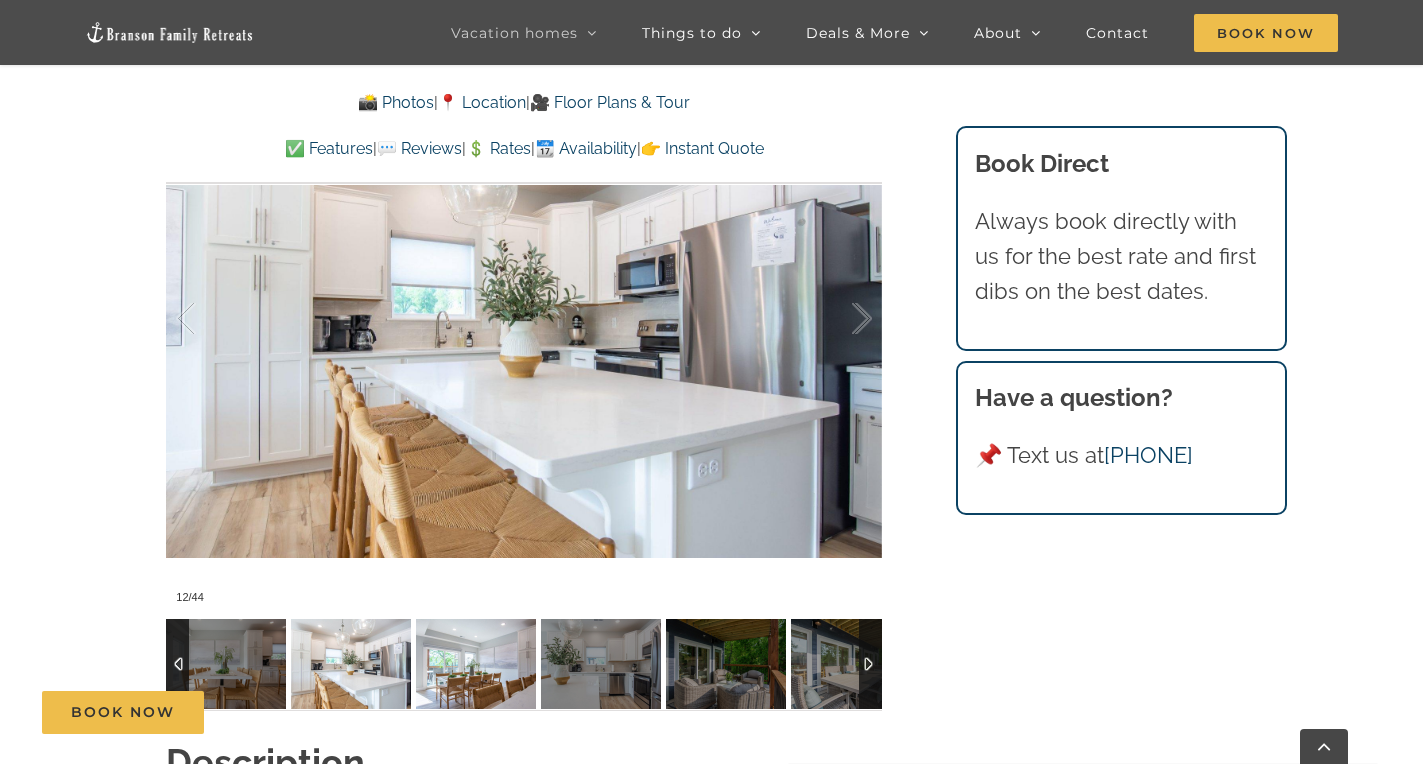 click at bounding box center (476, 664) 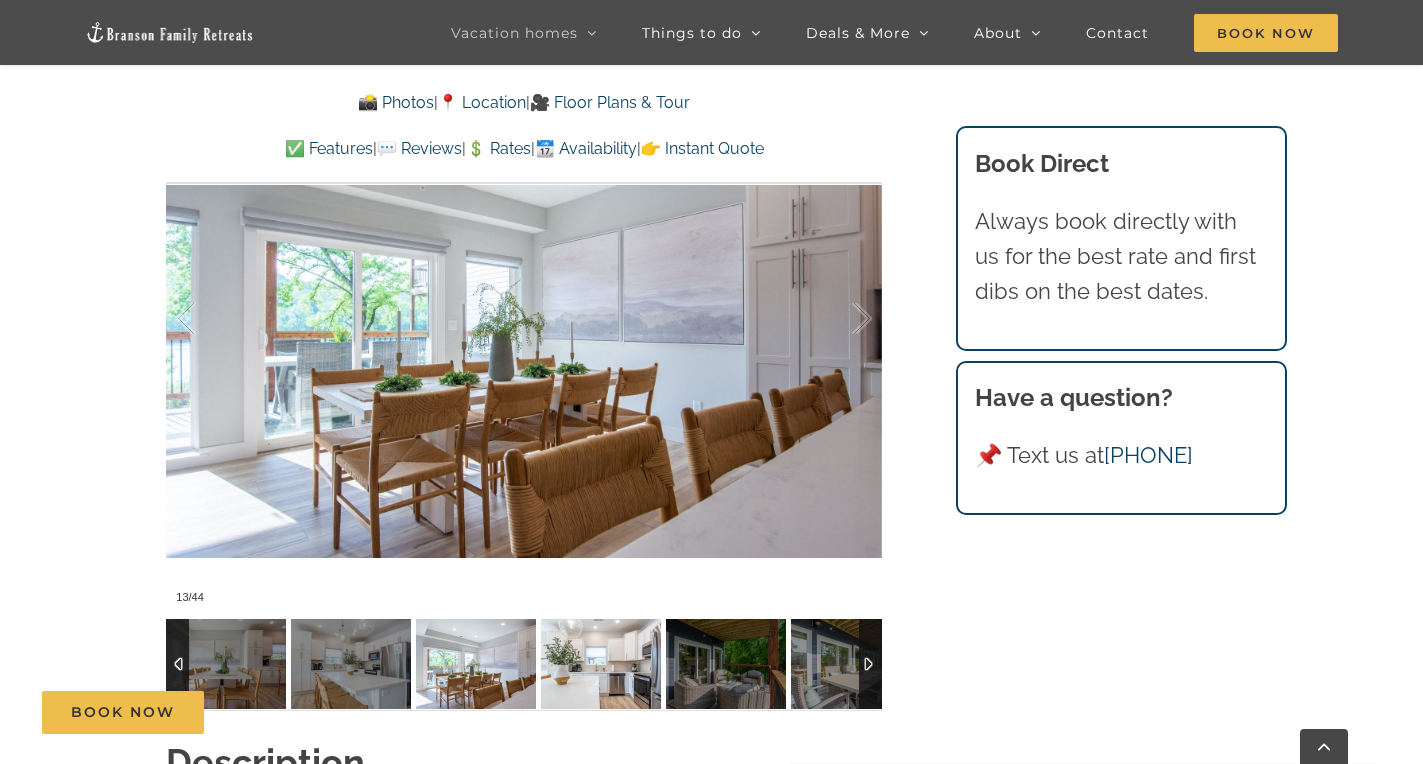 click at bounding box center (601, 664) 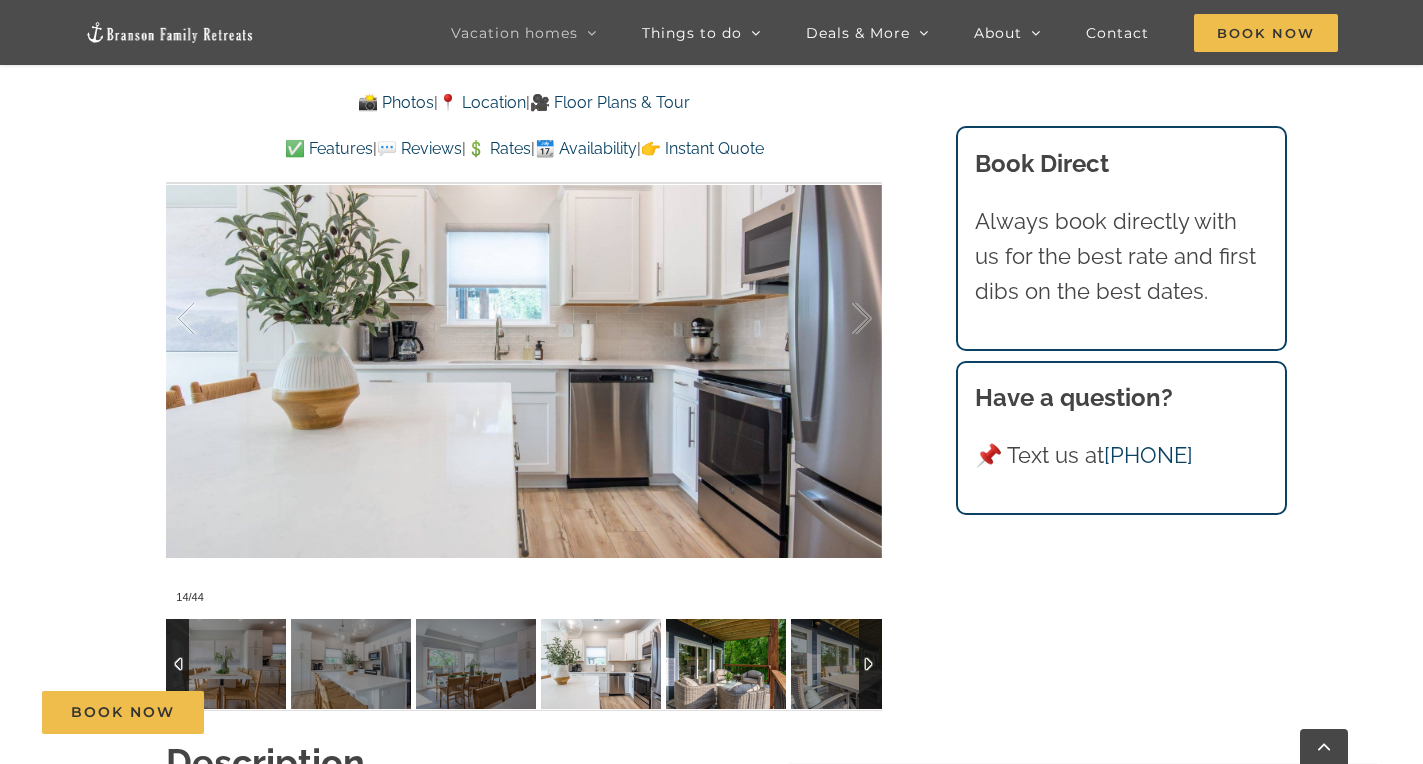 click at bounding box center (726, 664) 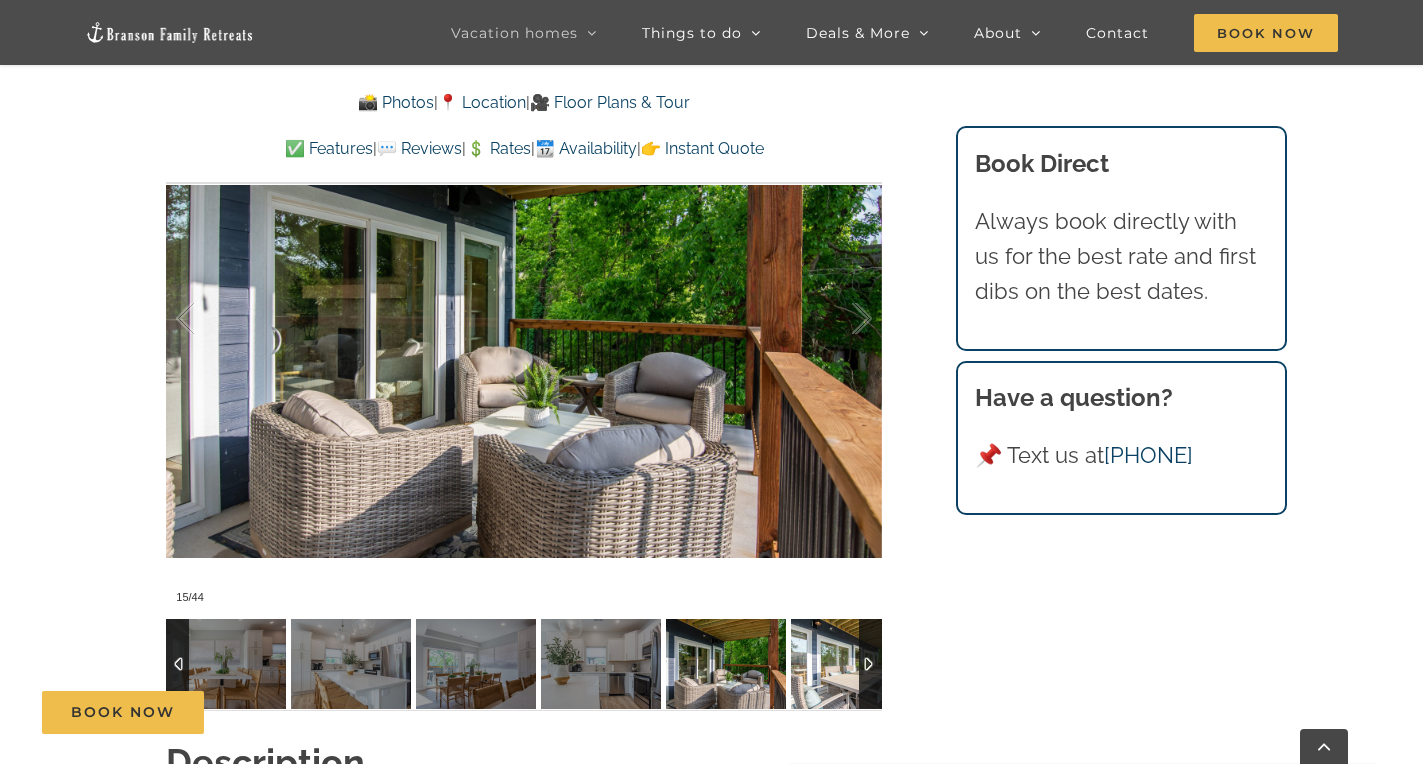 click at bounding box center (851, 664) 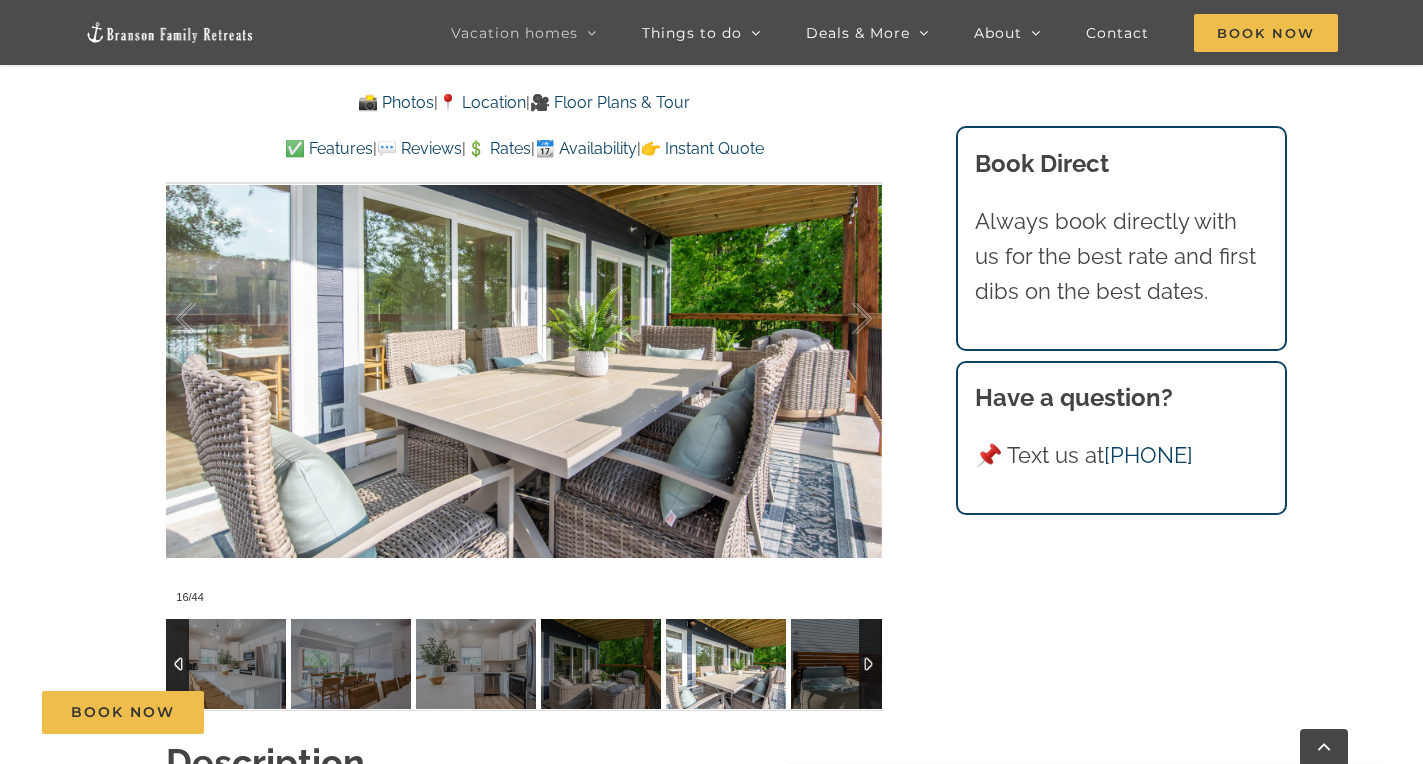 click at bounding box center [870, 664] 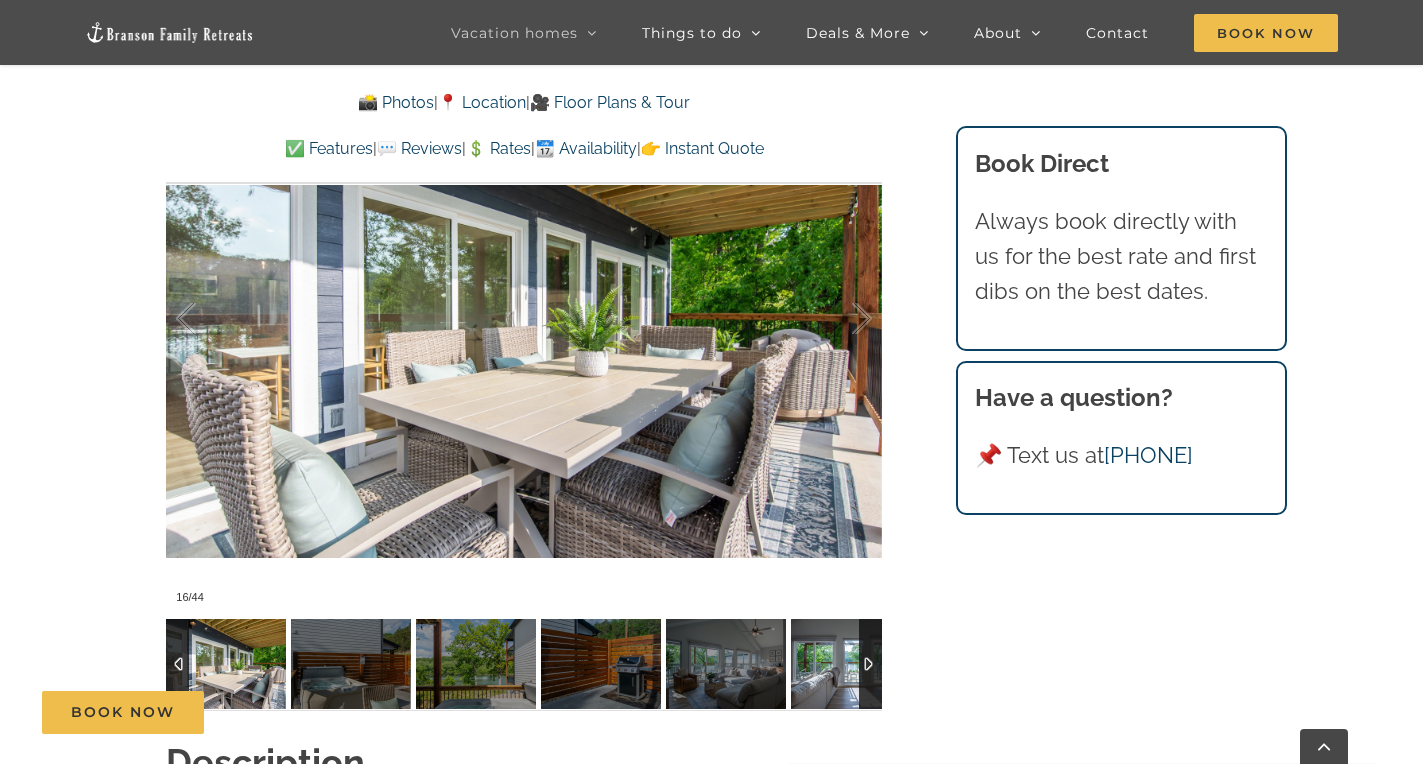 click at bounding box center [851, 664] 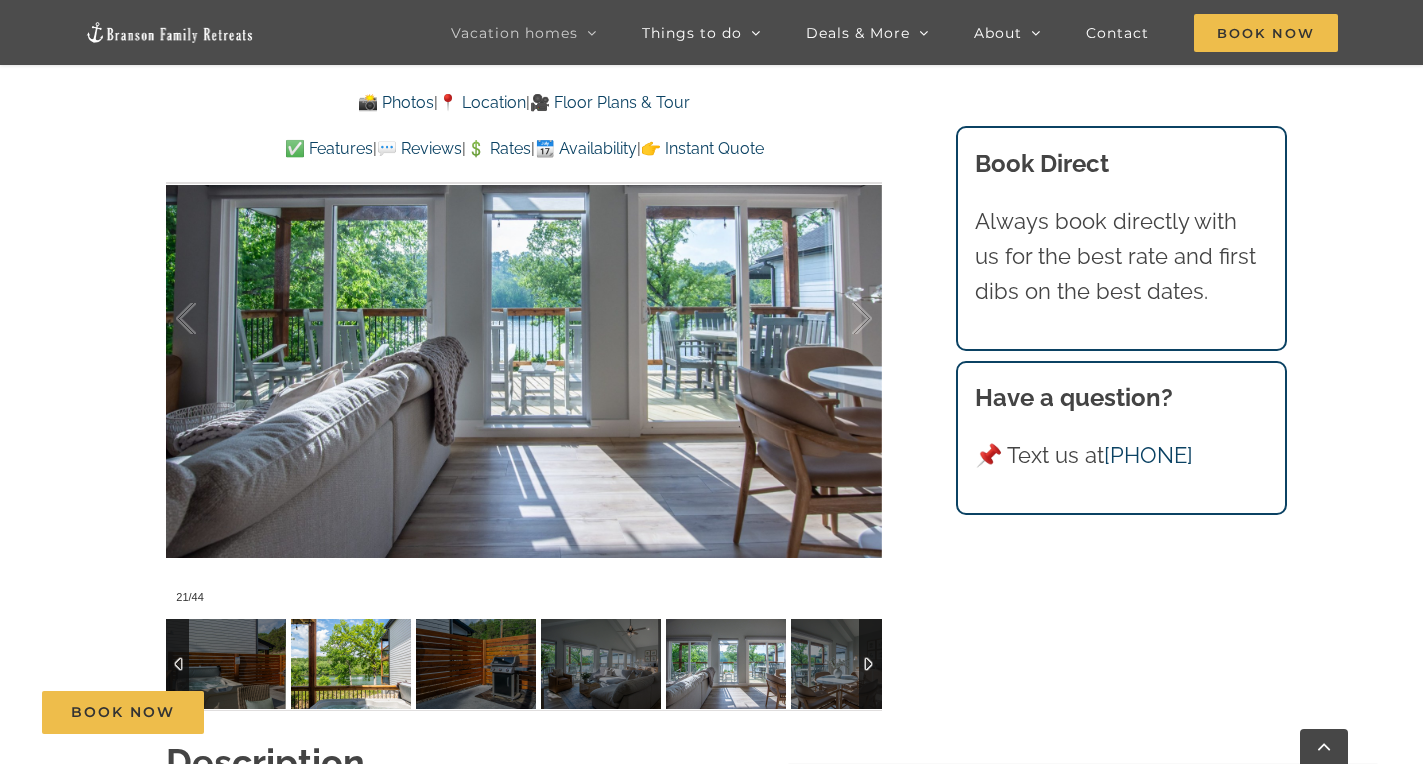 click at bounding box center (351, 664) 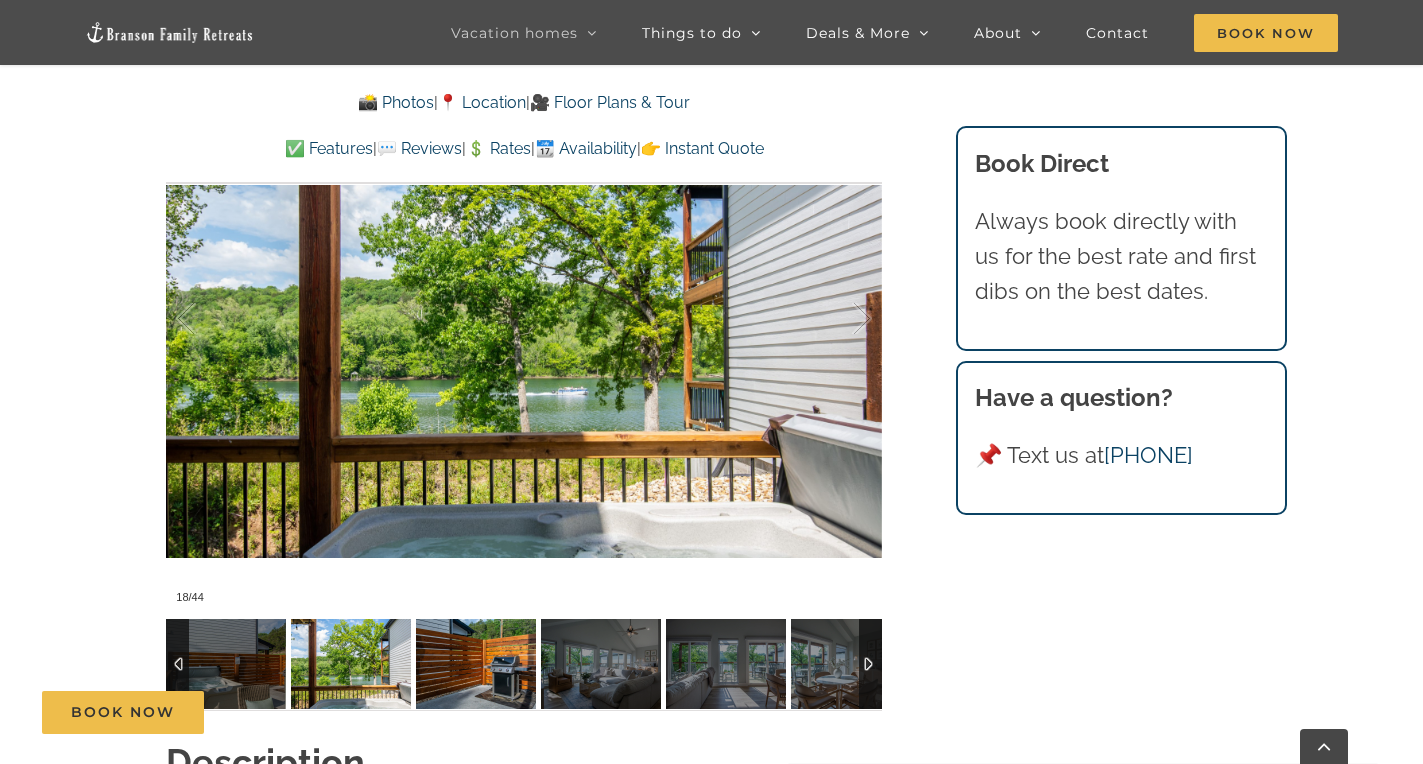 click at bounding box center (476, 664) 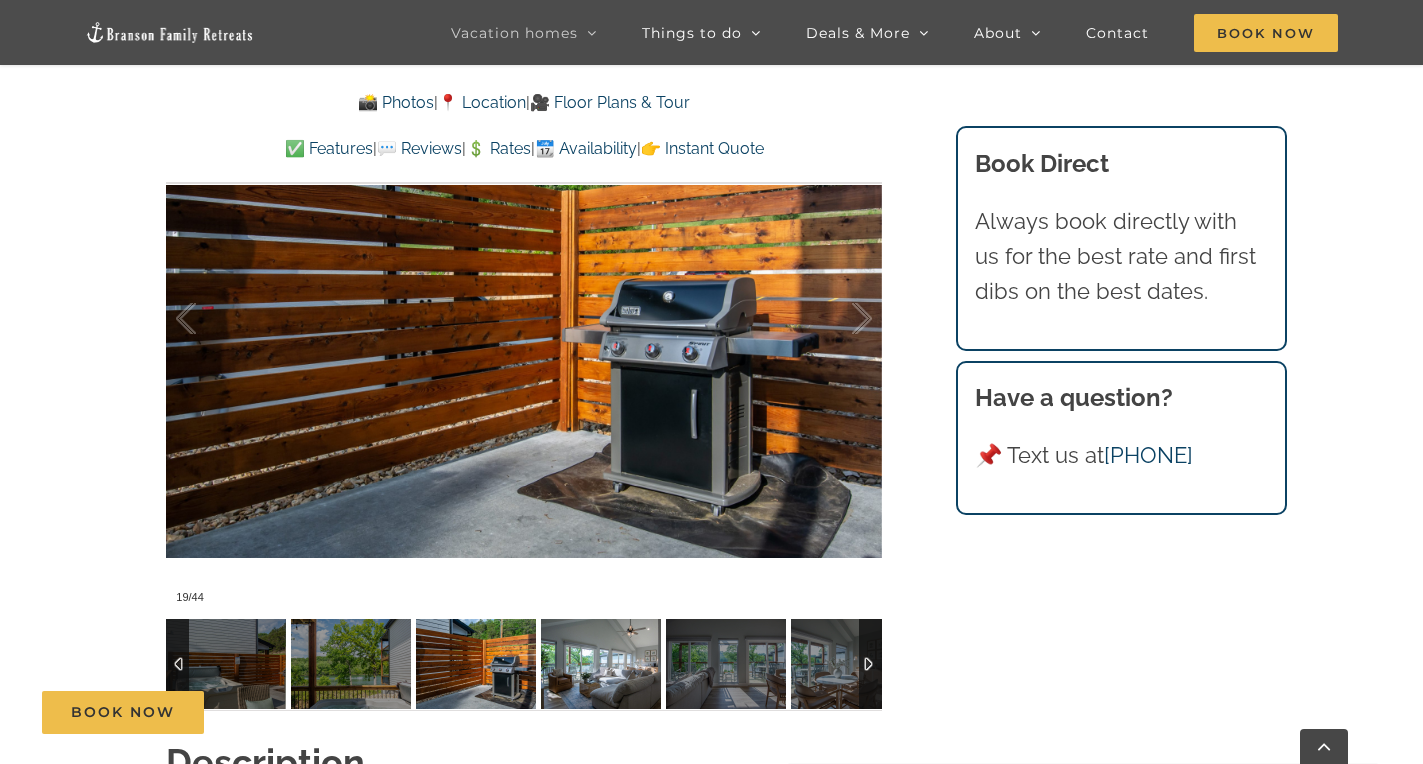 click at bounding box center (601, 664) 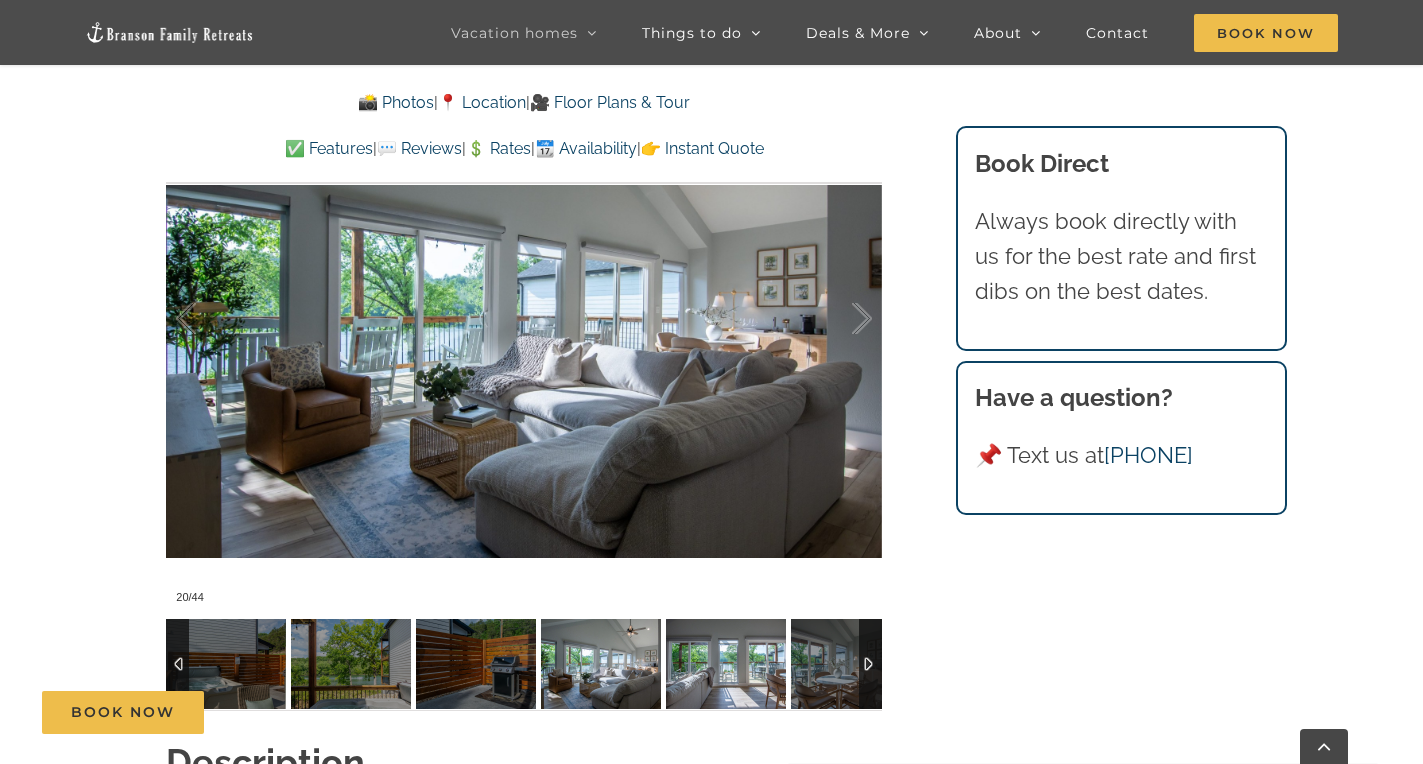 click at bounding box center [726, 664] 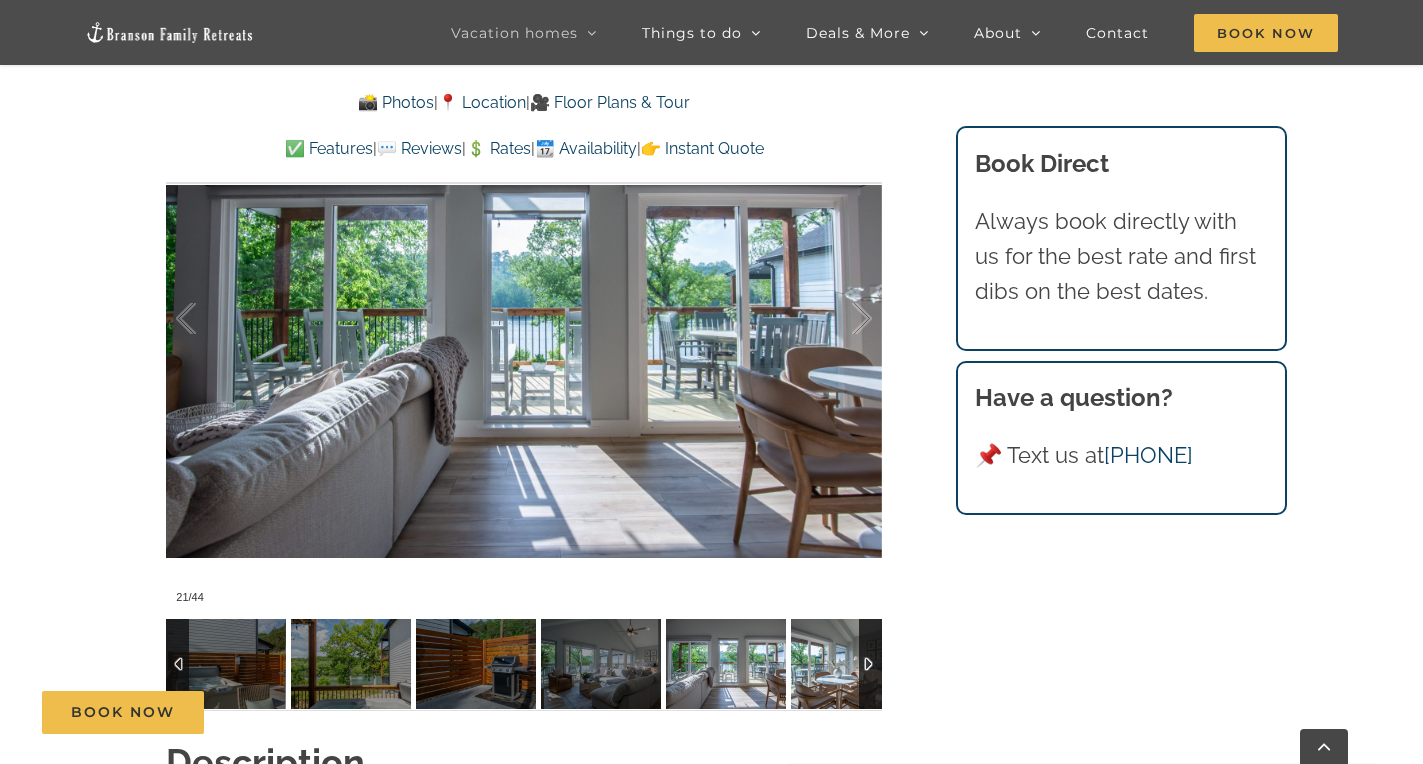 click at bounding box center (851, 664) 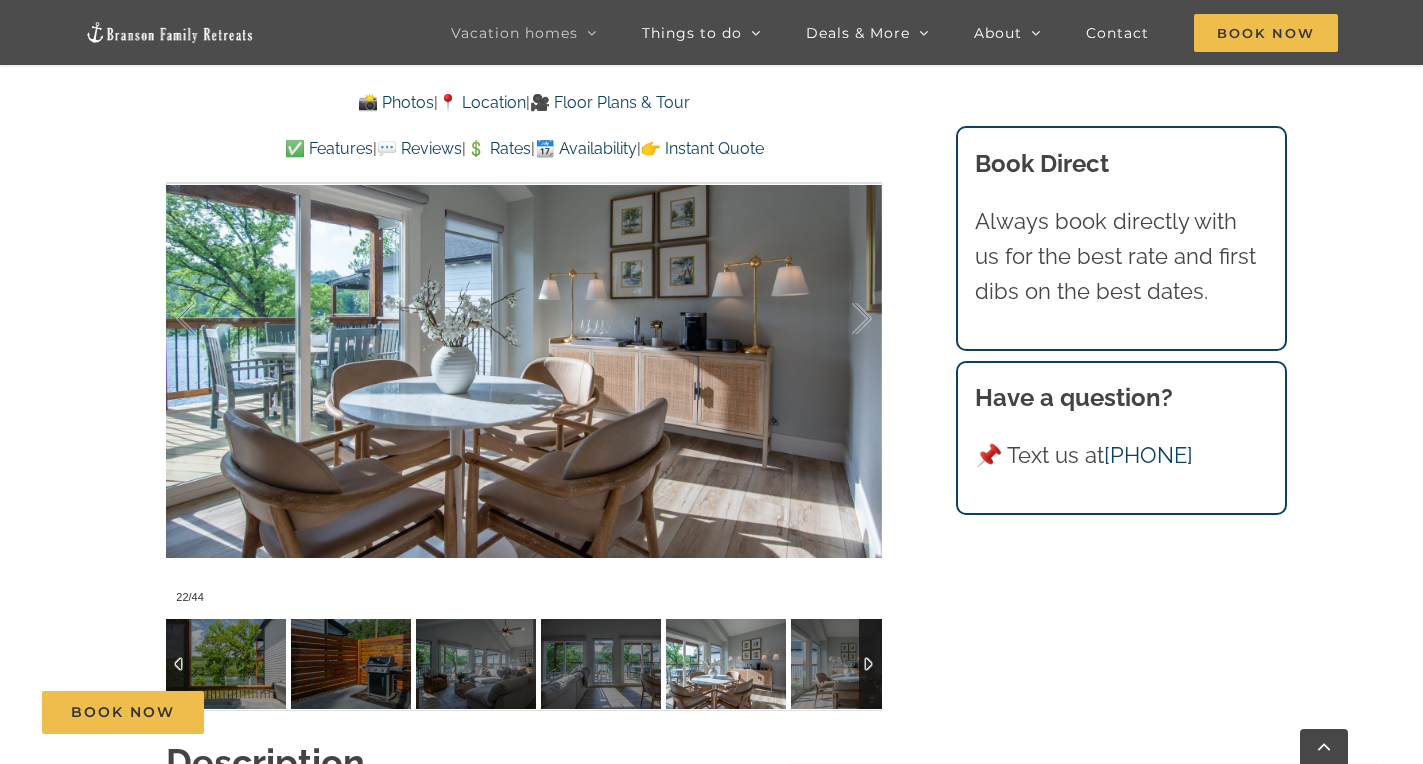 click at bounding box center [870, 664] 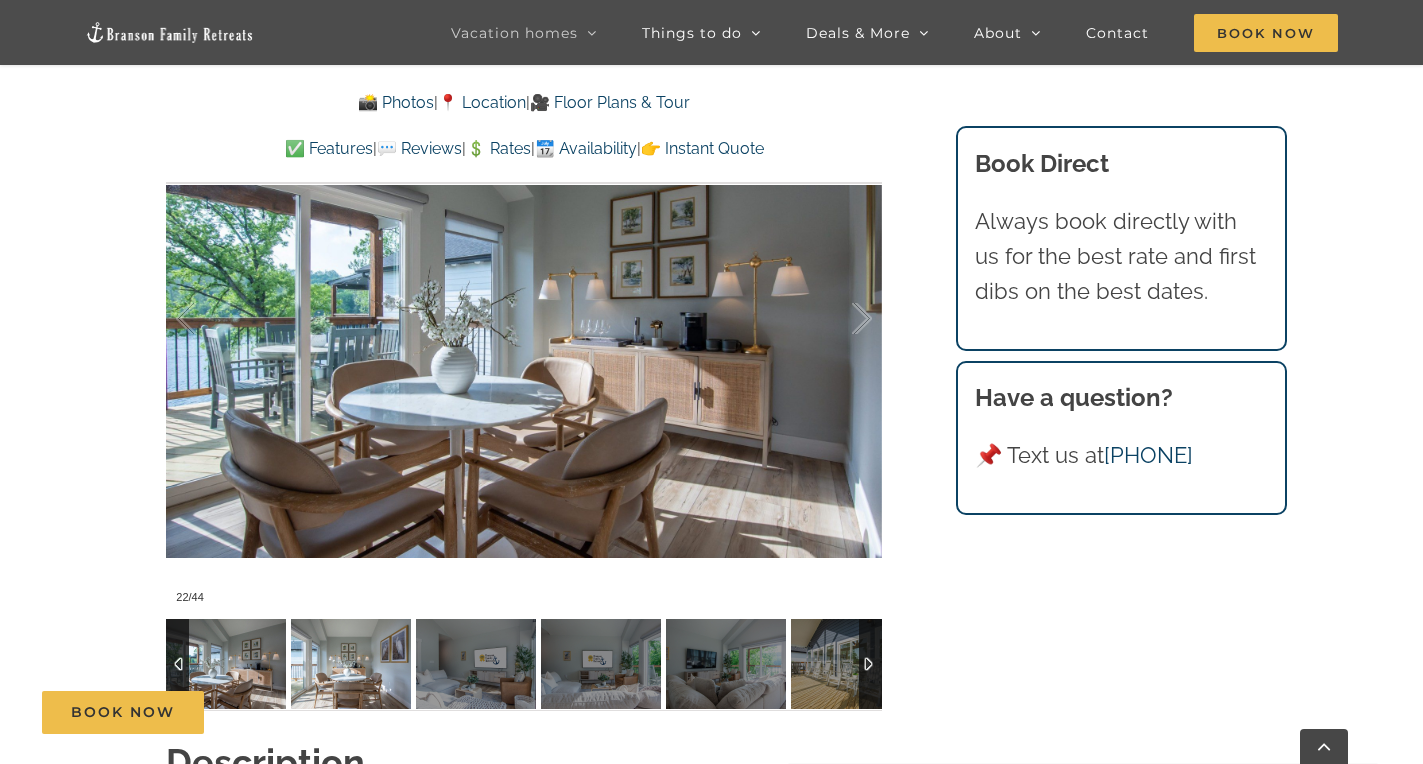 click at bounding box center (351, 664) 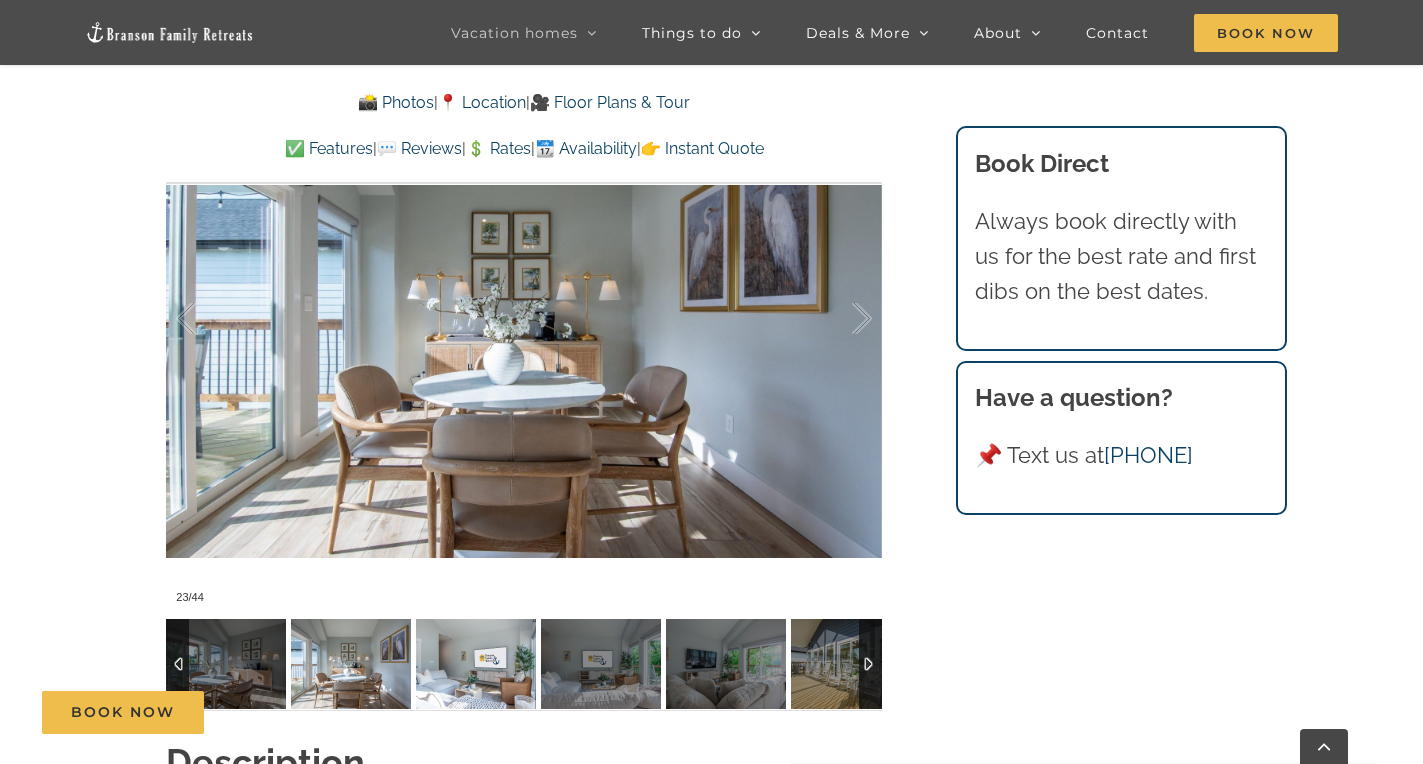 click at bounding box center [476, 664] 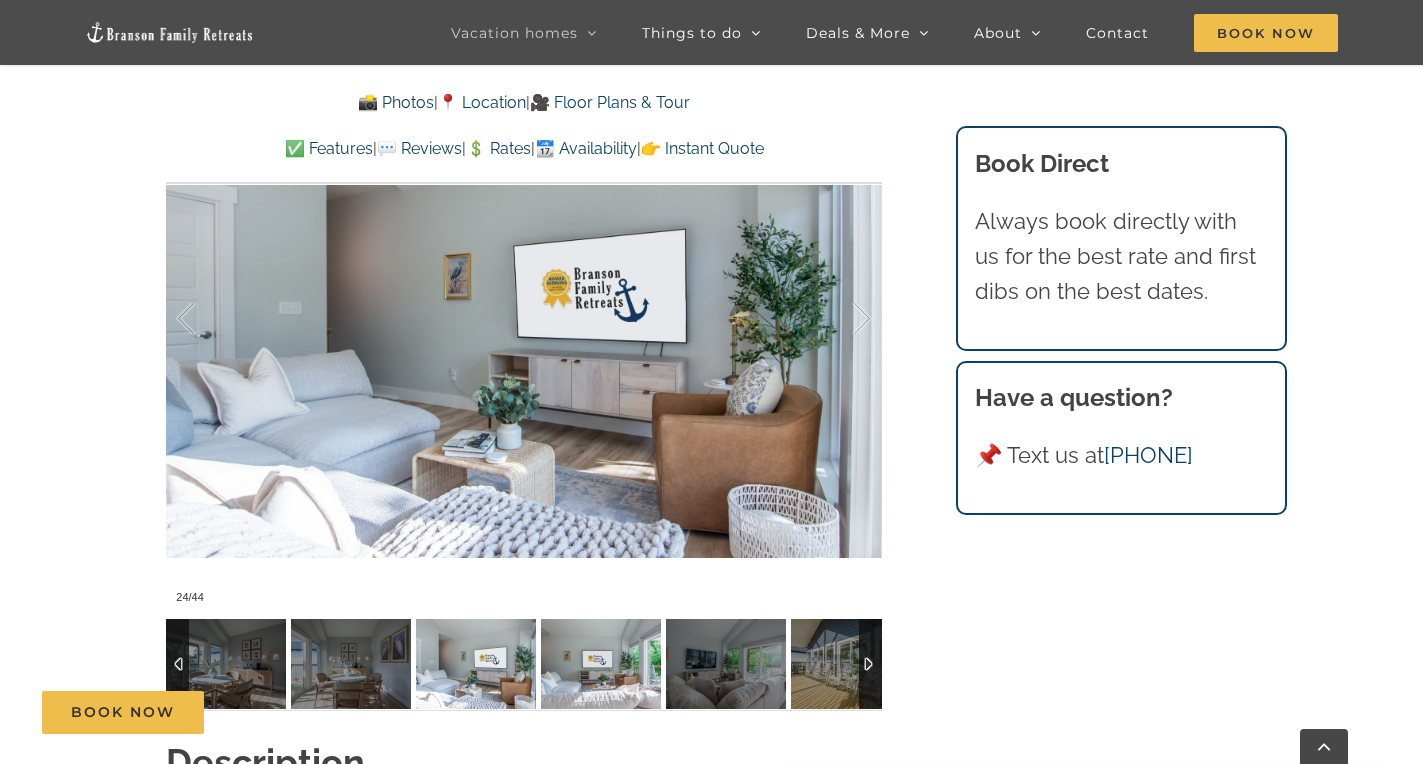click at bounding box center [601, 664] 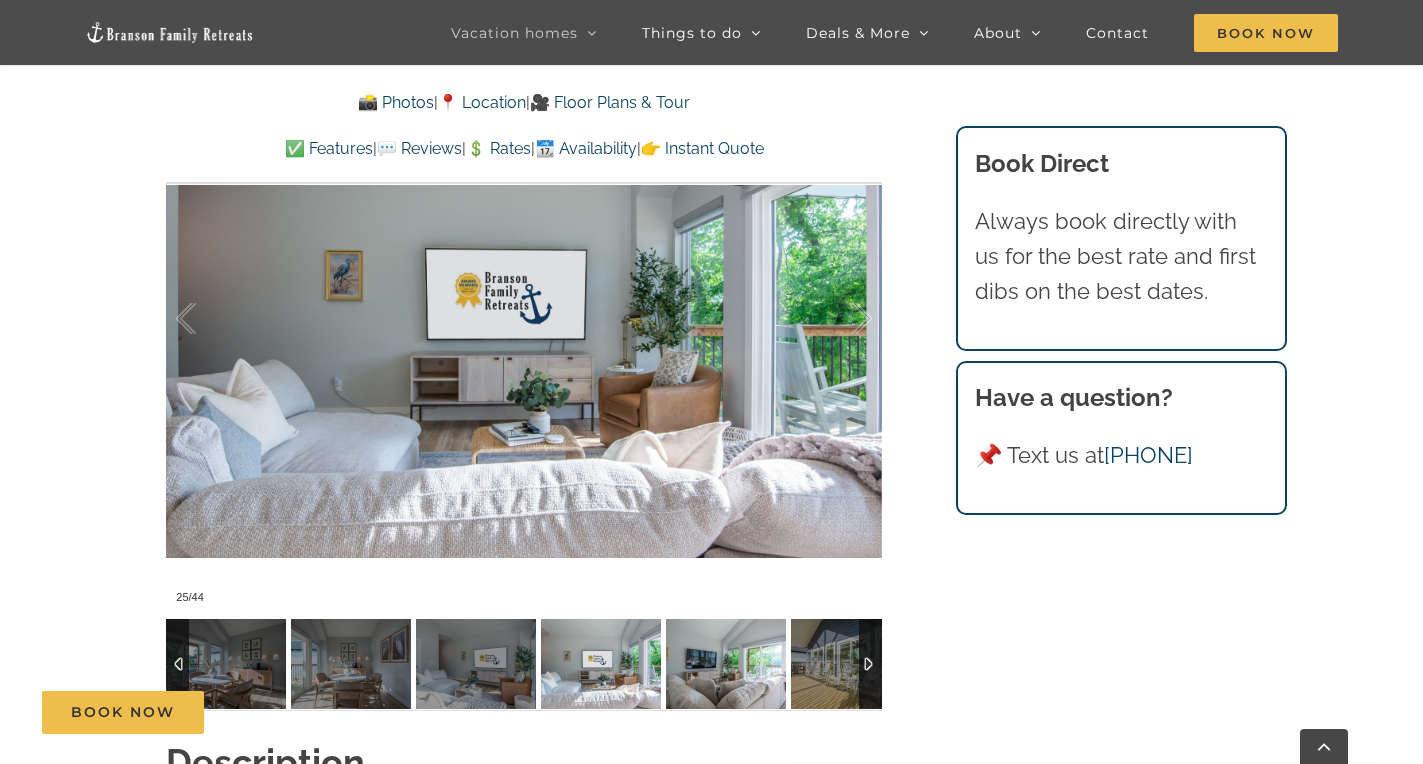 click at bounding box center [726, 664] 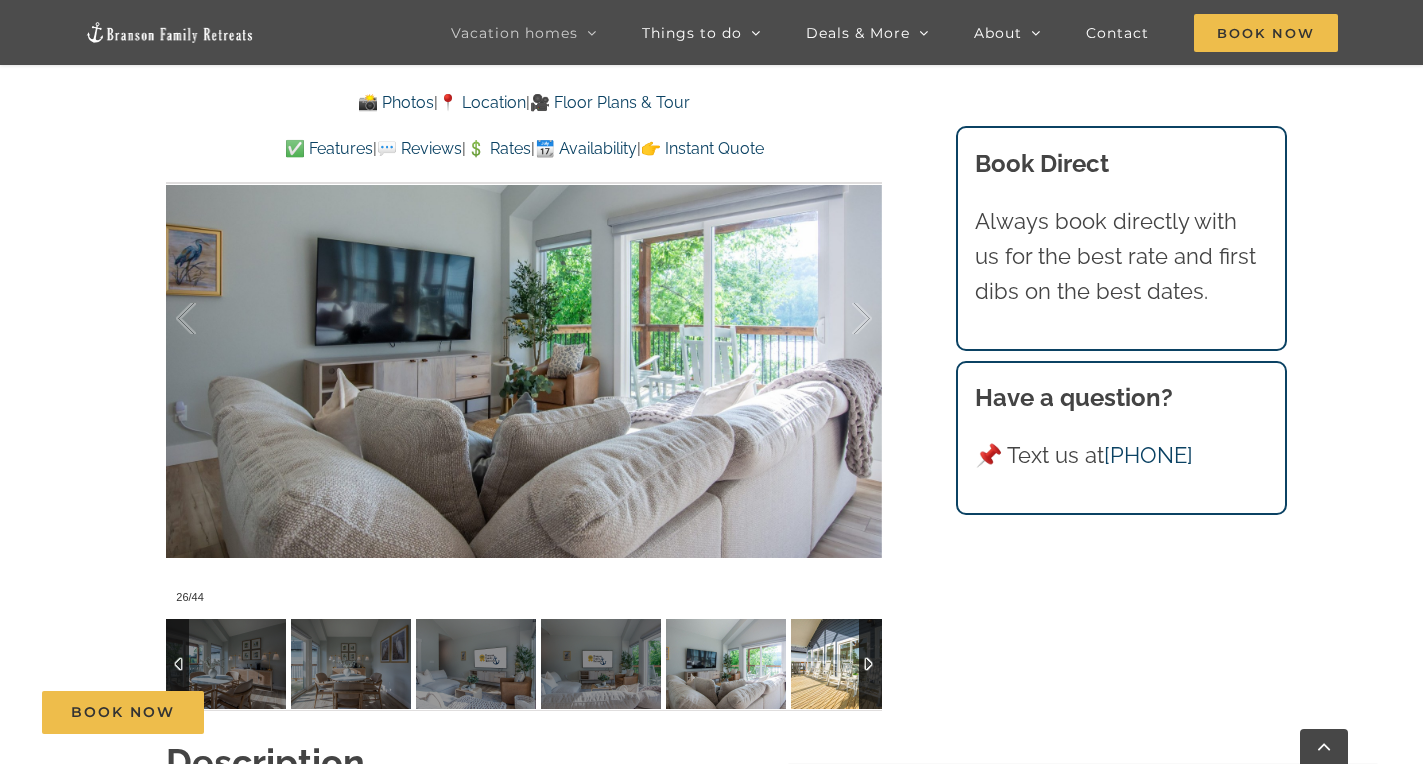 click at bounding box center (851, 664) 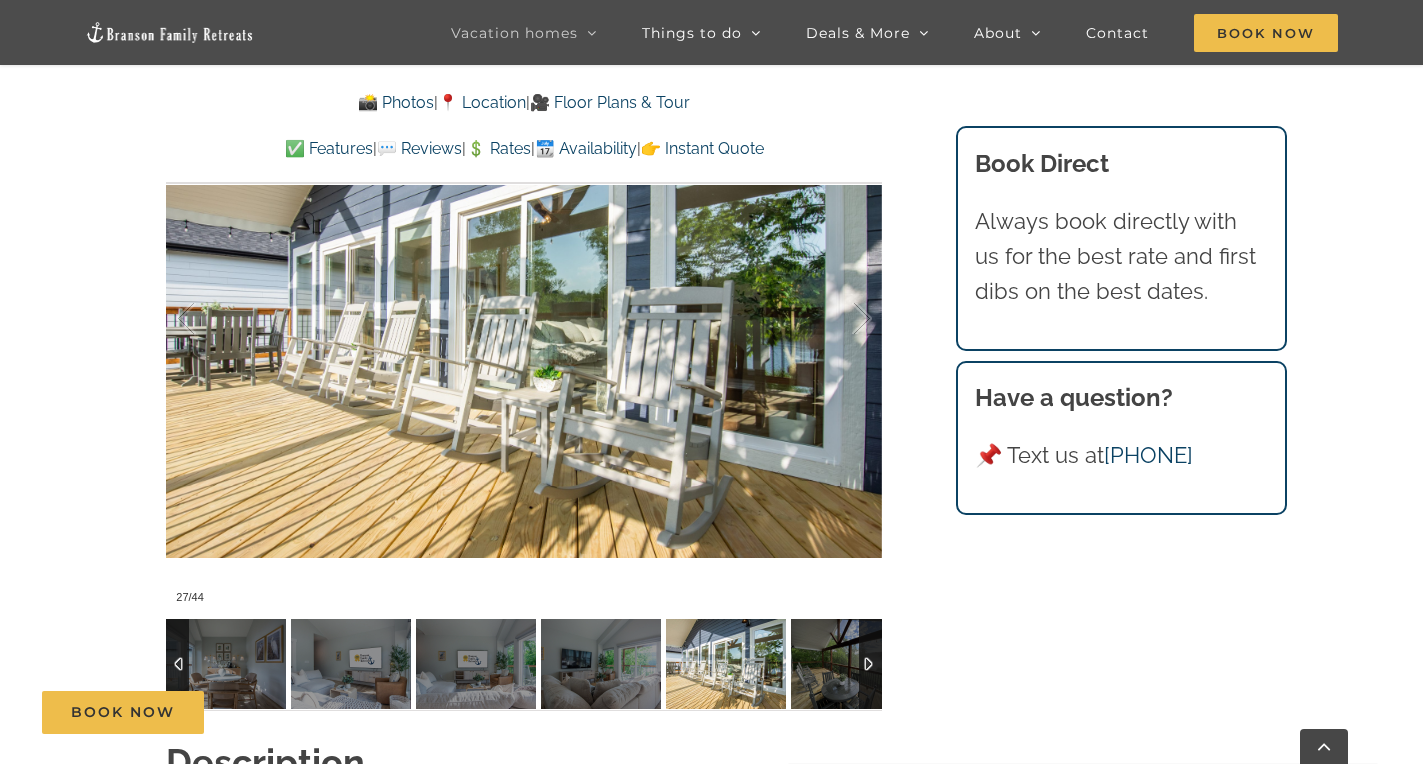 click at bounding box center (870, 664) 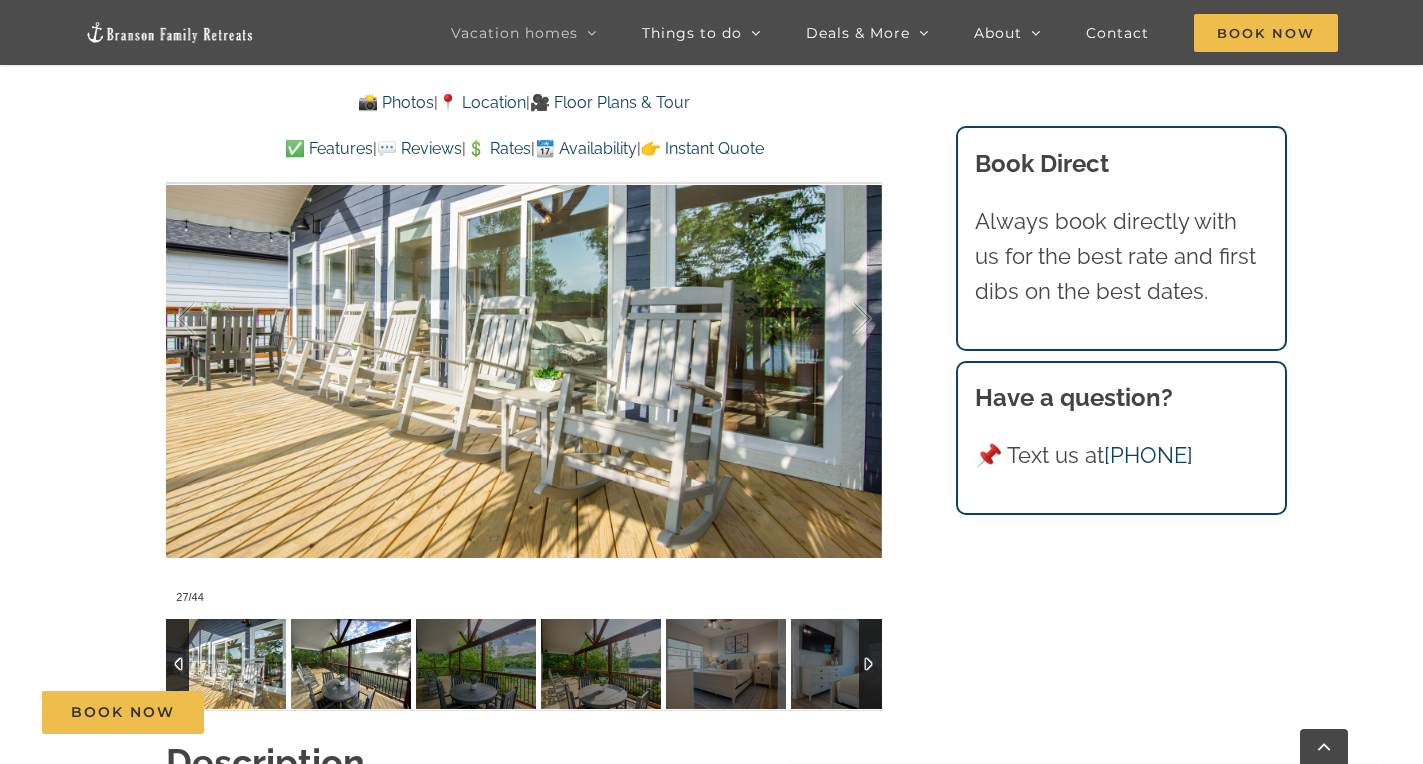 click at bounding box center [351, 664] 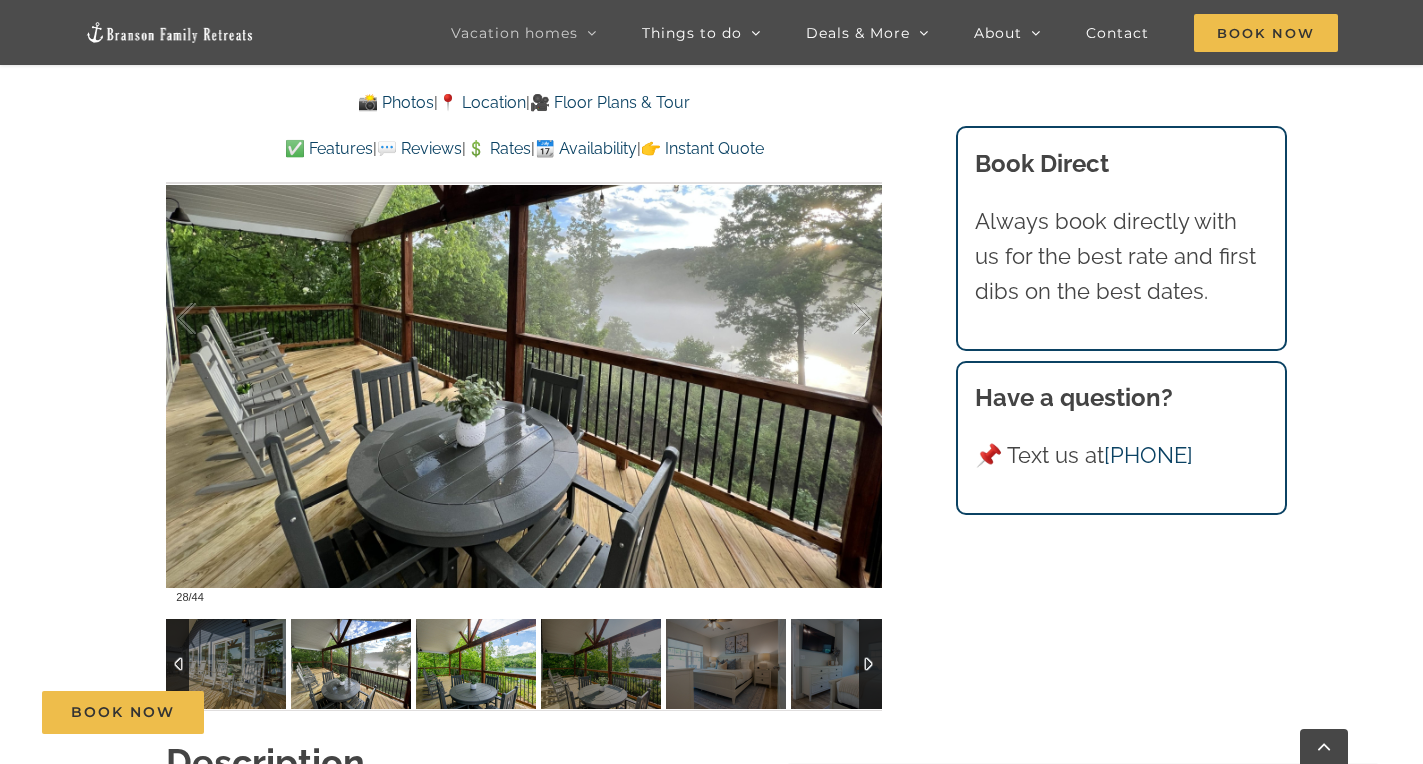 click at bounding box center [476, 664] 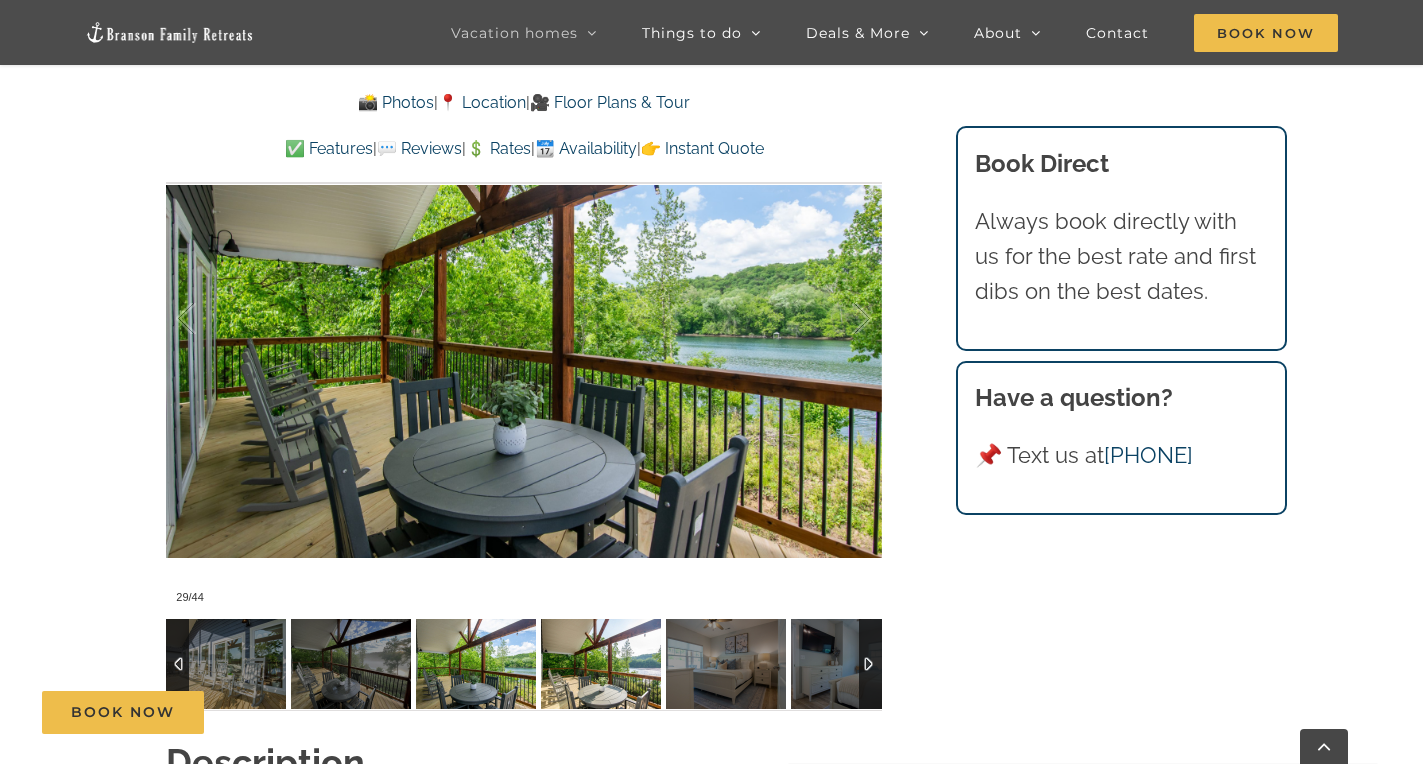 click at bounding box center (601, 664) 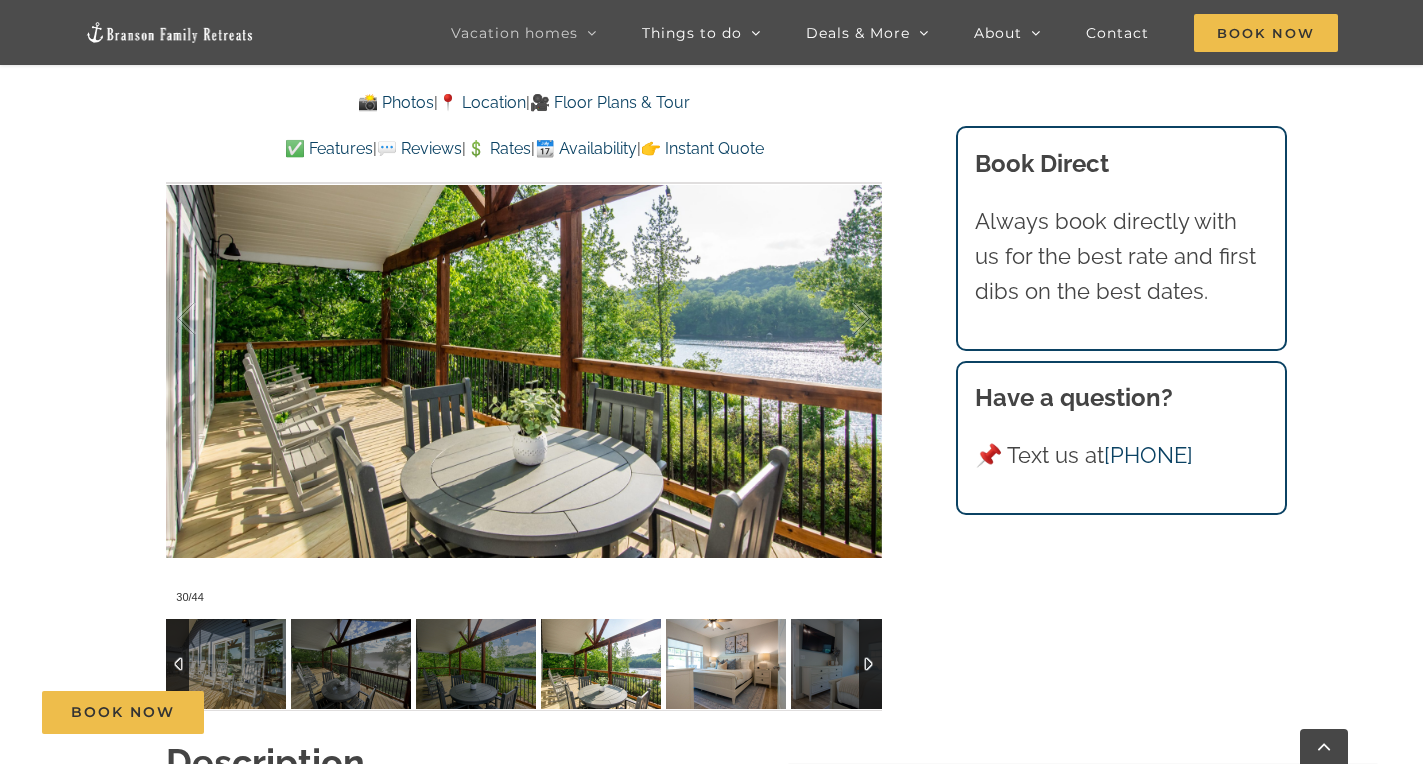 click at bounding box center [726, 664] 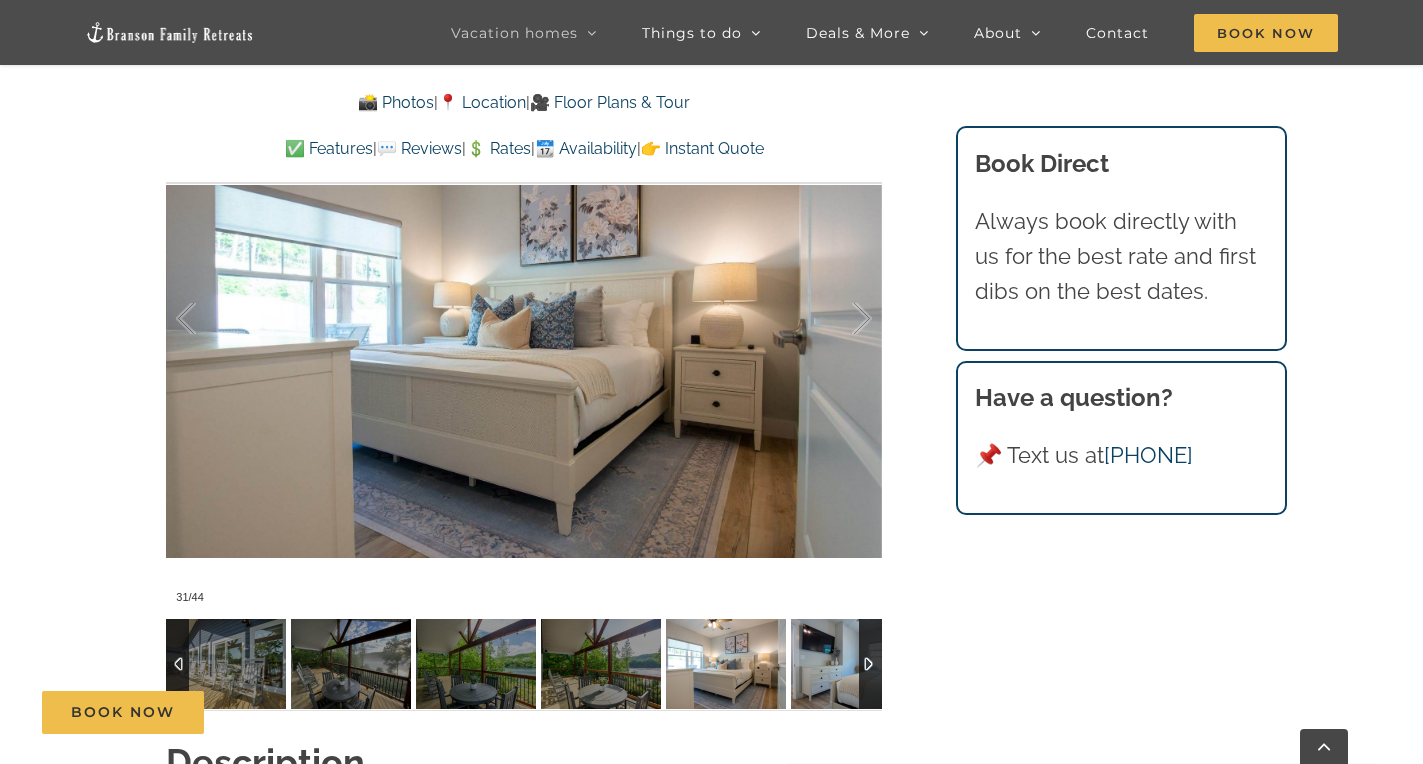click at bounding box center (851, 664) 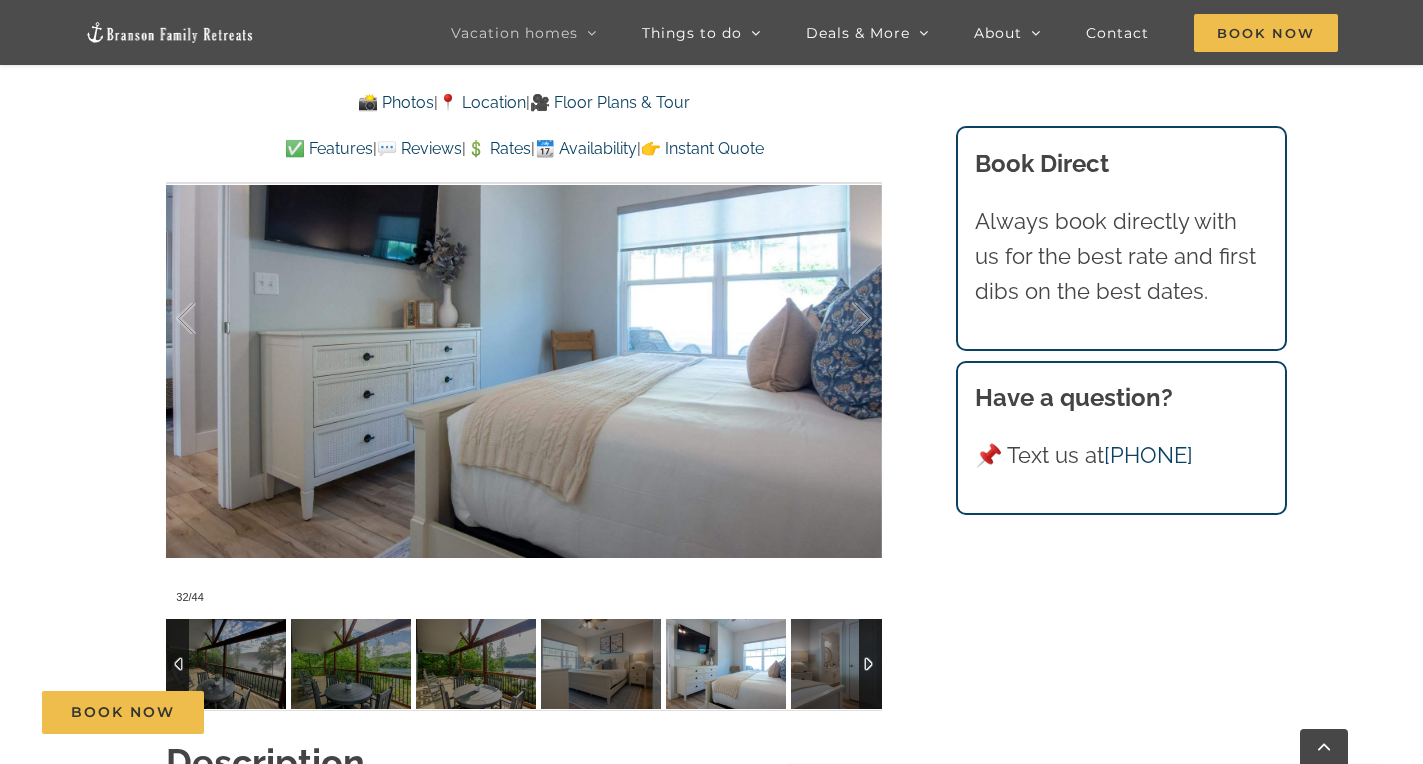 click at bounding box center (870, 664) 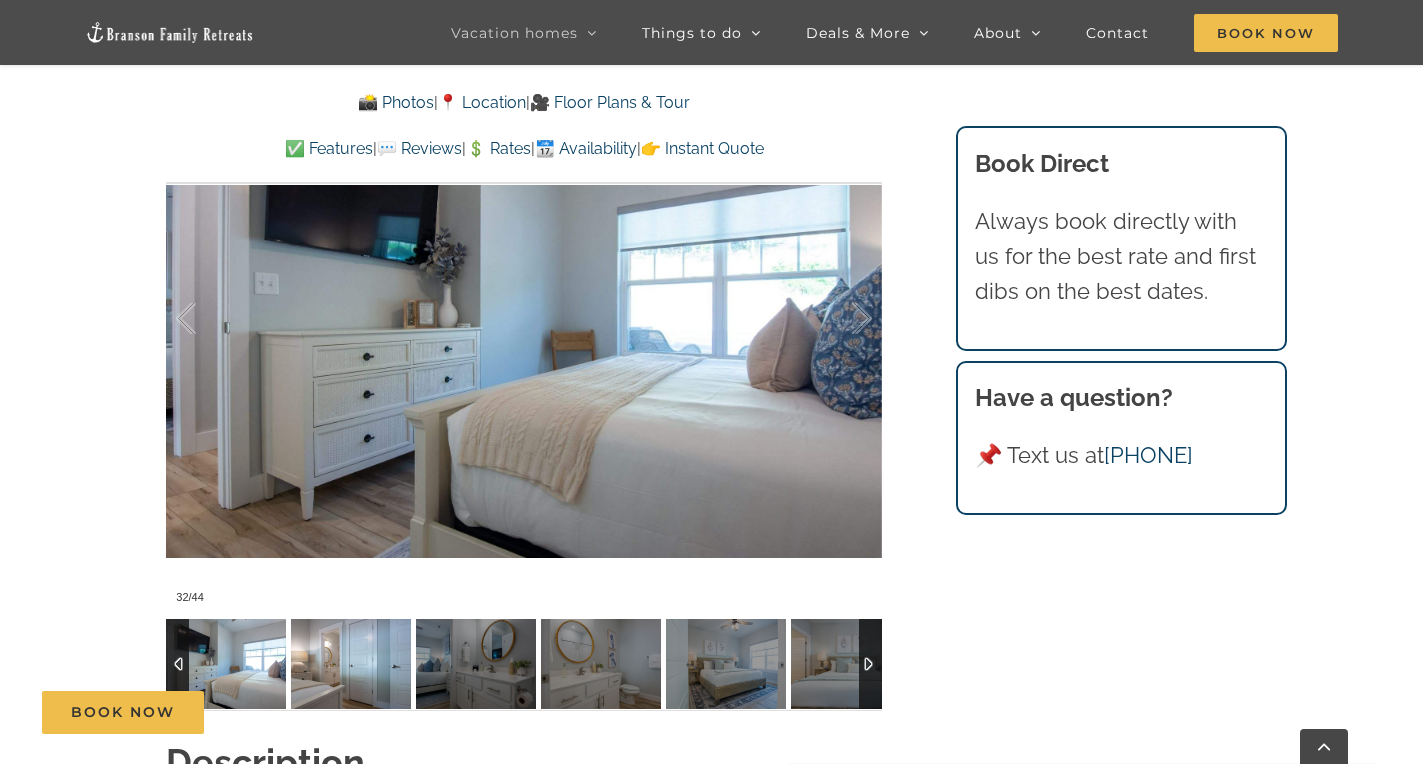 click at bounding box center [351, 664] 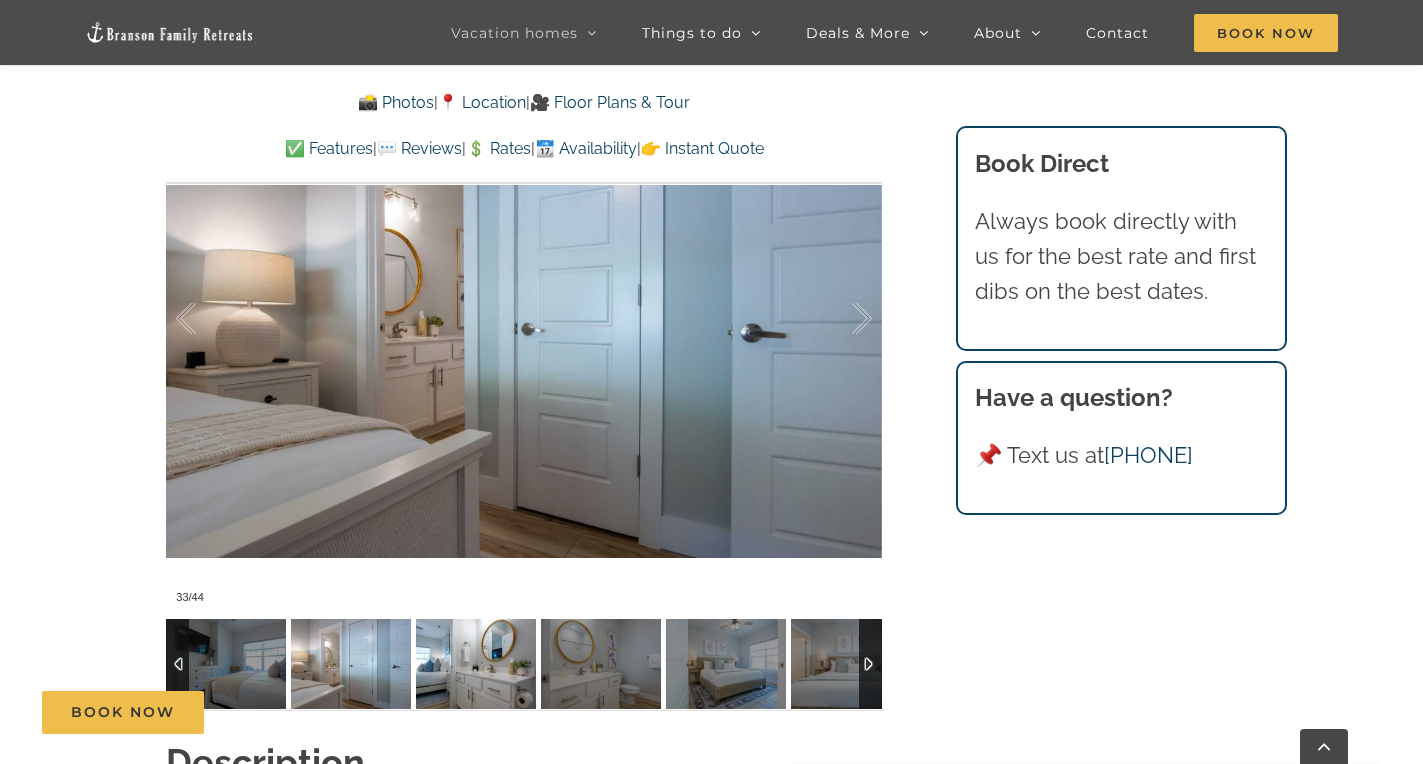click at bounding box center [476, 664] 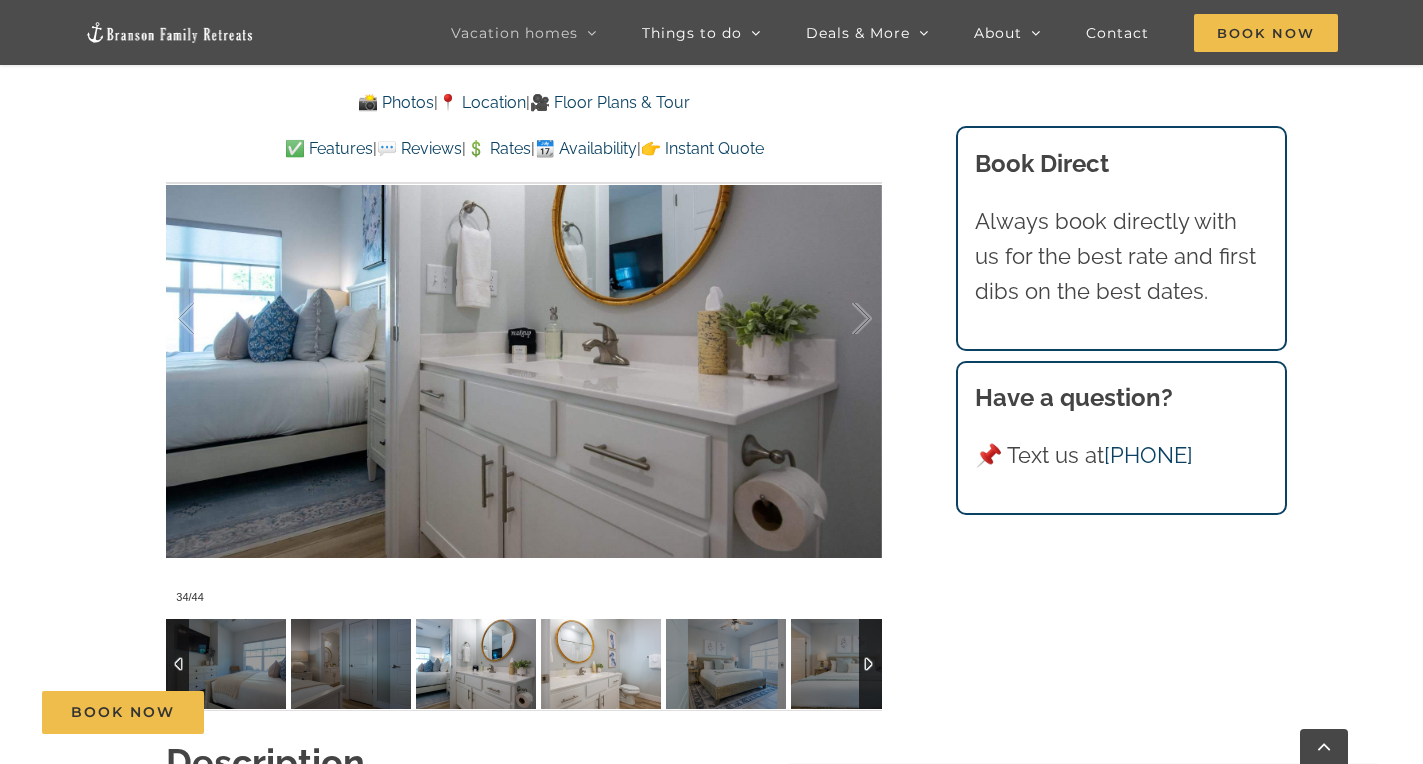 click at bounding box center (601, 664) 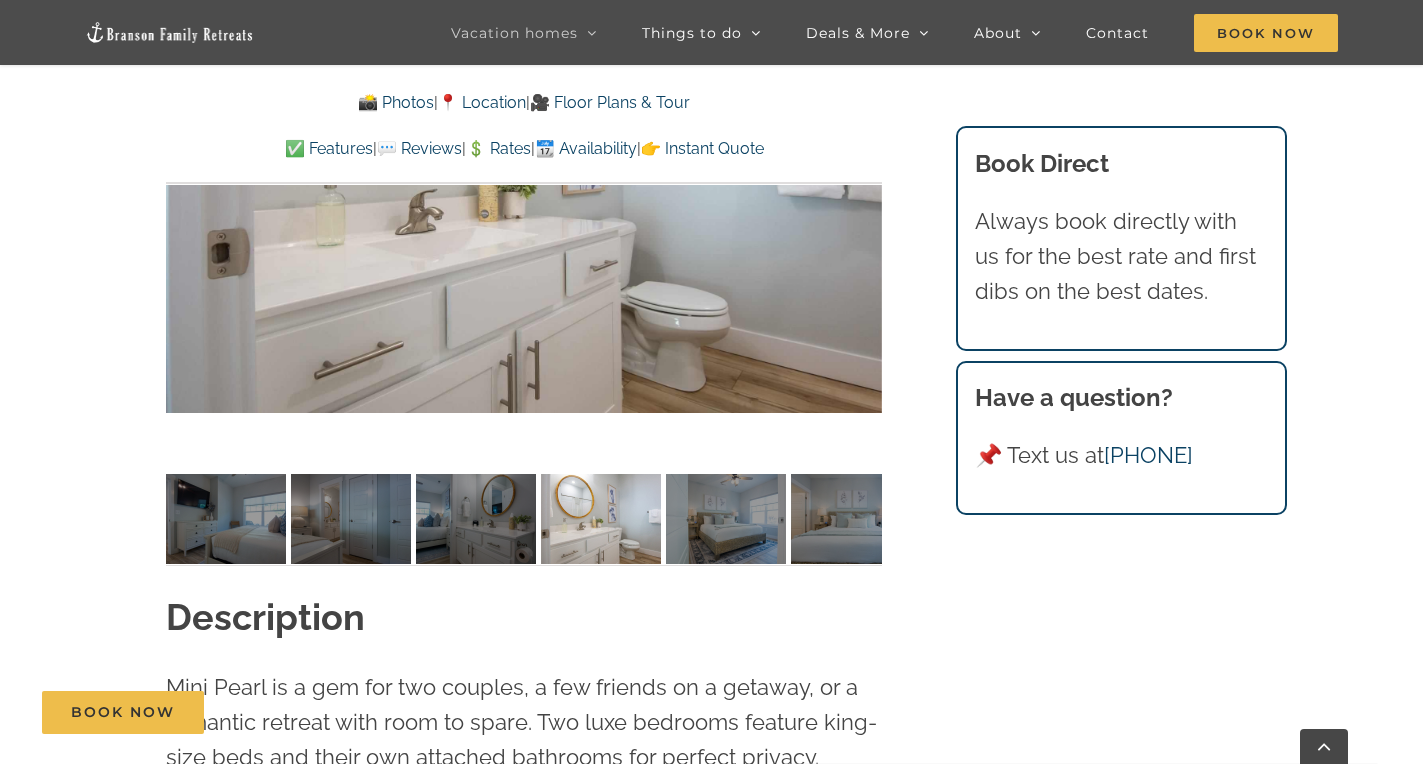 scroll, scrollTop: 1521, scrollLeft: 0, axis: vertical 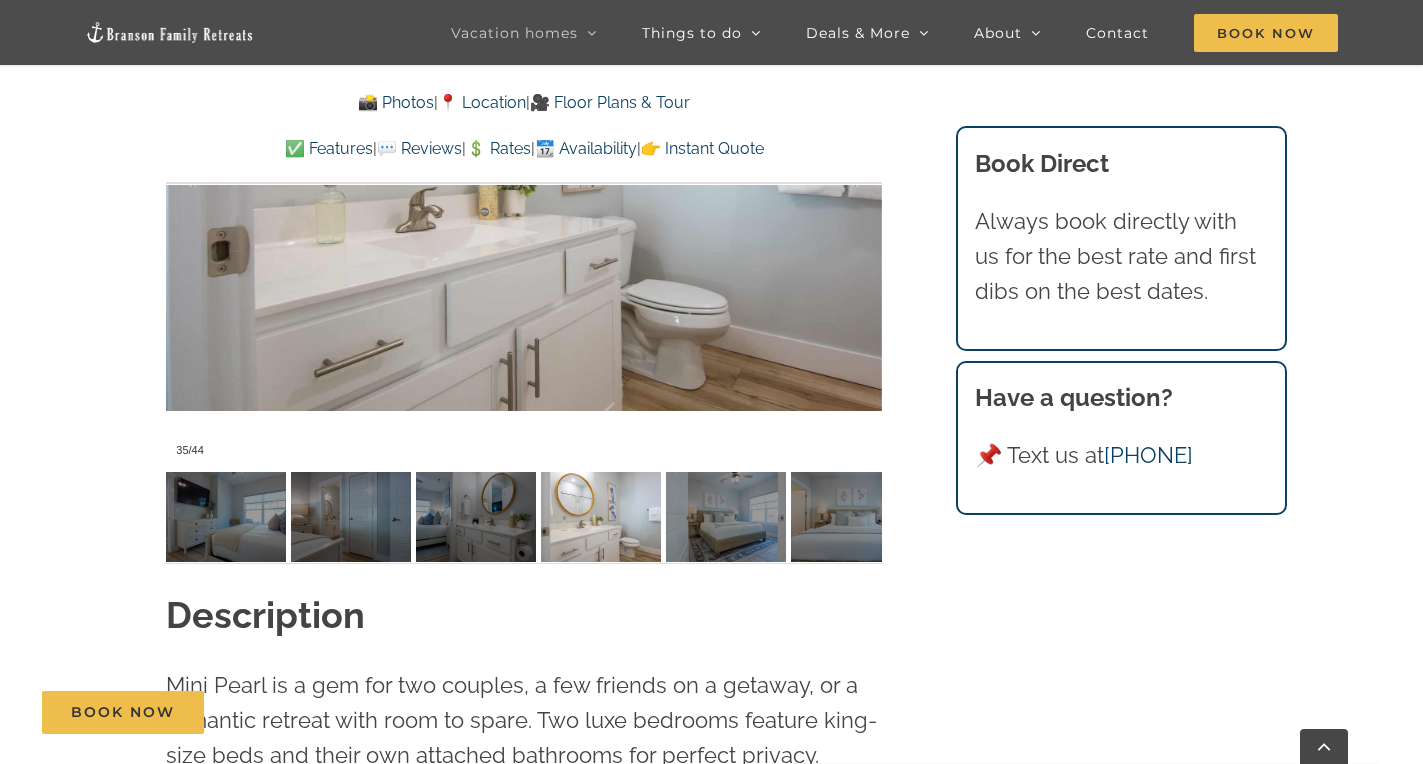 click on "📆 Availability" at bounding box center (586, 148) 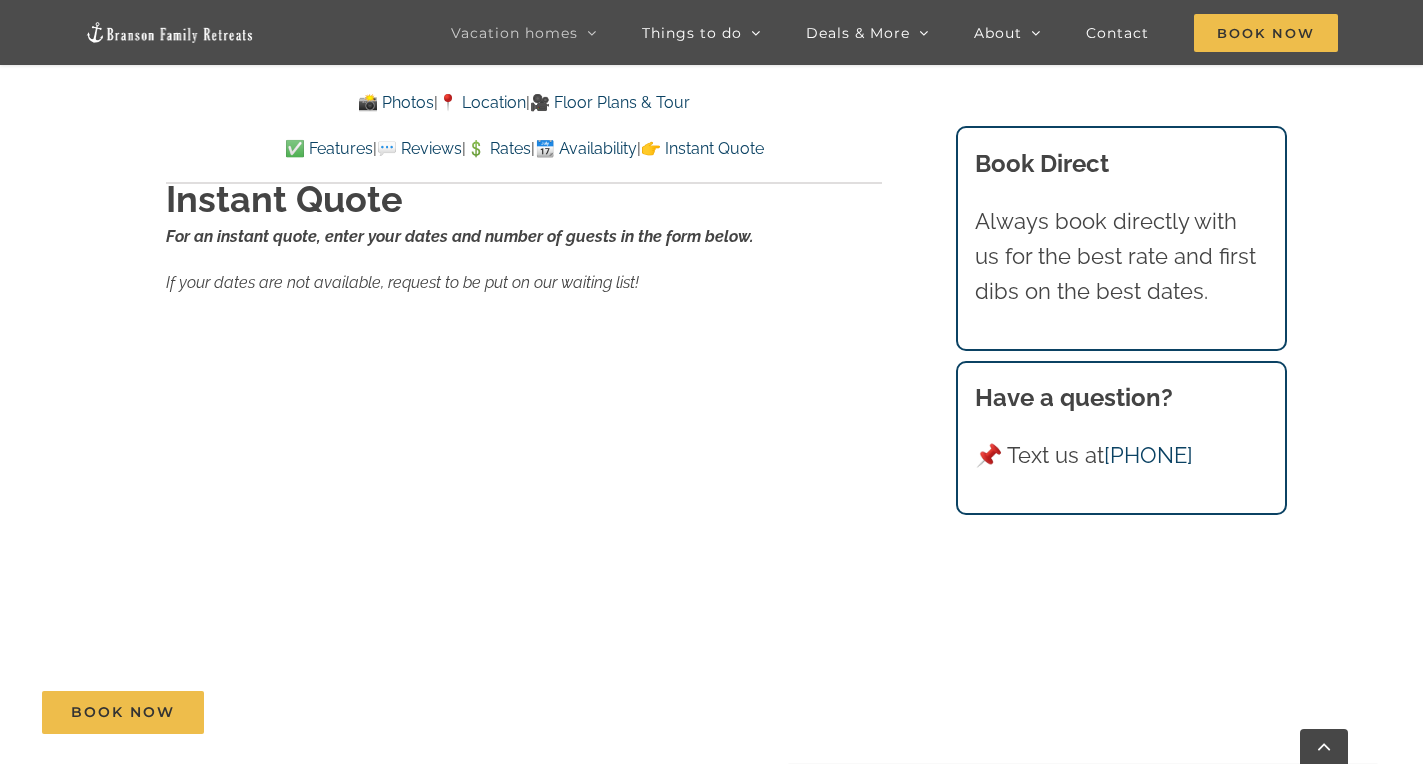 scroll, scrollTop: 11667, scrollLeft: 0, axis: vertical 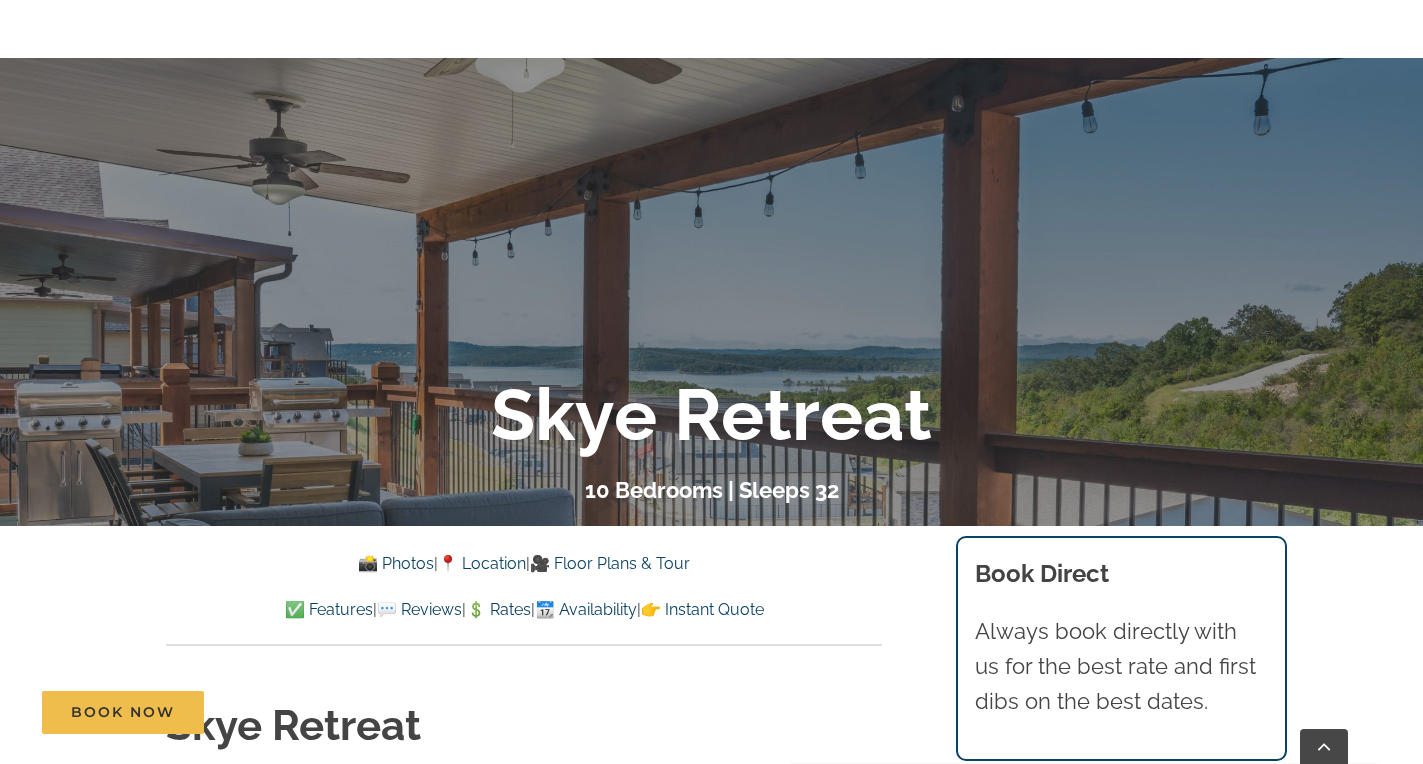 click on "Skye Retreat" at bounding box center (712, 416) 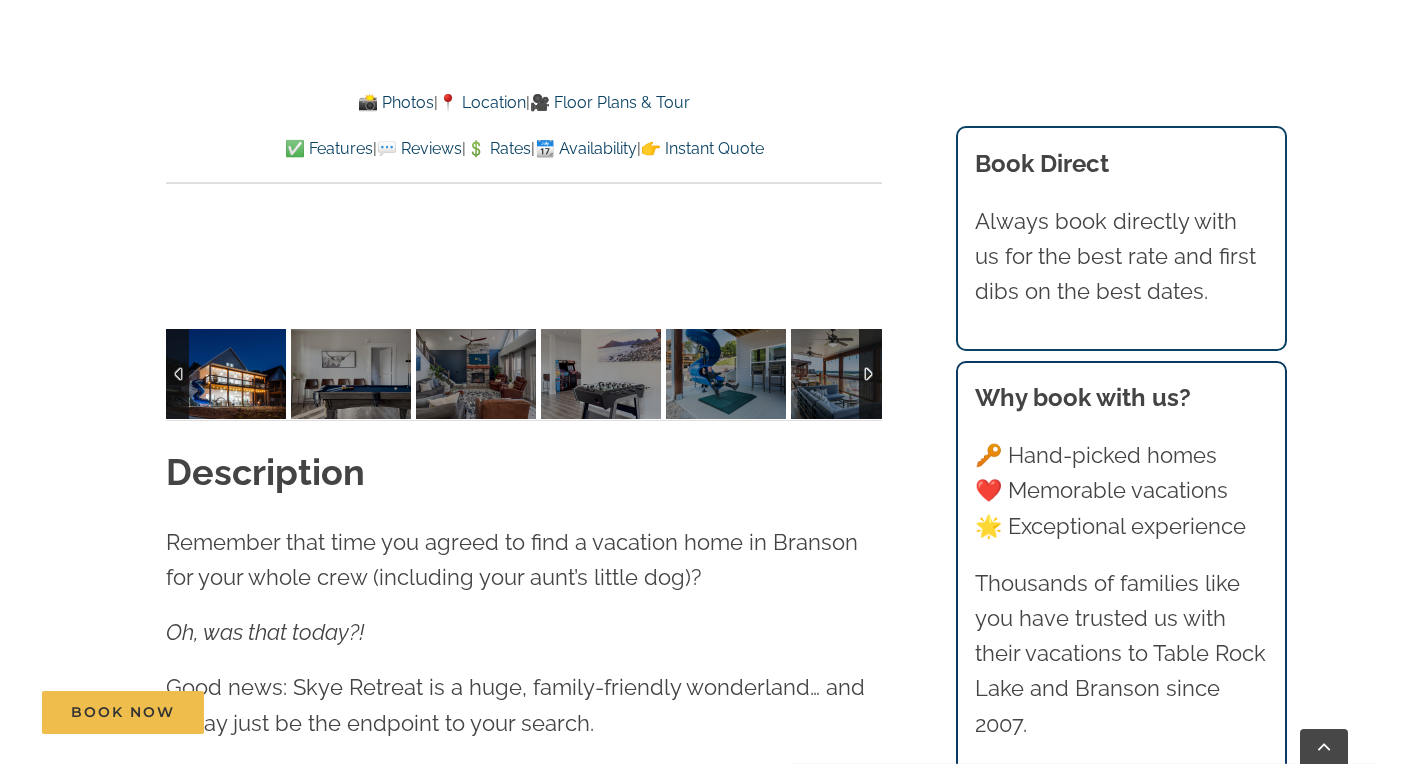scroll, scrollTop: 1856, scrollLeft: 0, axis: vertical 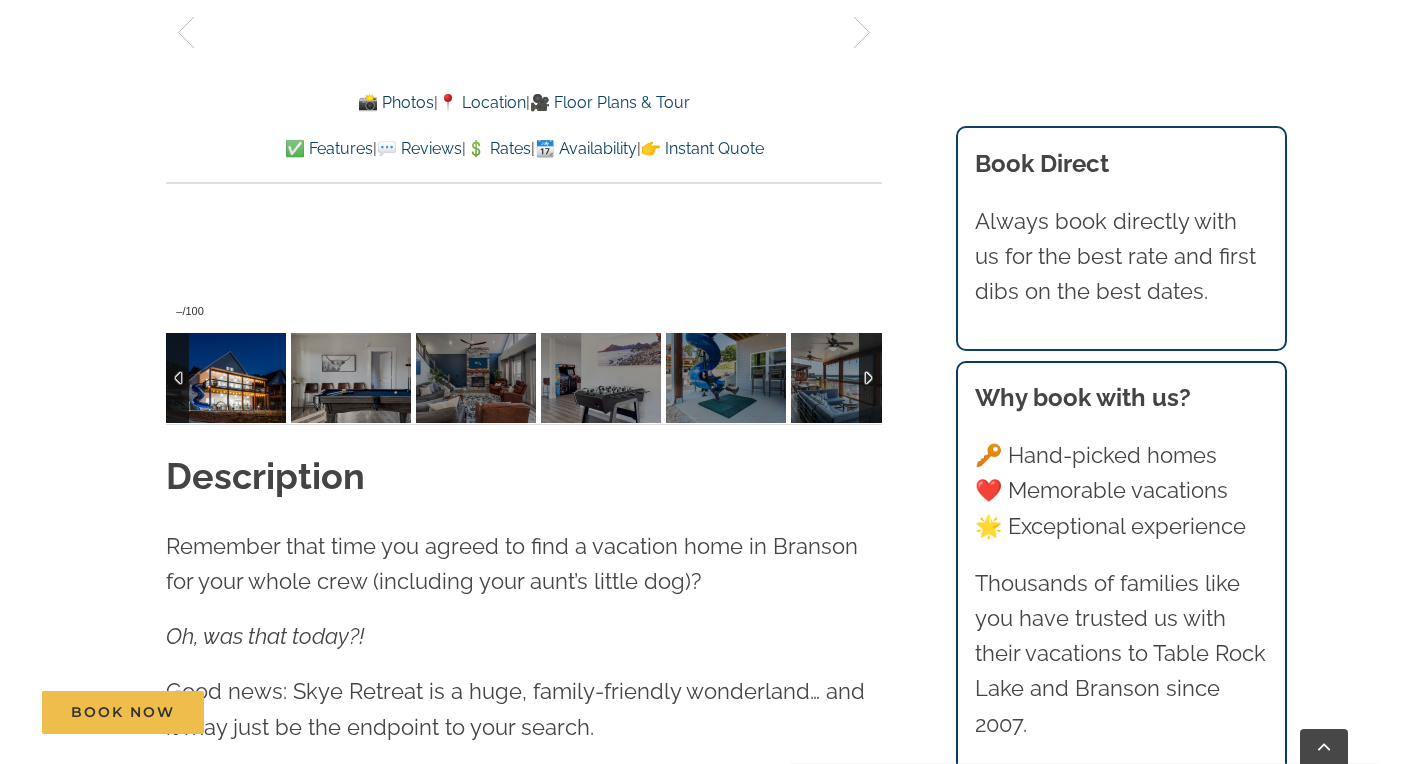 click at bounding box center [226, 378] 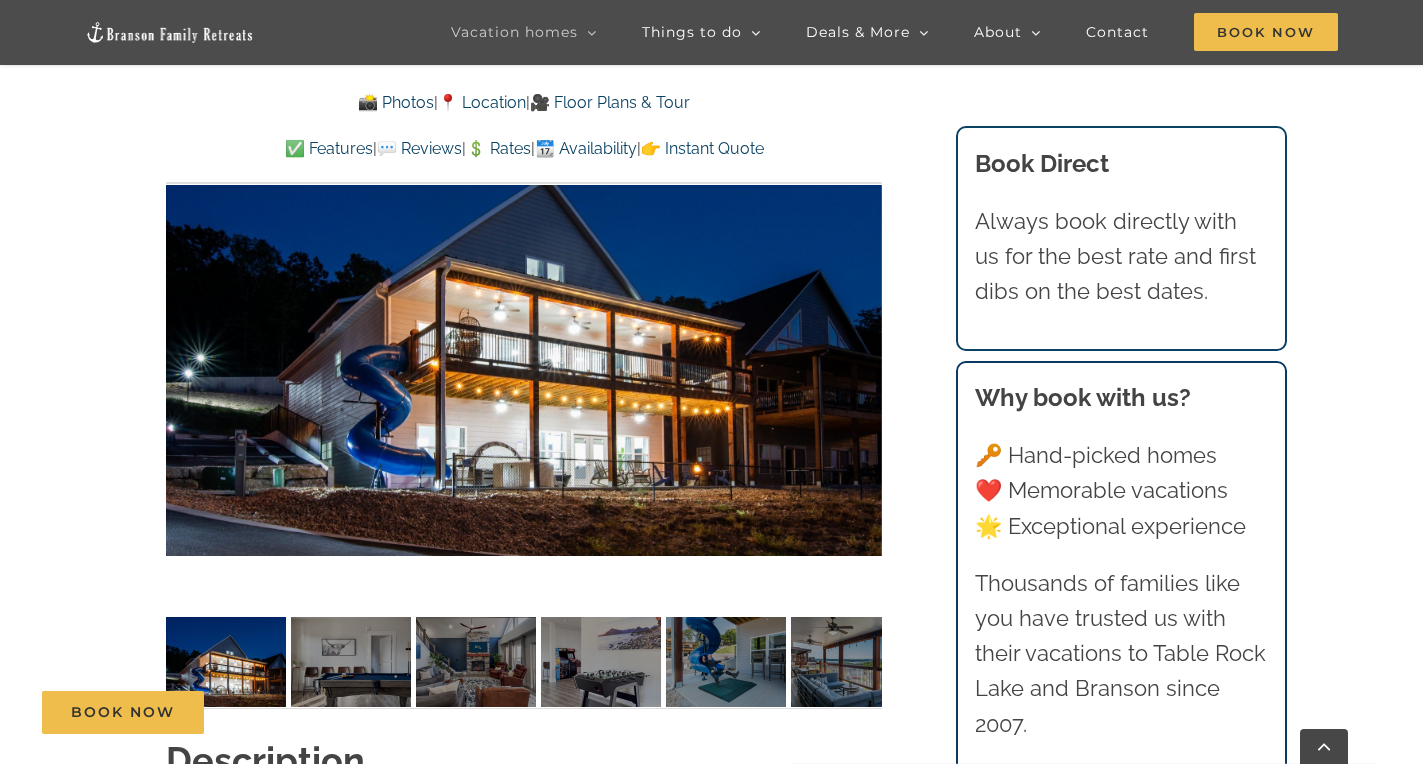 scroll, scrollTop: 1572, scrollLeft: 0, axis: vertical 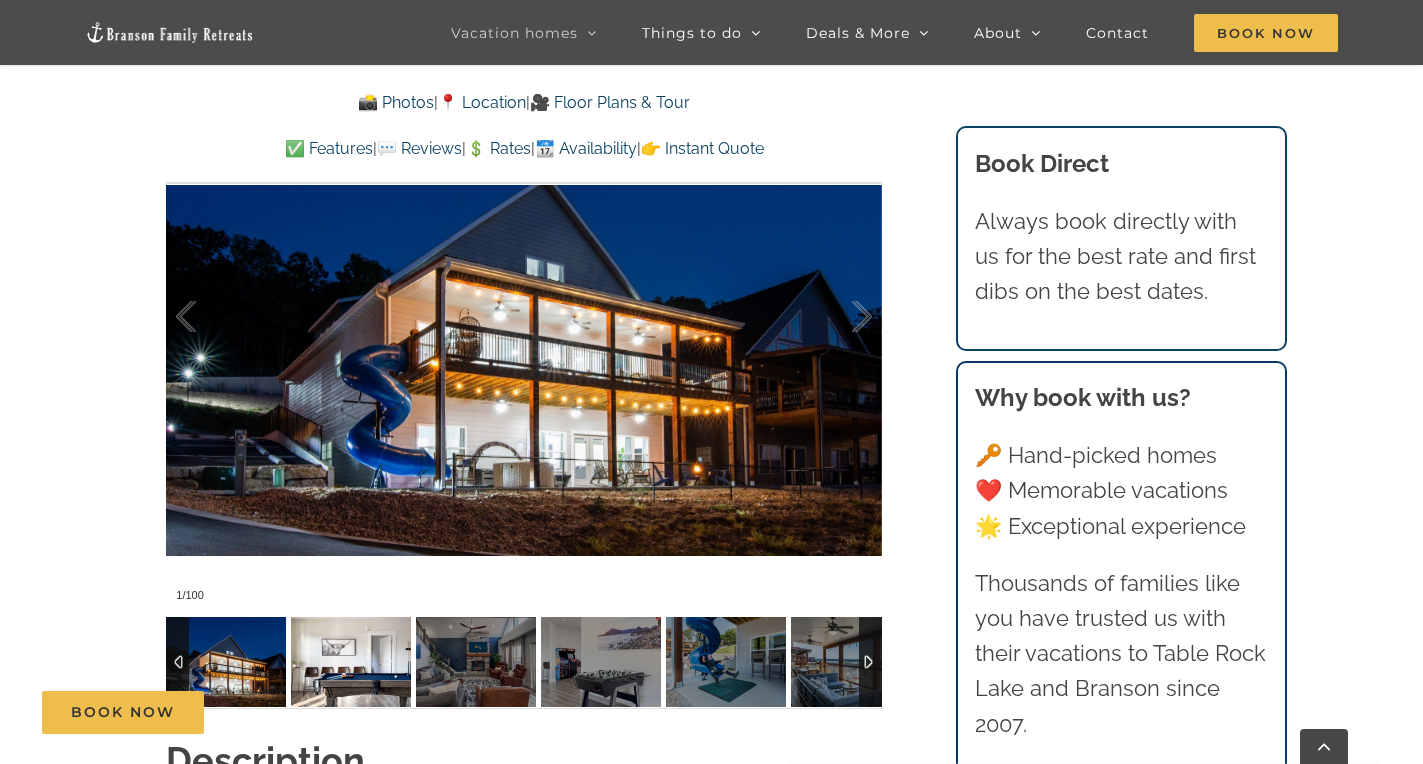 click at bounding box center (351, 662) 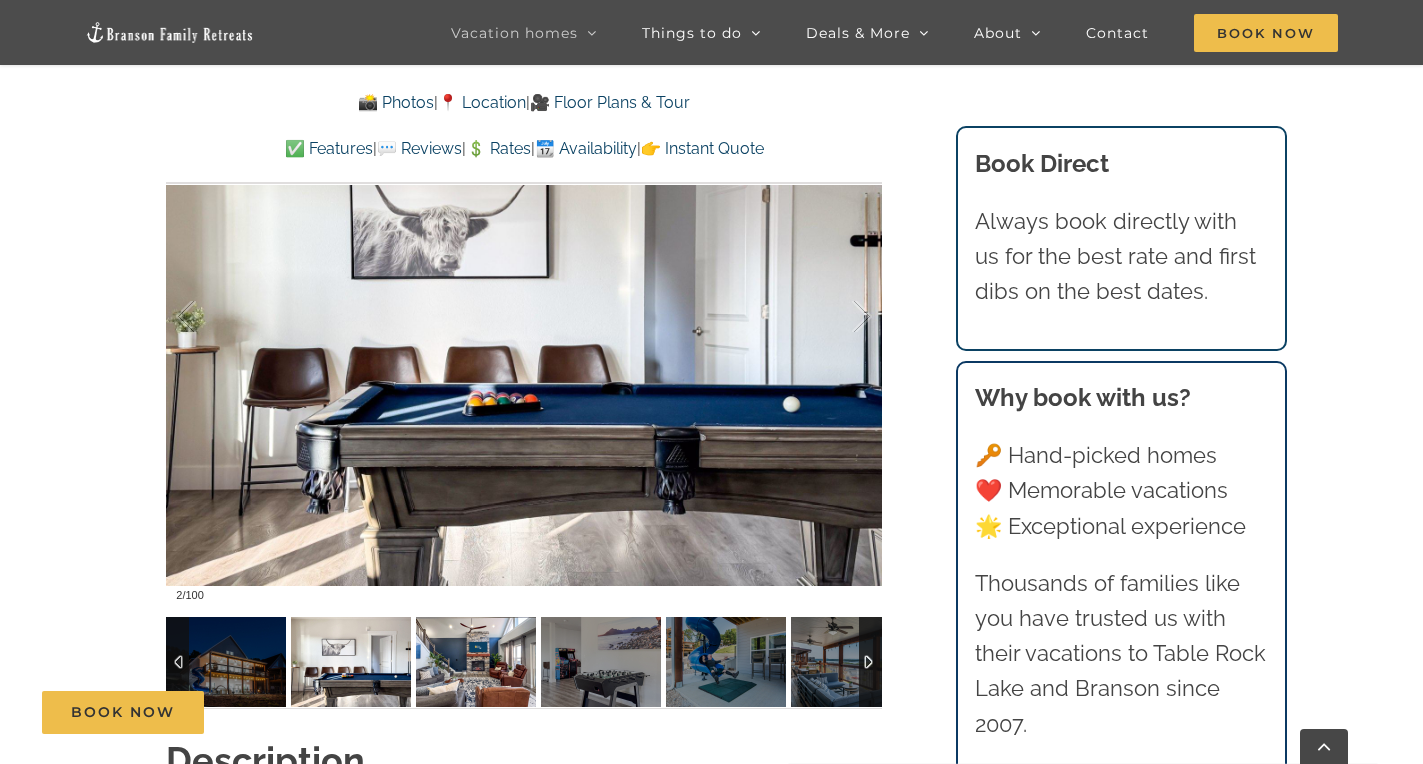 click at bounding box center (476, 662) 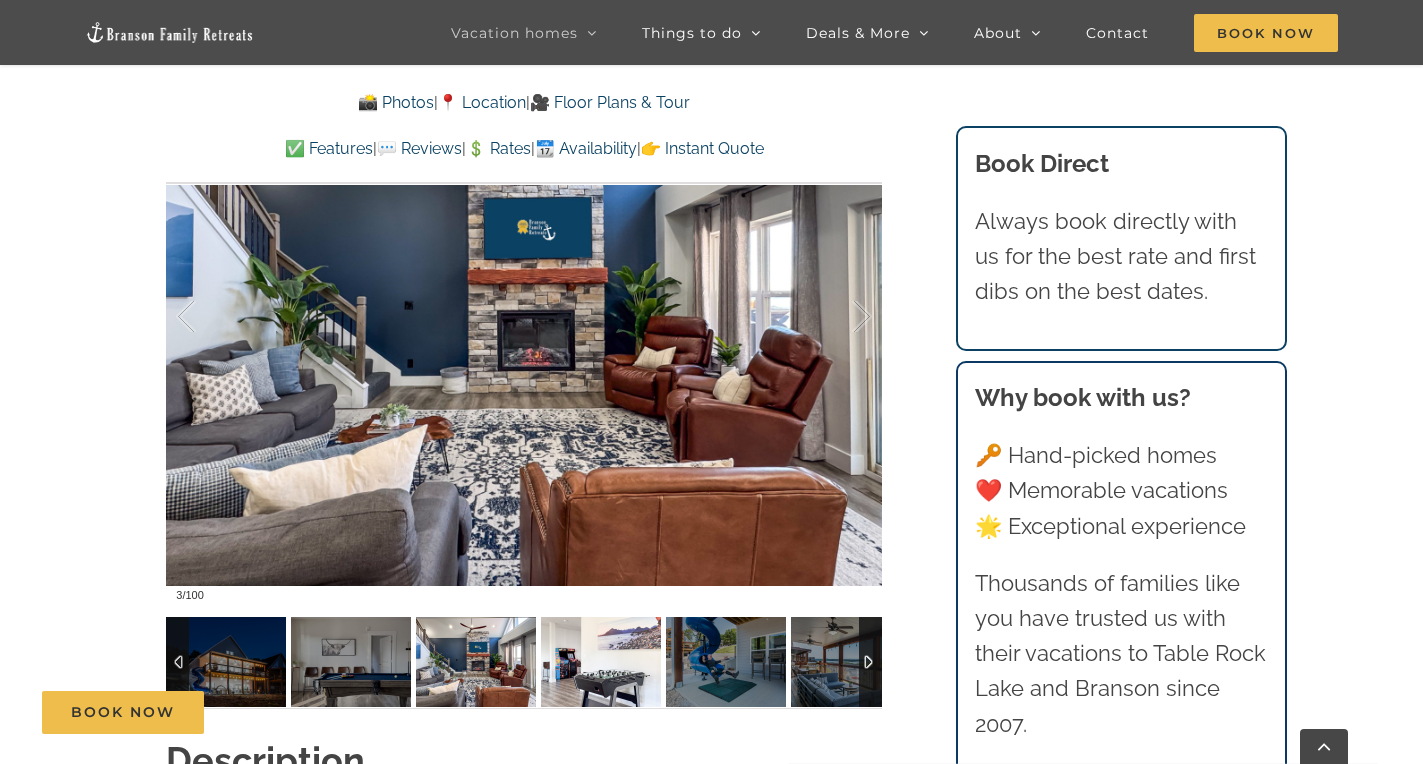 click at bounding box center [601, 662] 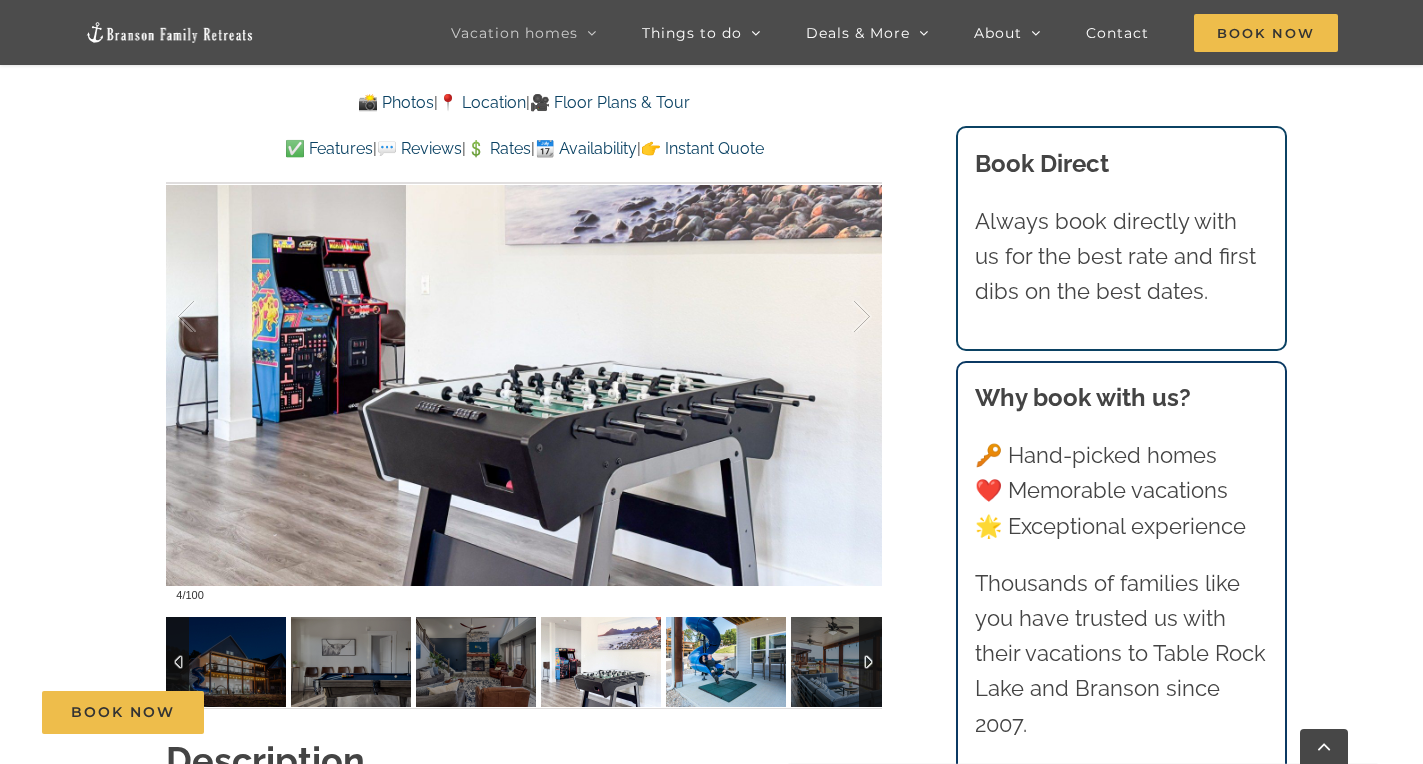 click at bounding box center [726, 662] 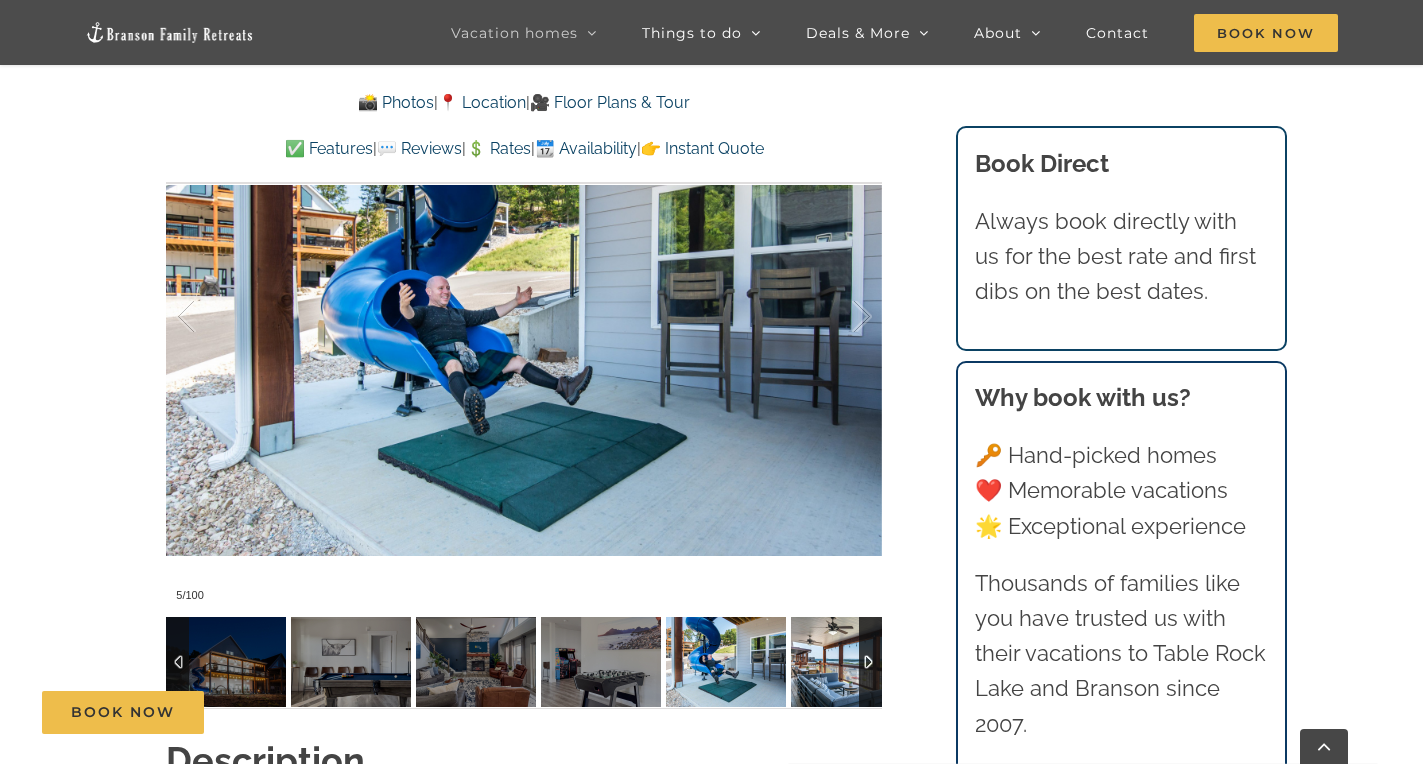 click at bounding box center [851, 662] 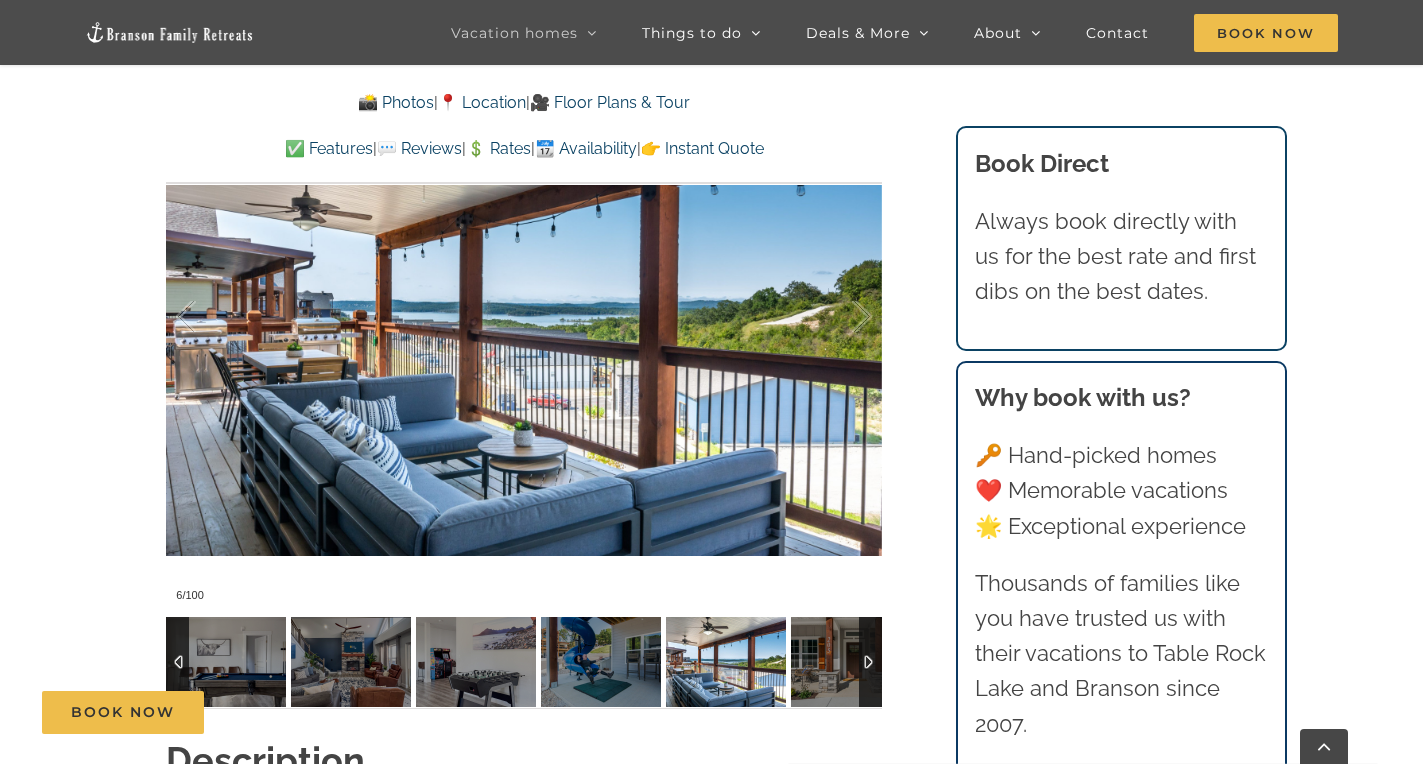 click at bounding box center [870, 662] 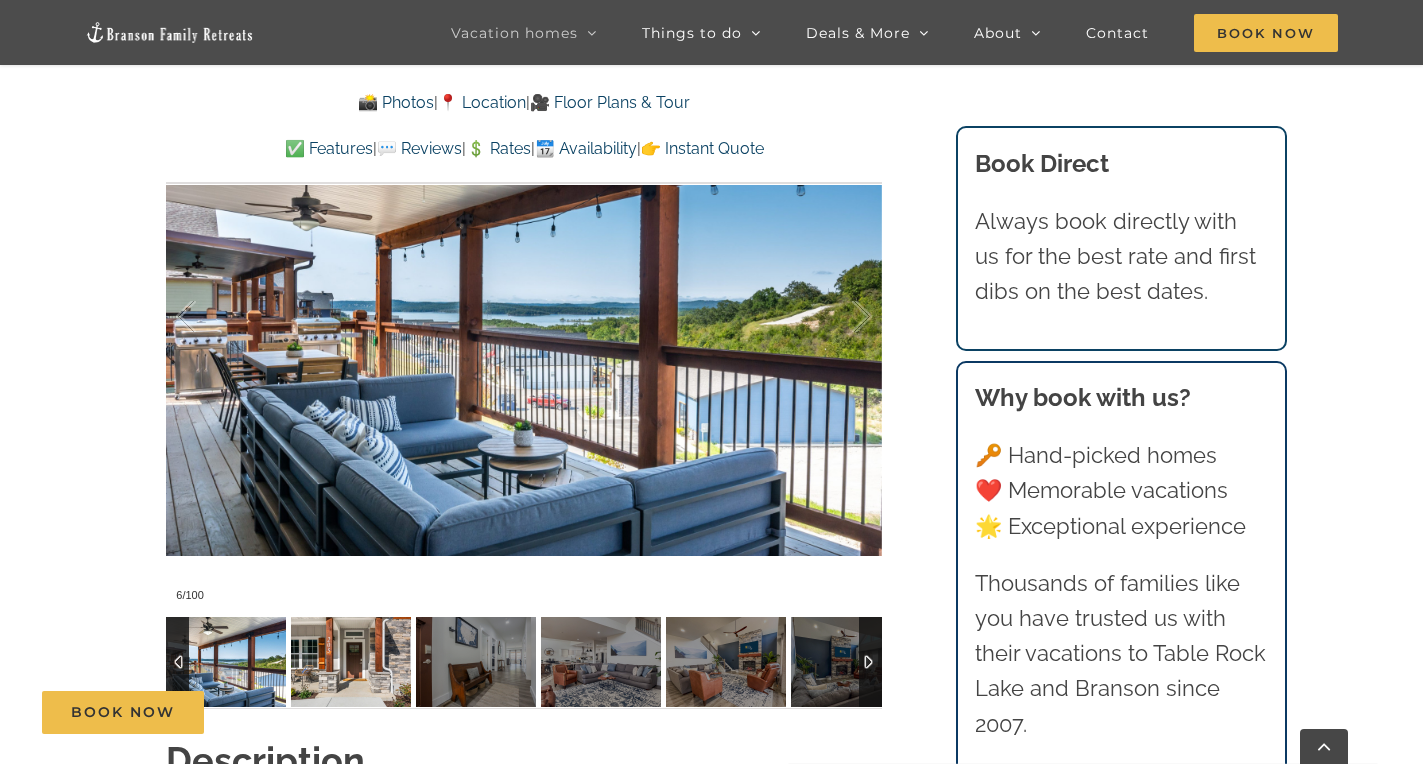 click at bounding box center (351, 662) 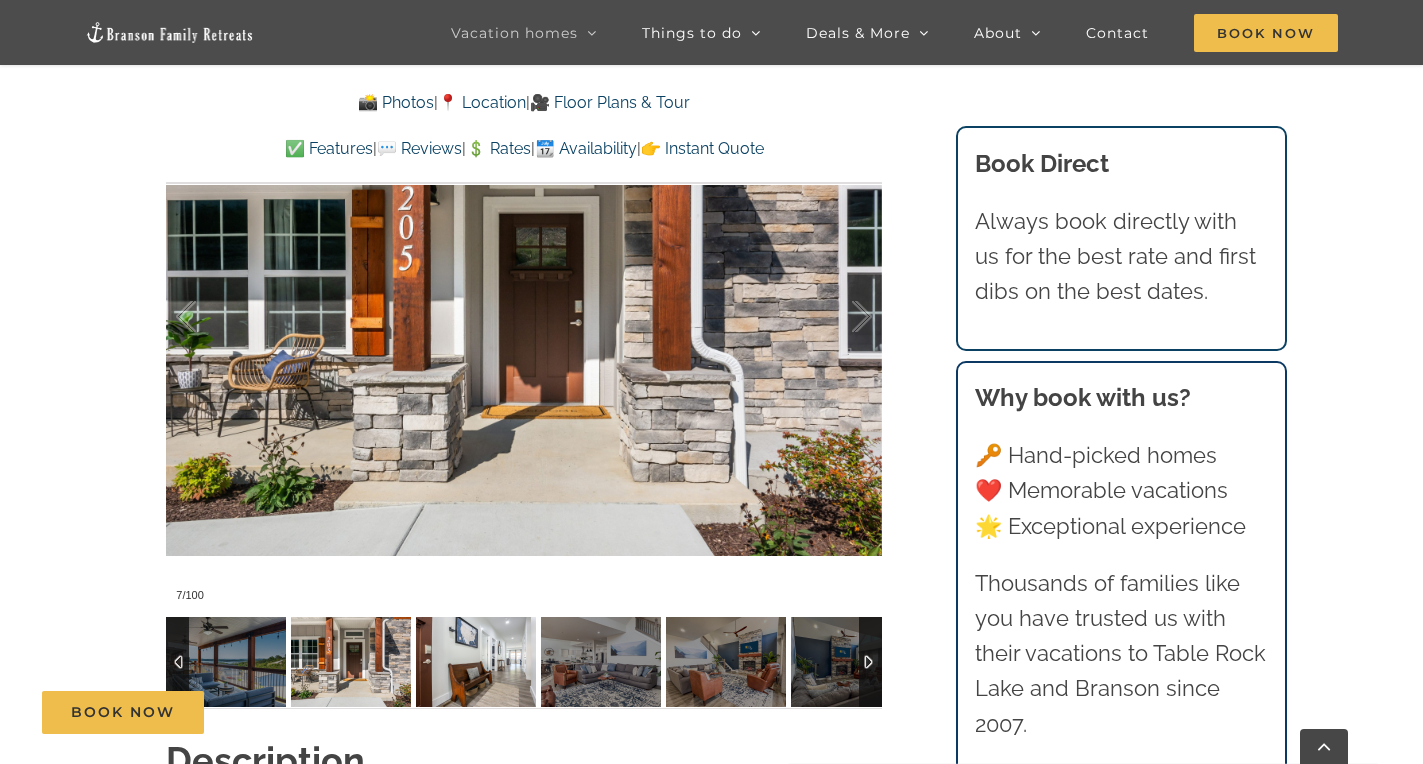 click at bounding box center (476, 662) 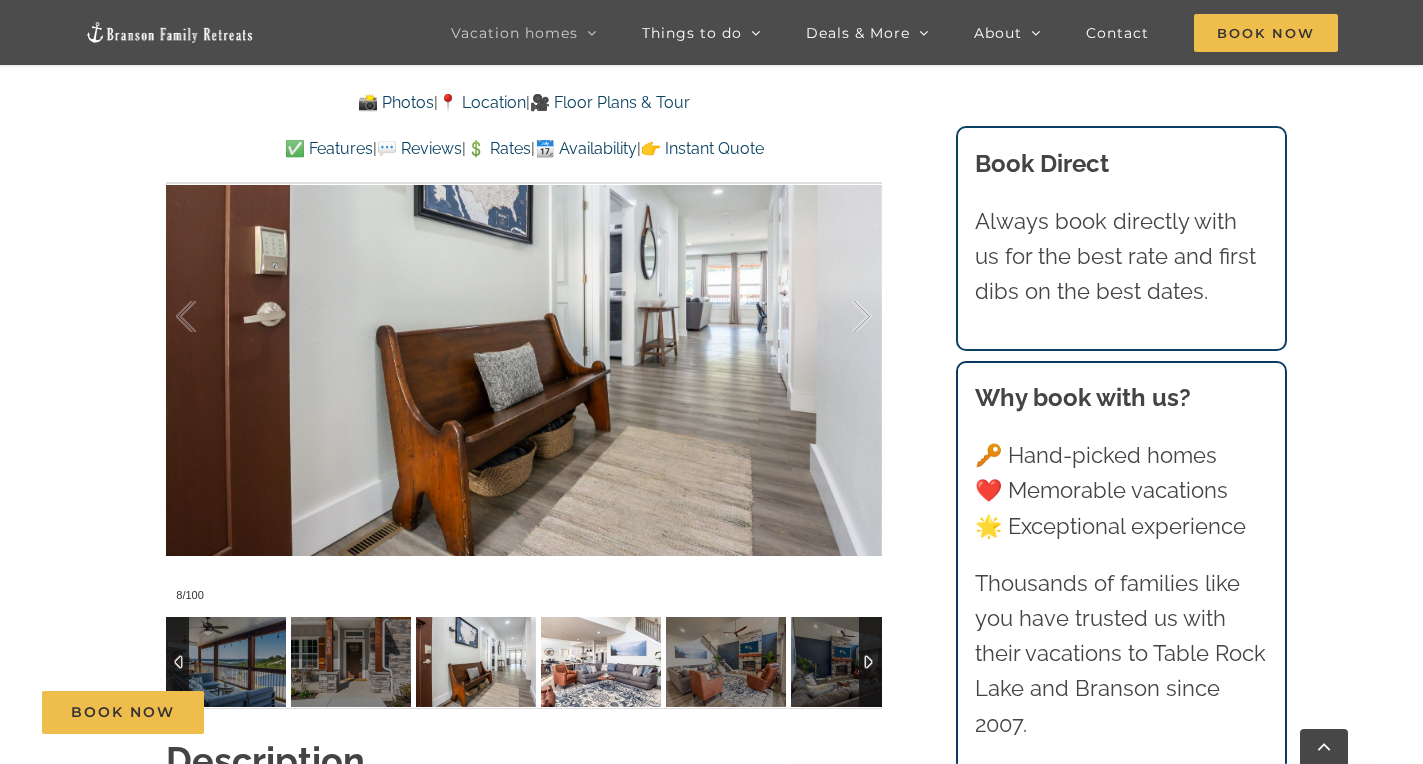 click at bounding box center [601, 662] 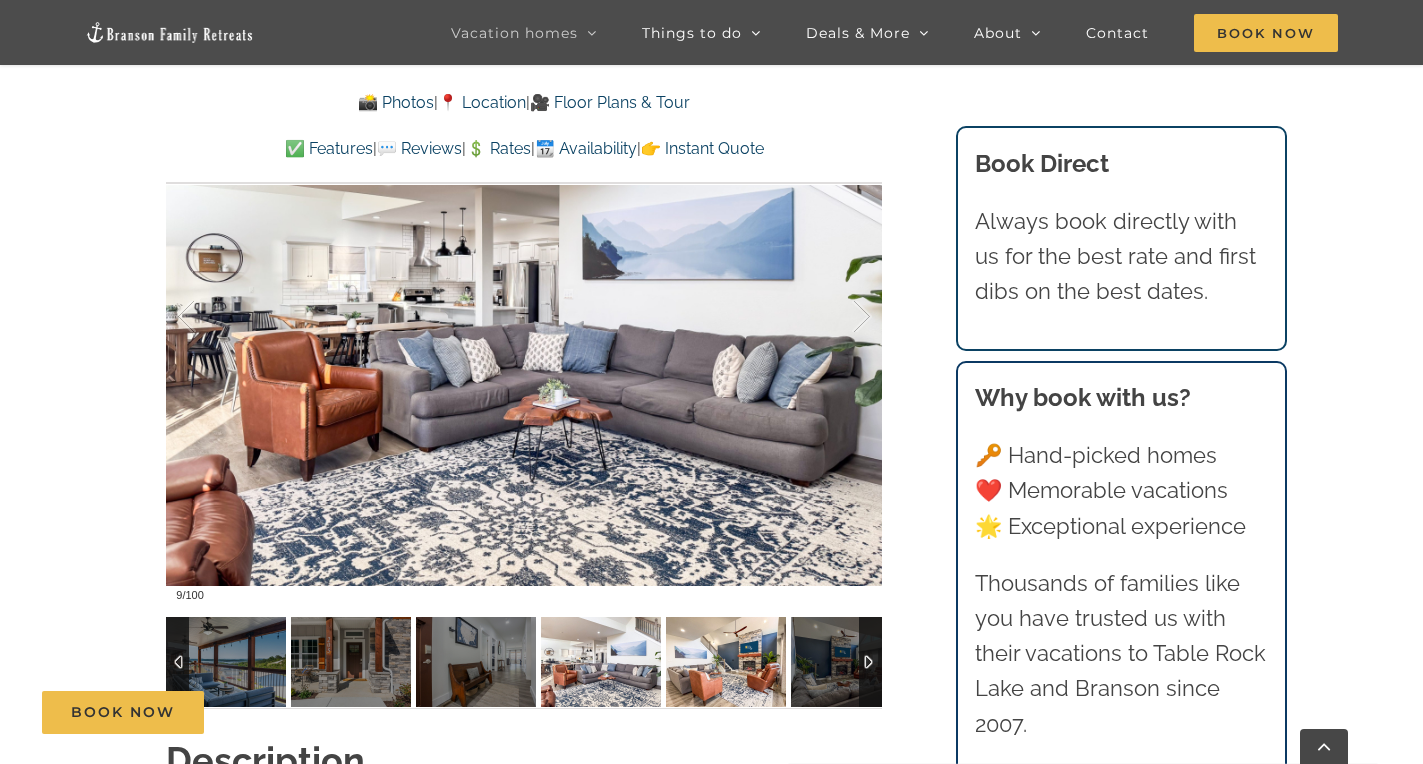 click at bounding box center [726, 662] 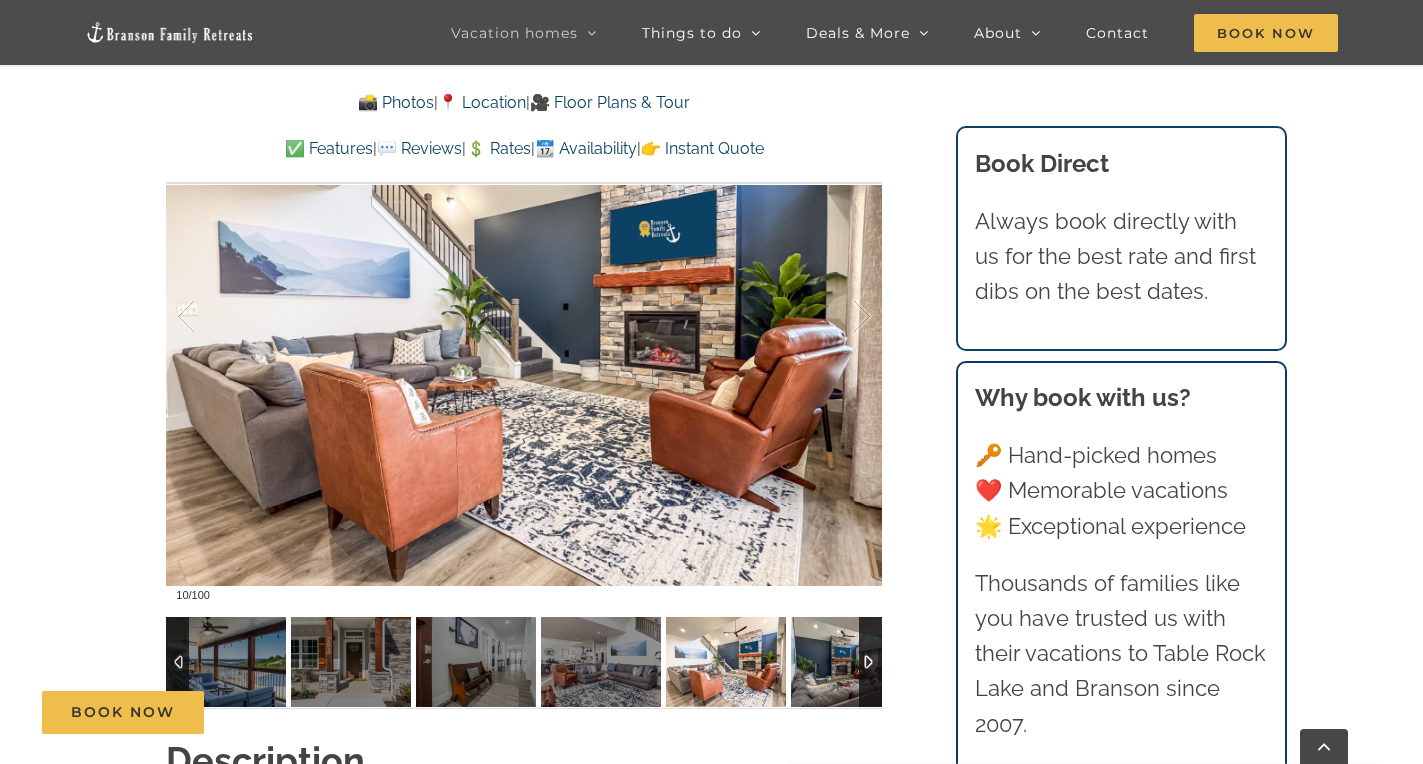 click at bounding box center [851, 662] 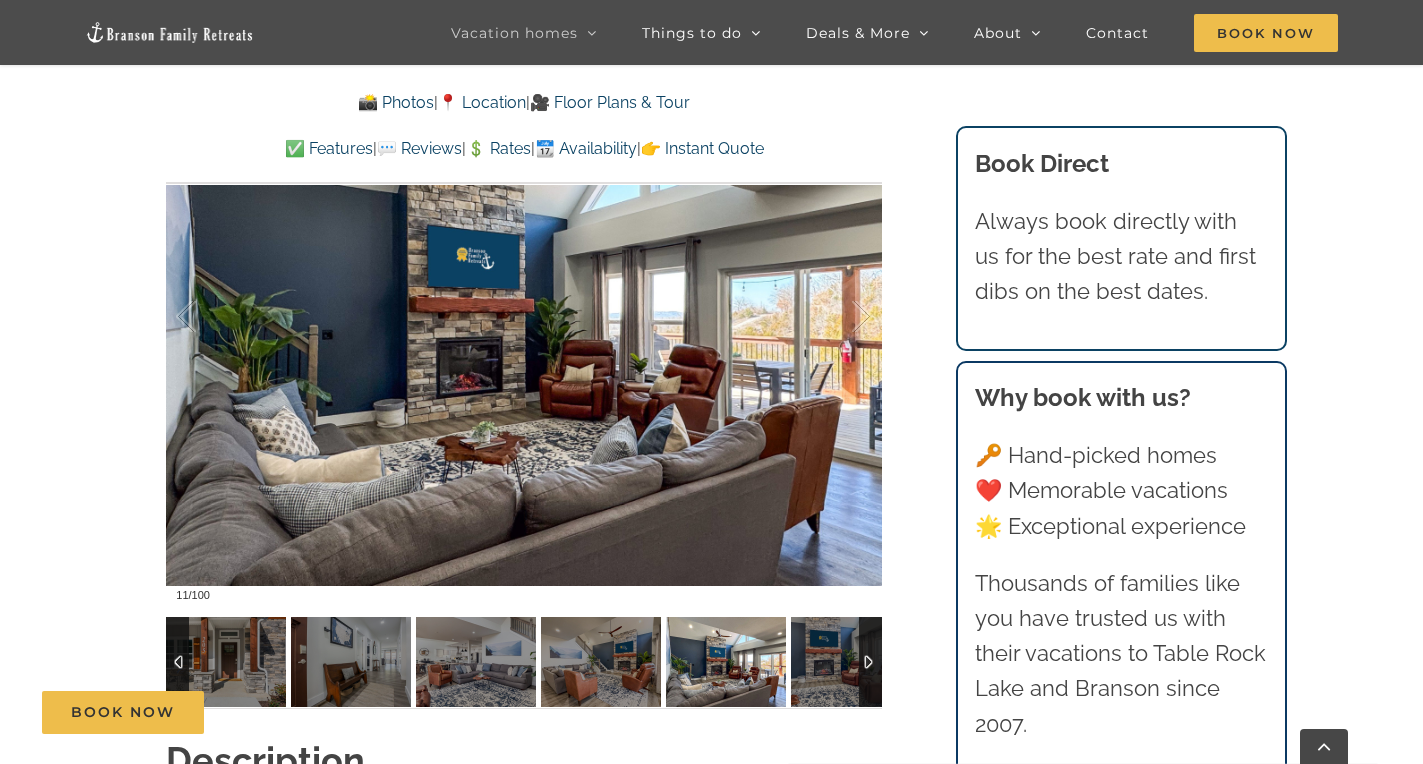 click at bounding box center (870, 662) 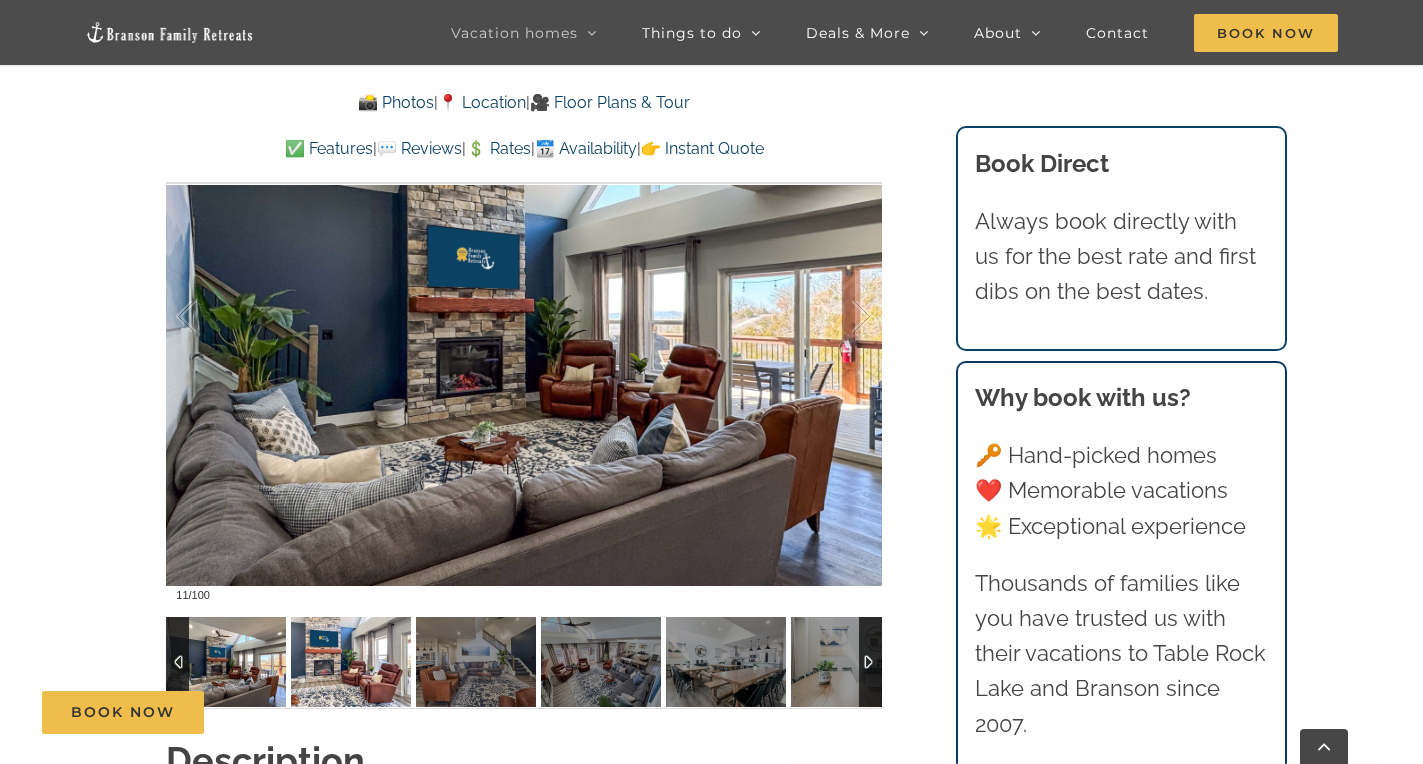 click at bounding box center (351, 662) 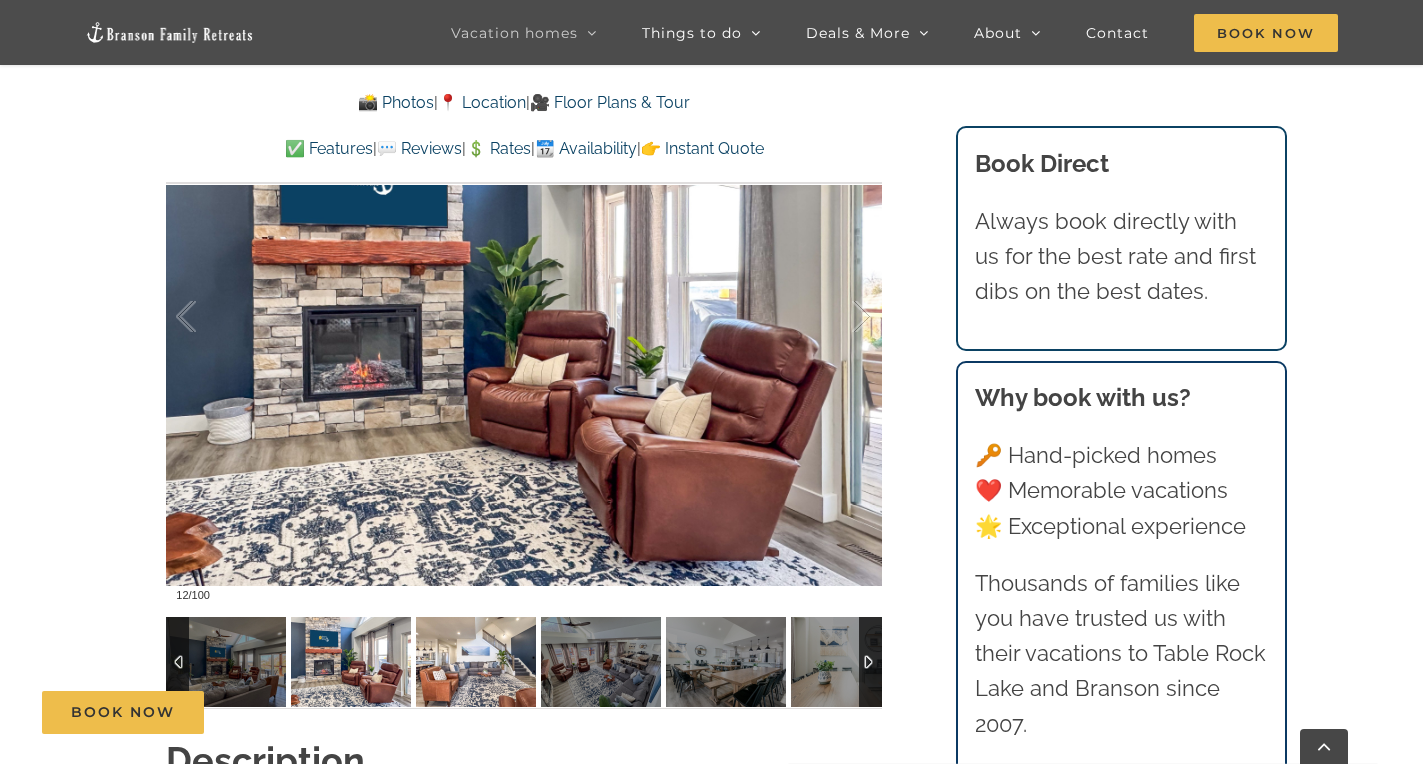 click at bounding box center (476, 662) 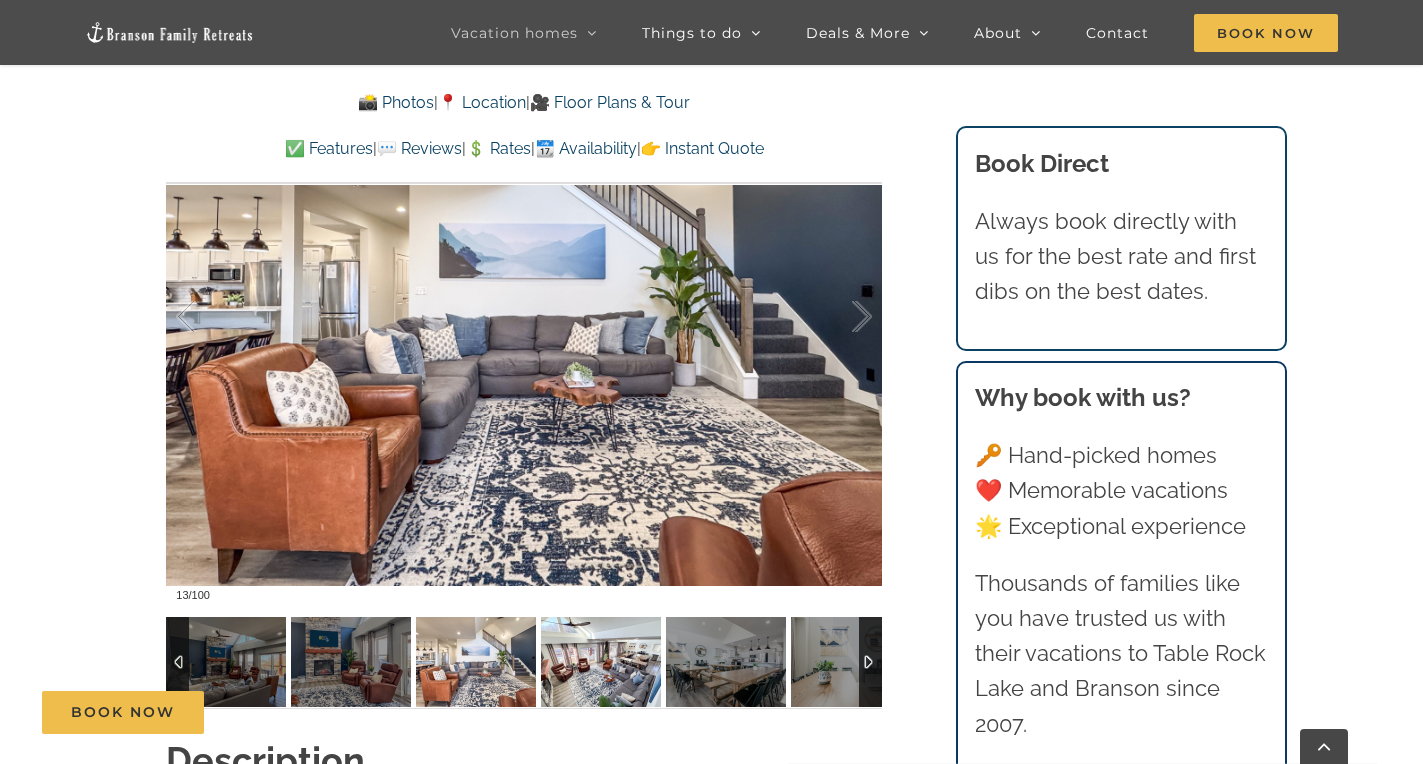 click at bounding box center [601, 662] 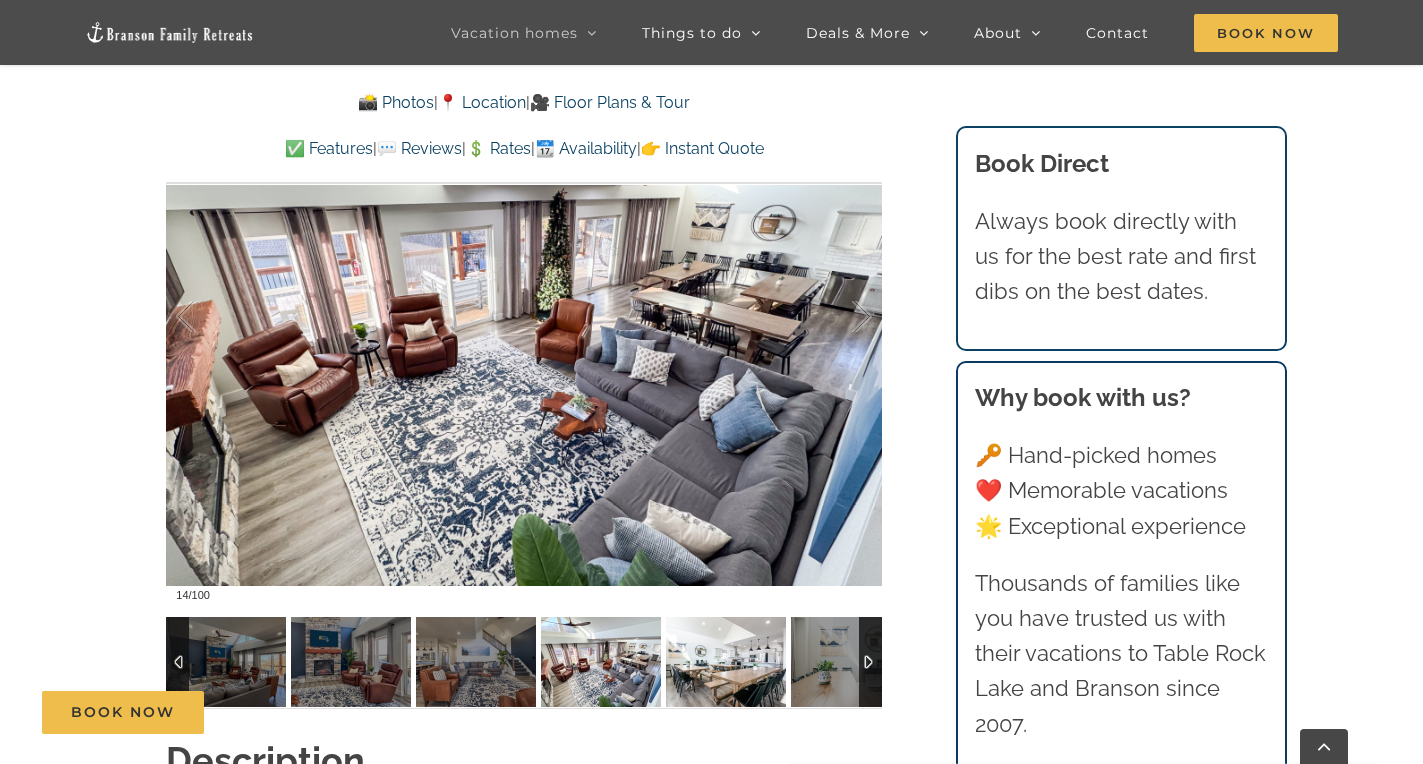 click at bounding box center [726, 662] 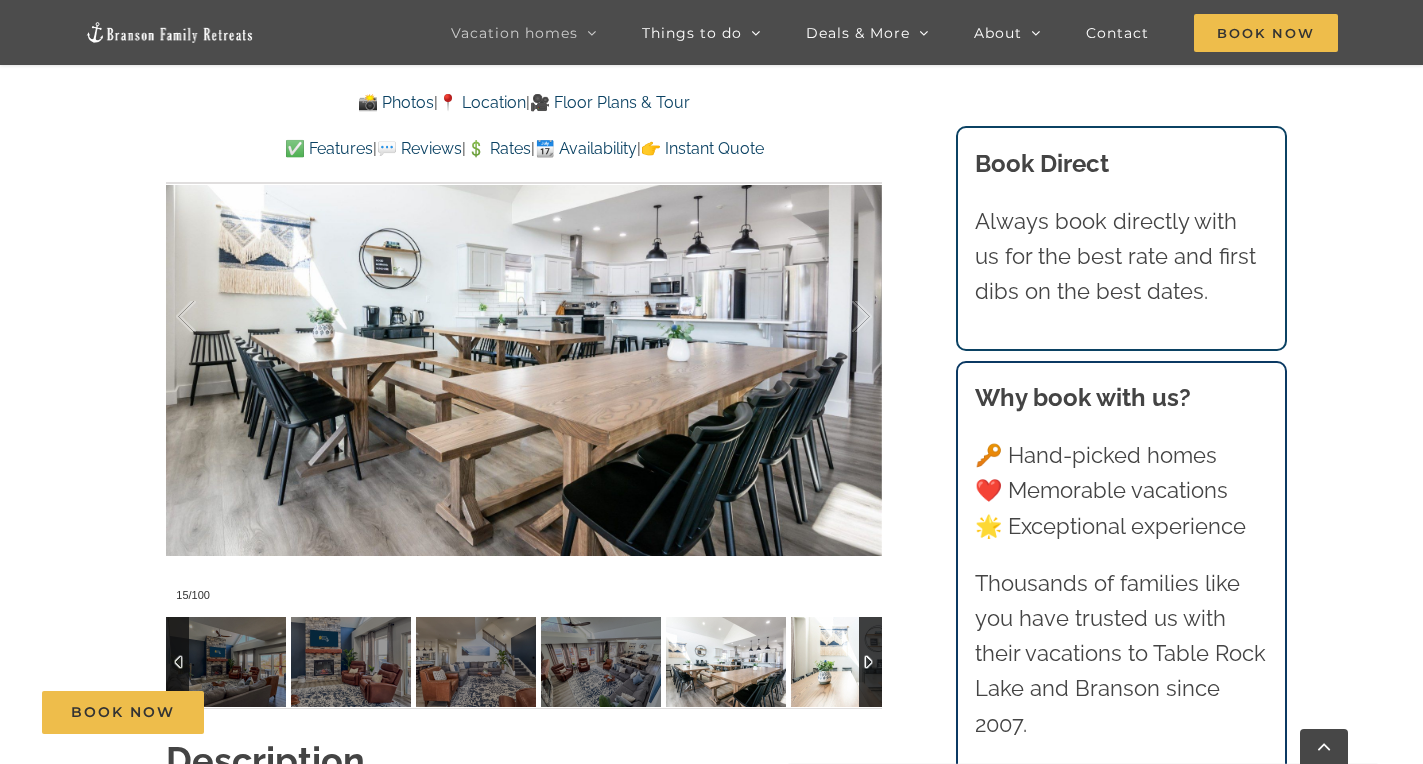 click at bounding box center (851, 662) 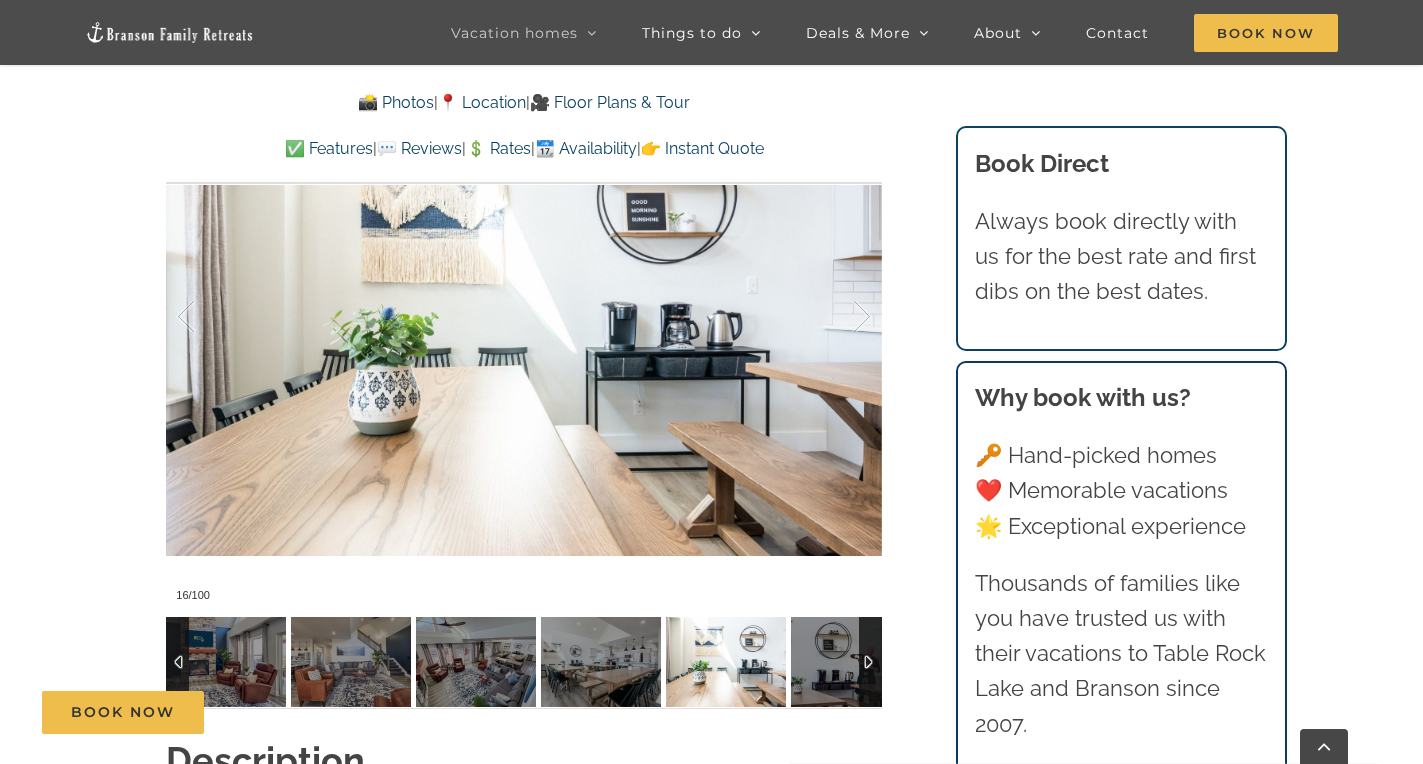 click at bounding box center (870, 662) 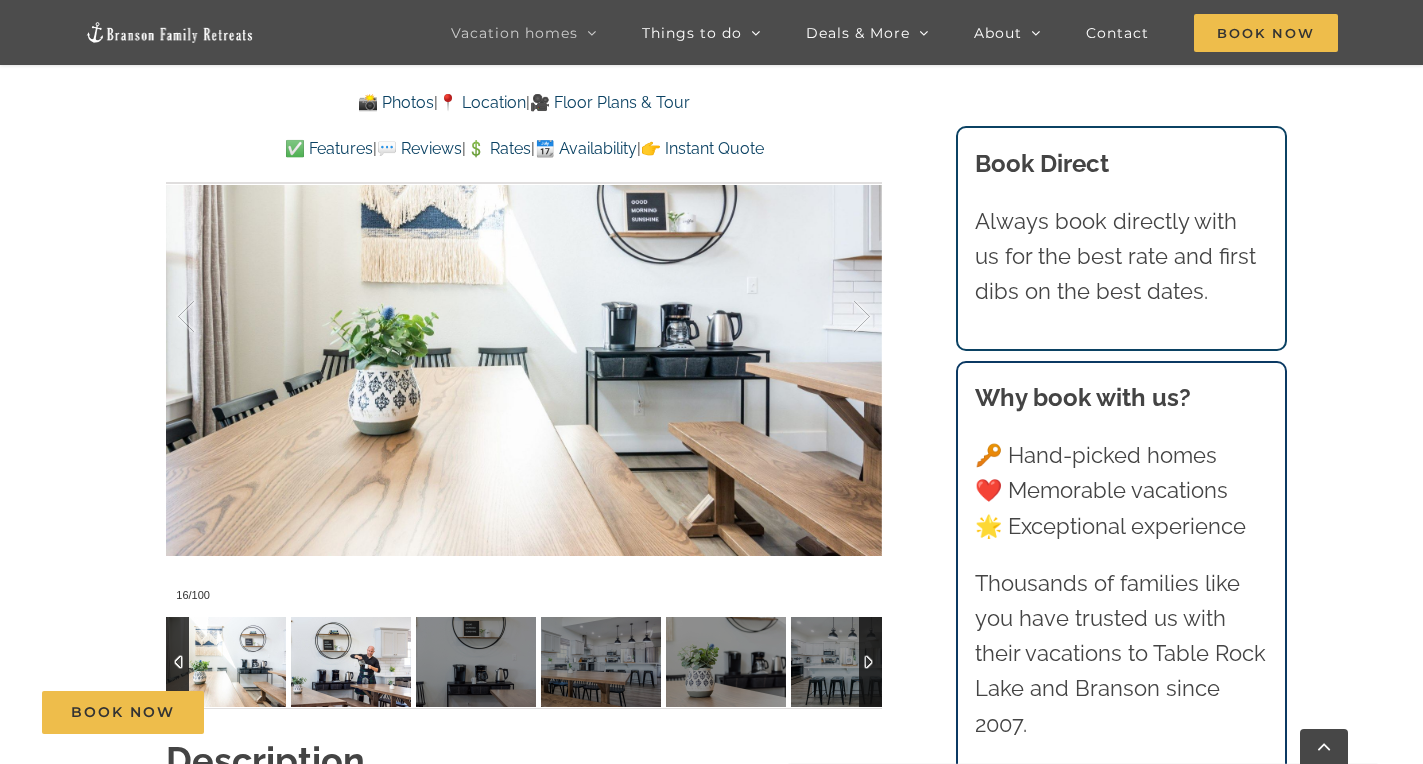 click at bounding box center (351, 662) 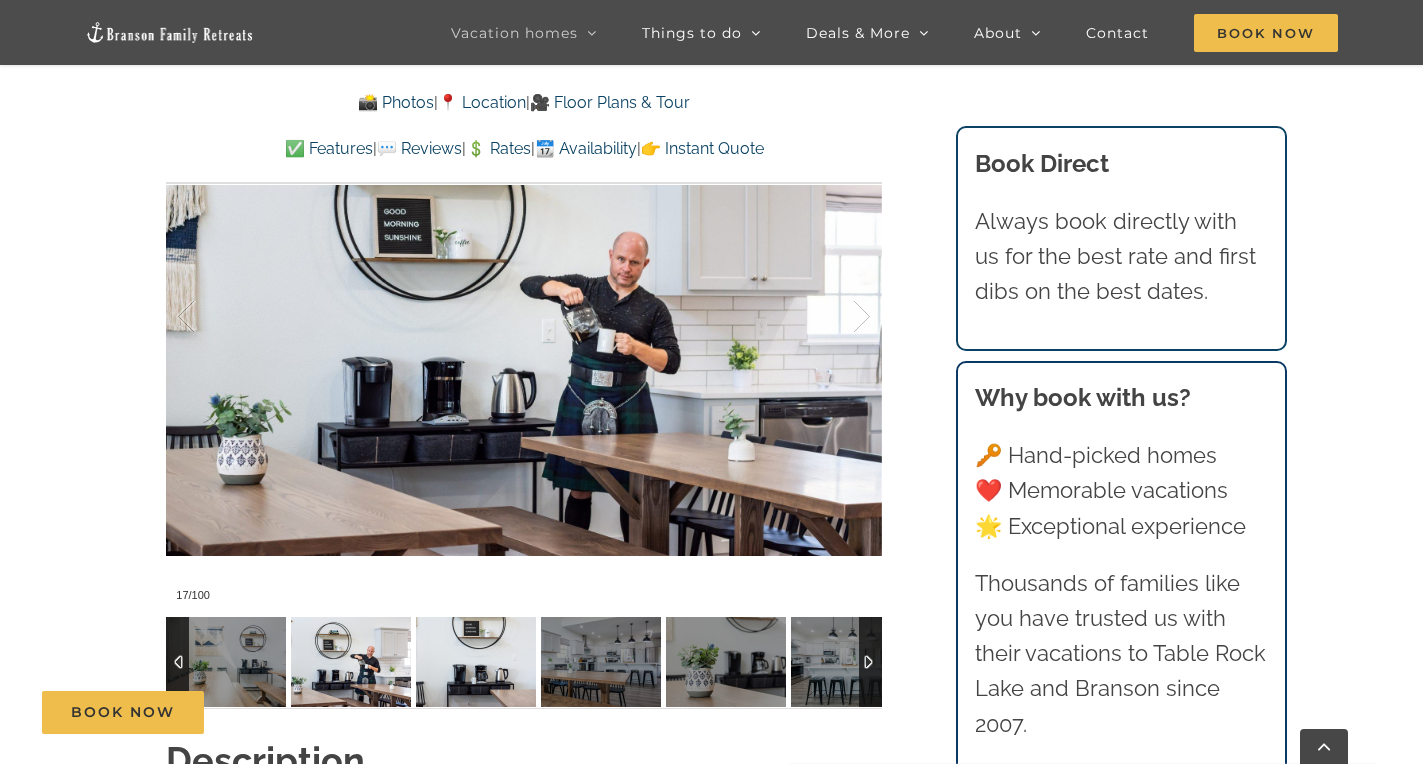 click at bounding box center (476, 662) 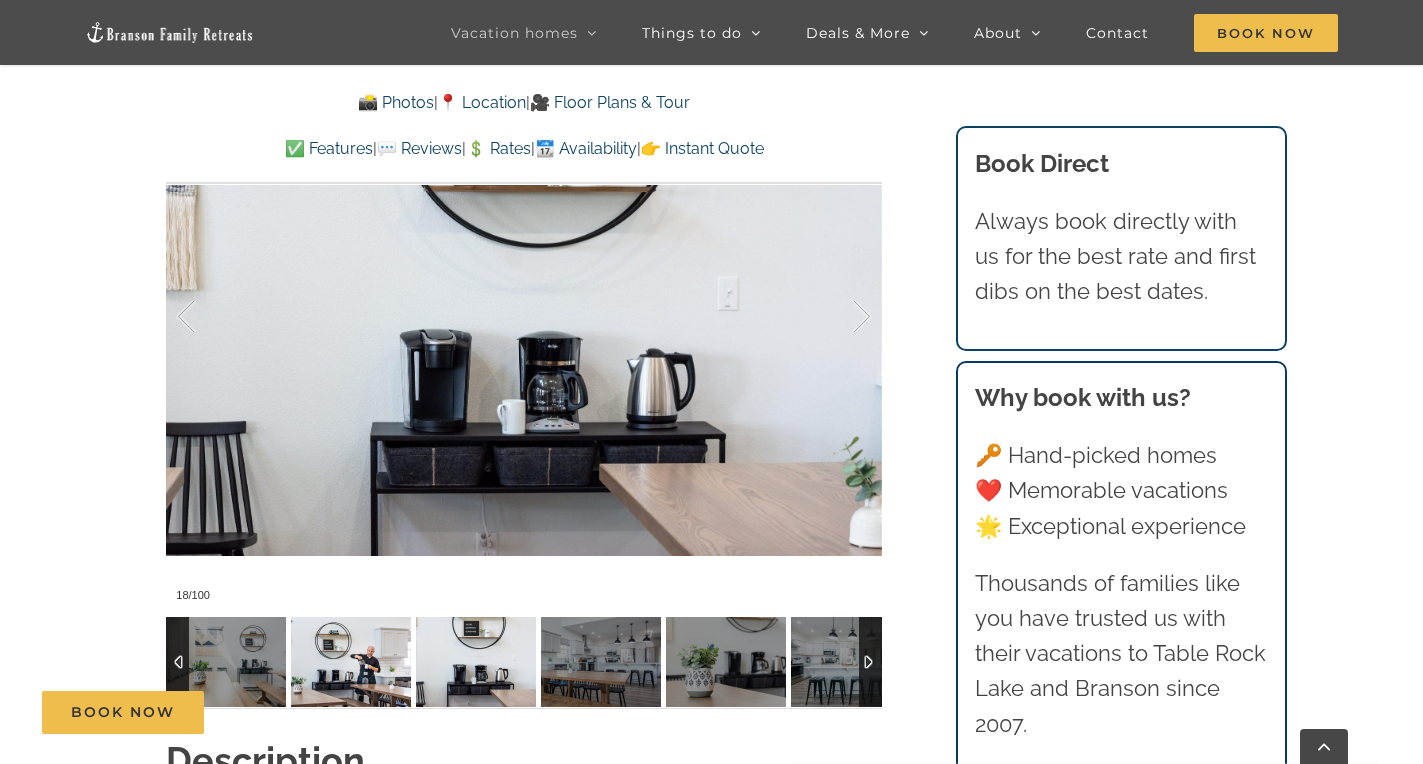 click at bounding box center (351, 662) 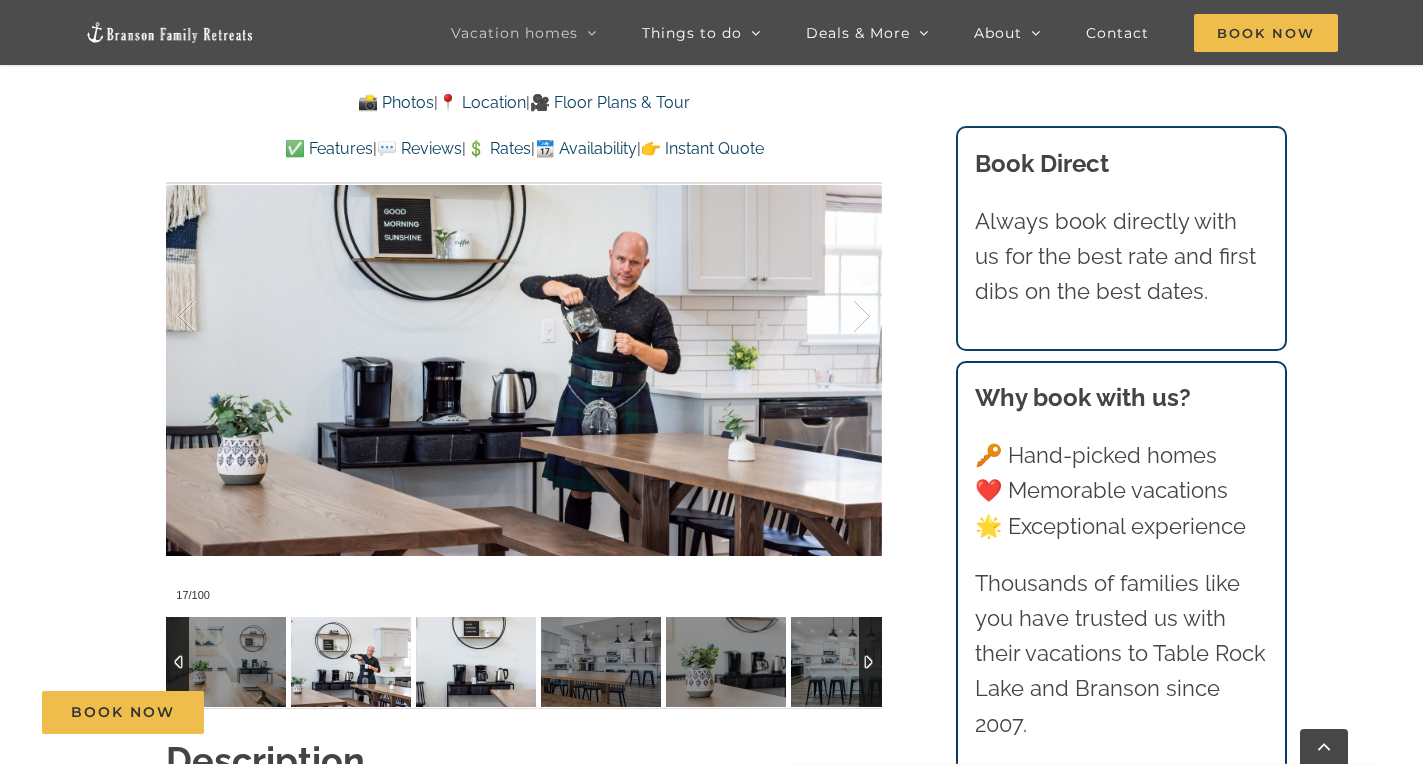 click at bounding box center [476, 662] 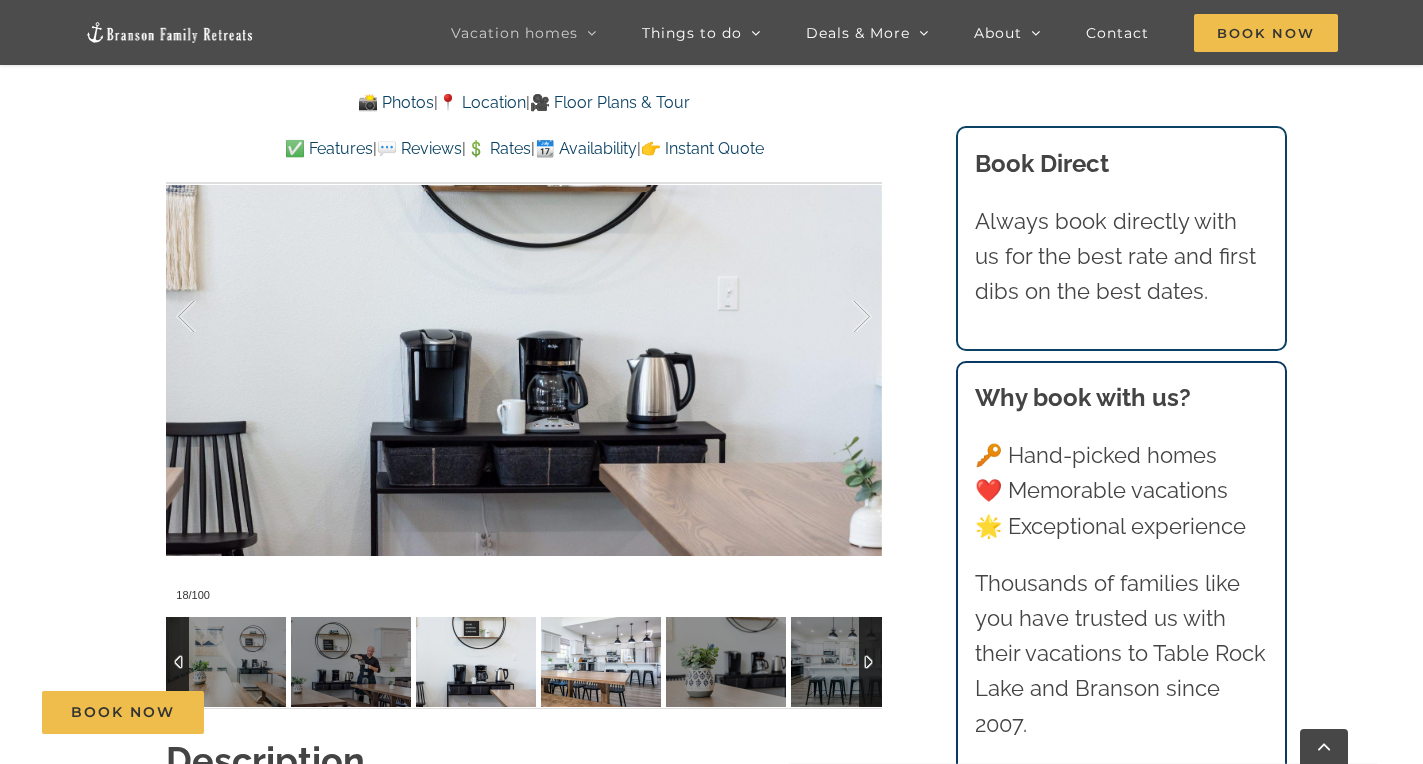 click at bounding box center [601, 662] 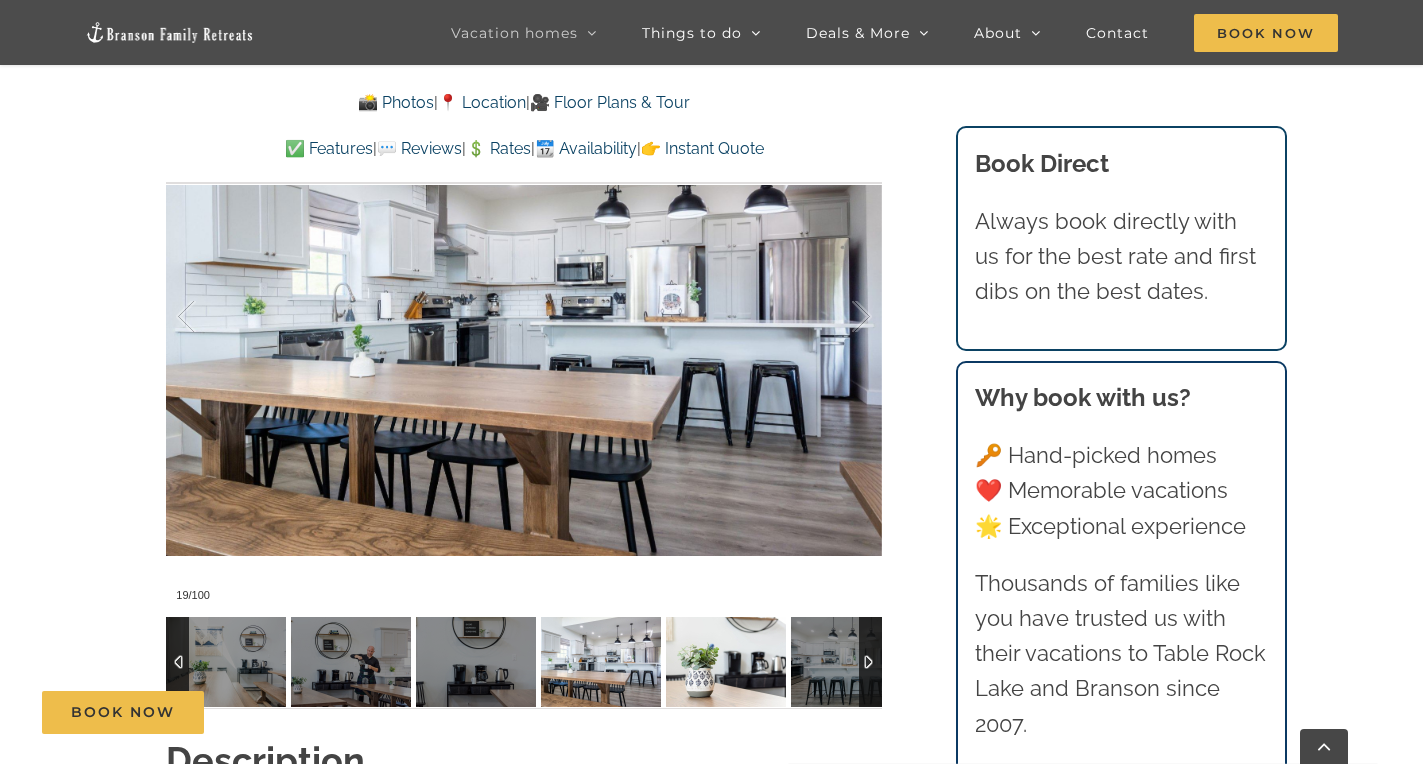 click at bounding box center [726, 662] 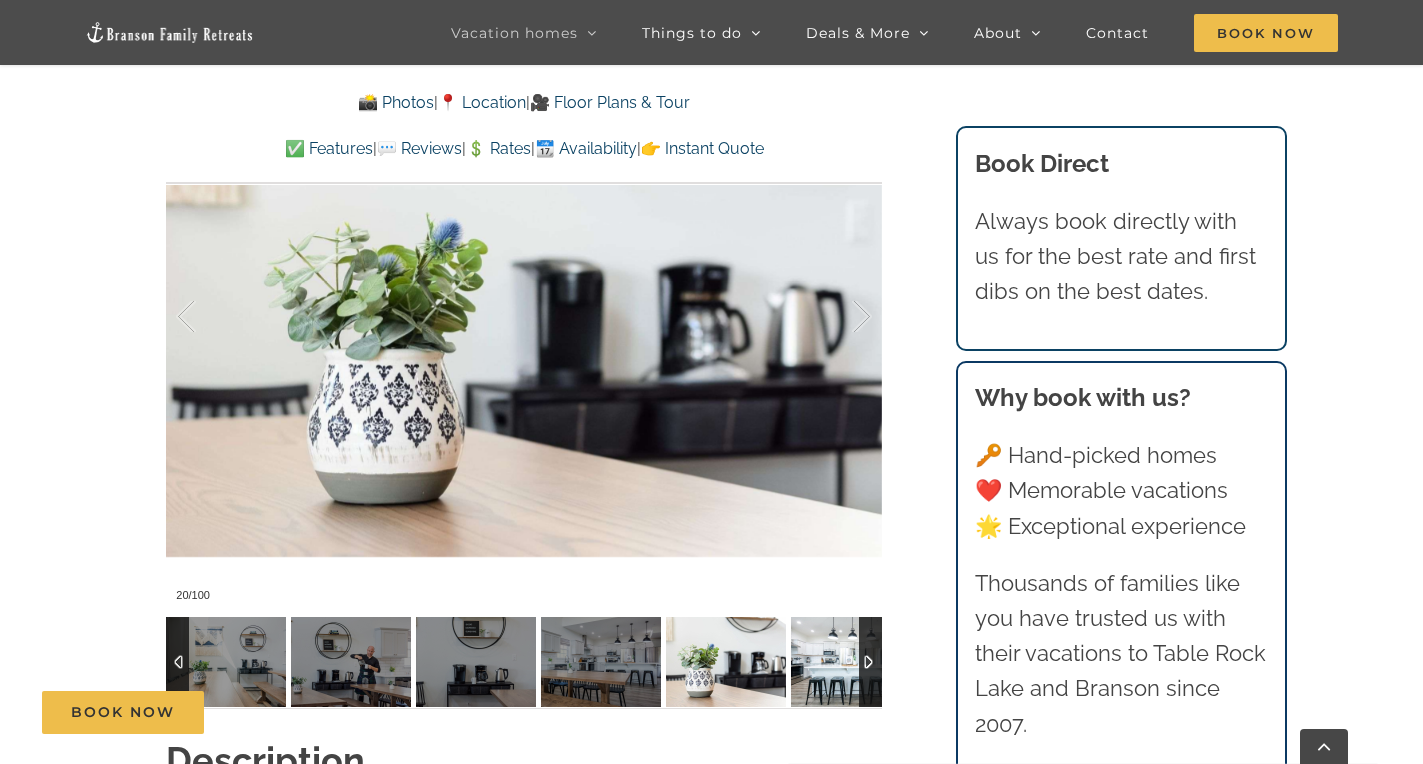 click at bounding box center [851, 662] 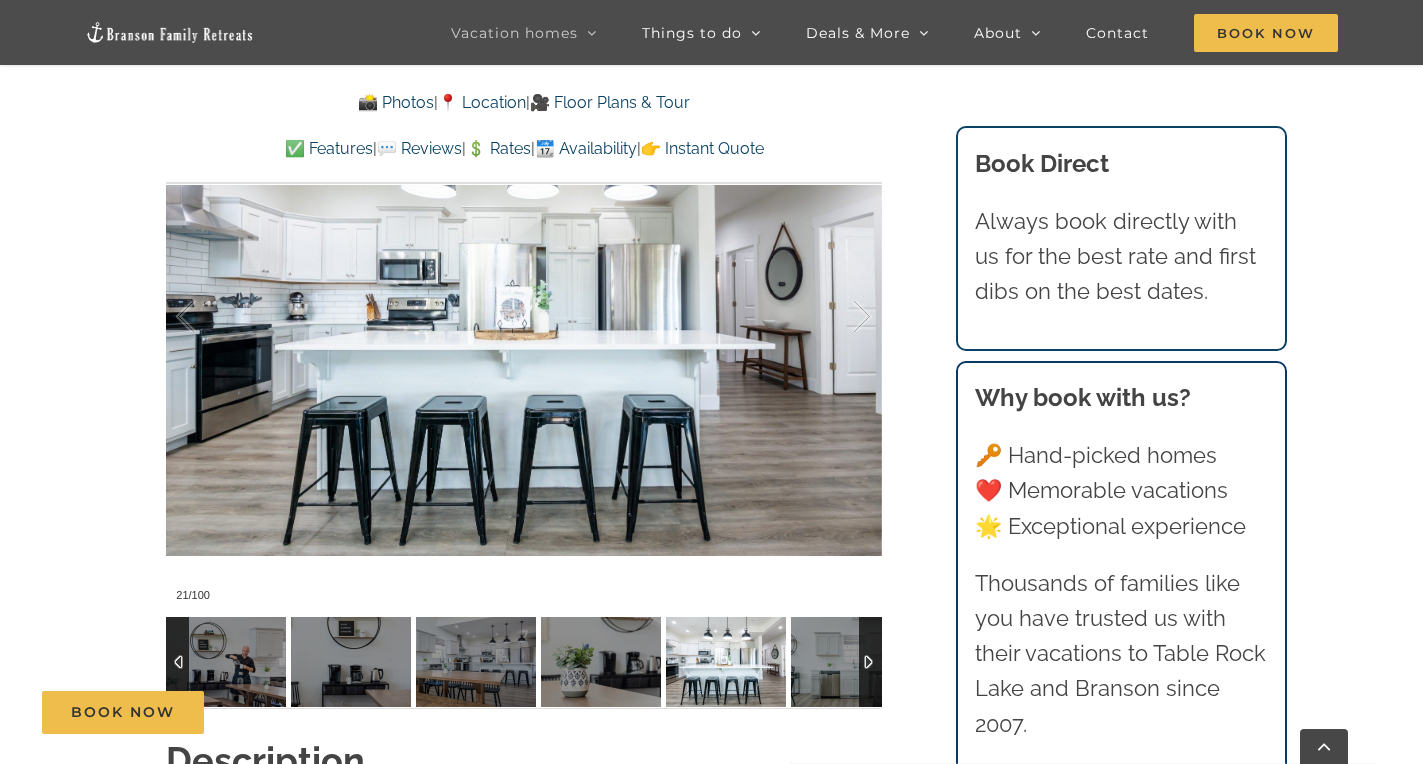 click at bounding box center [870, 662] 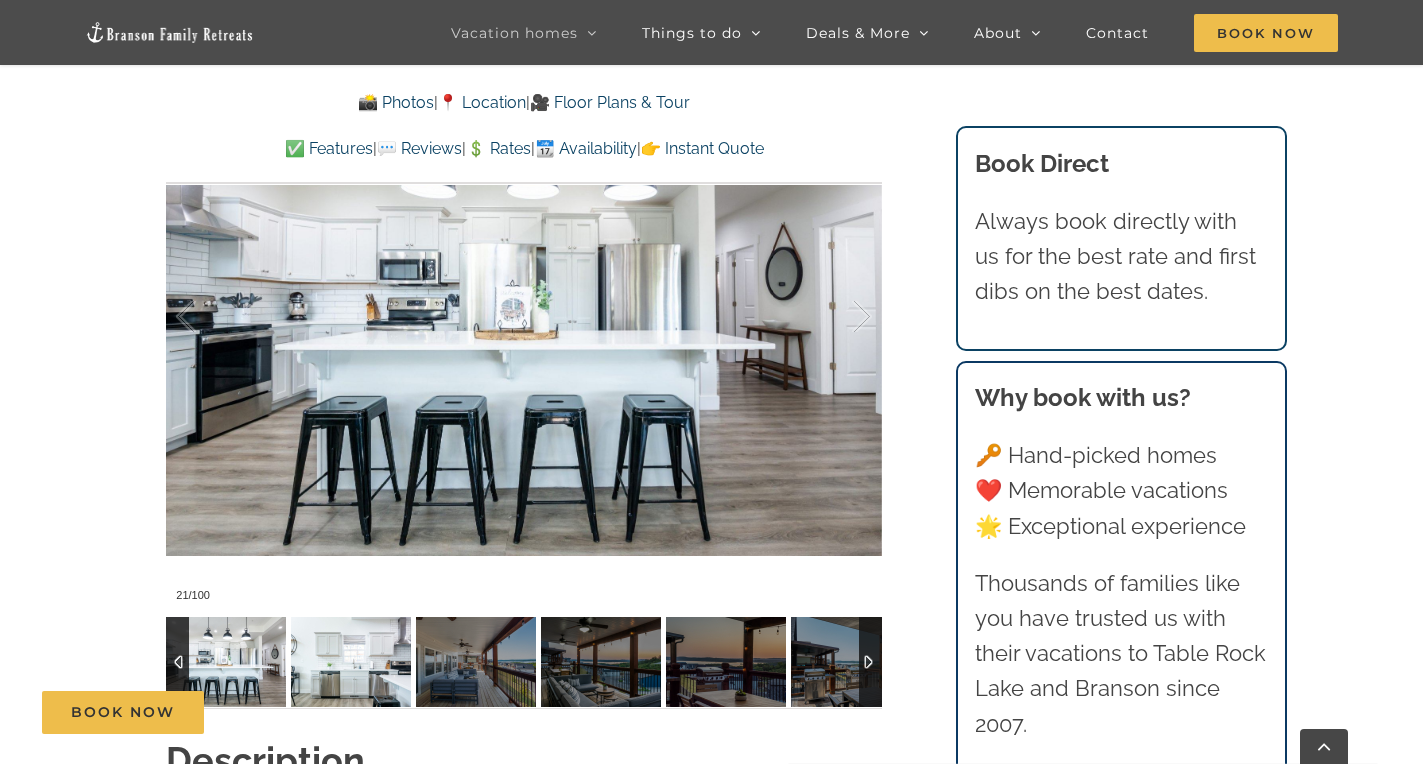 click at bounding box center [351, 662] 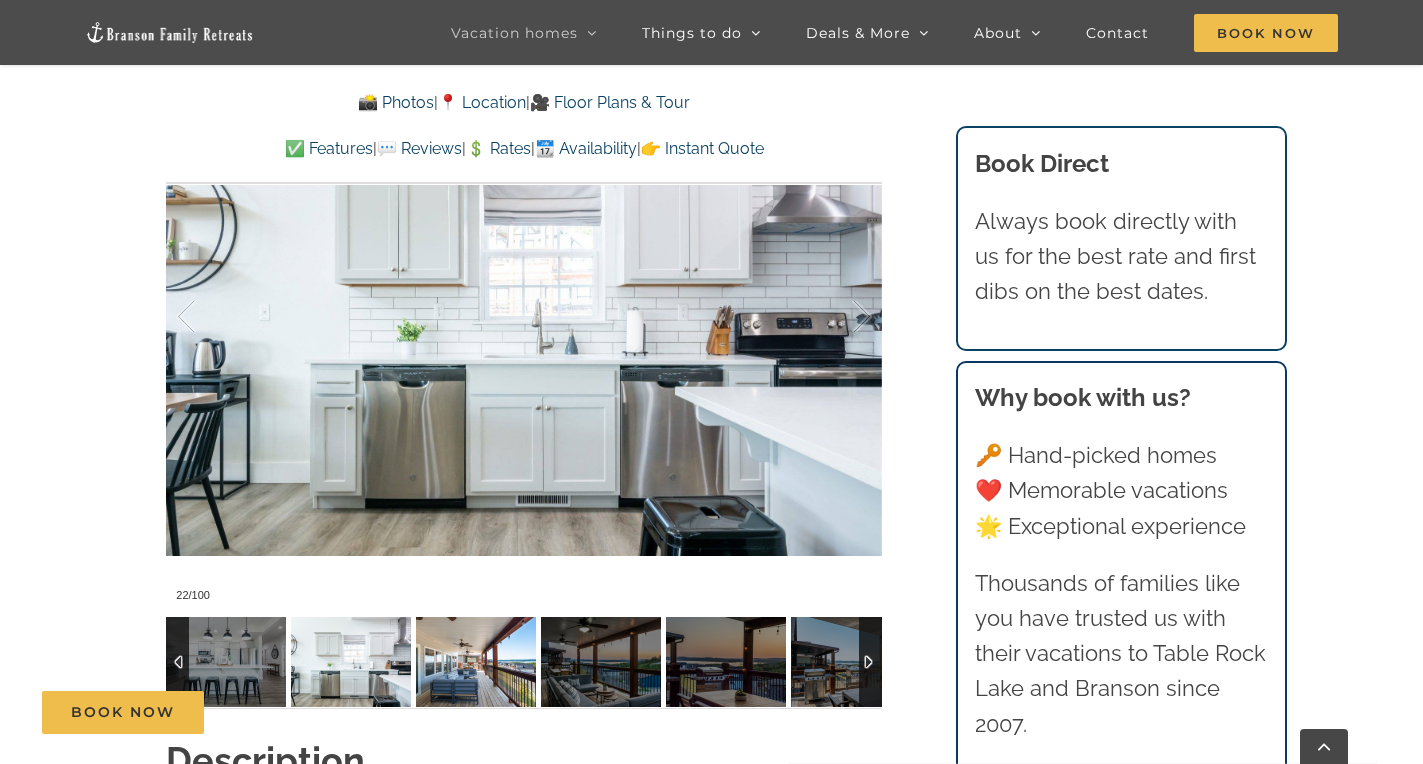 click at bounding box center (476, 662) 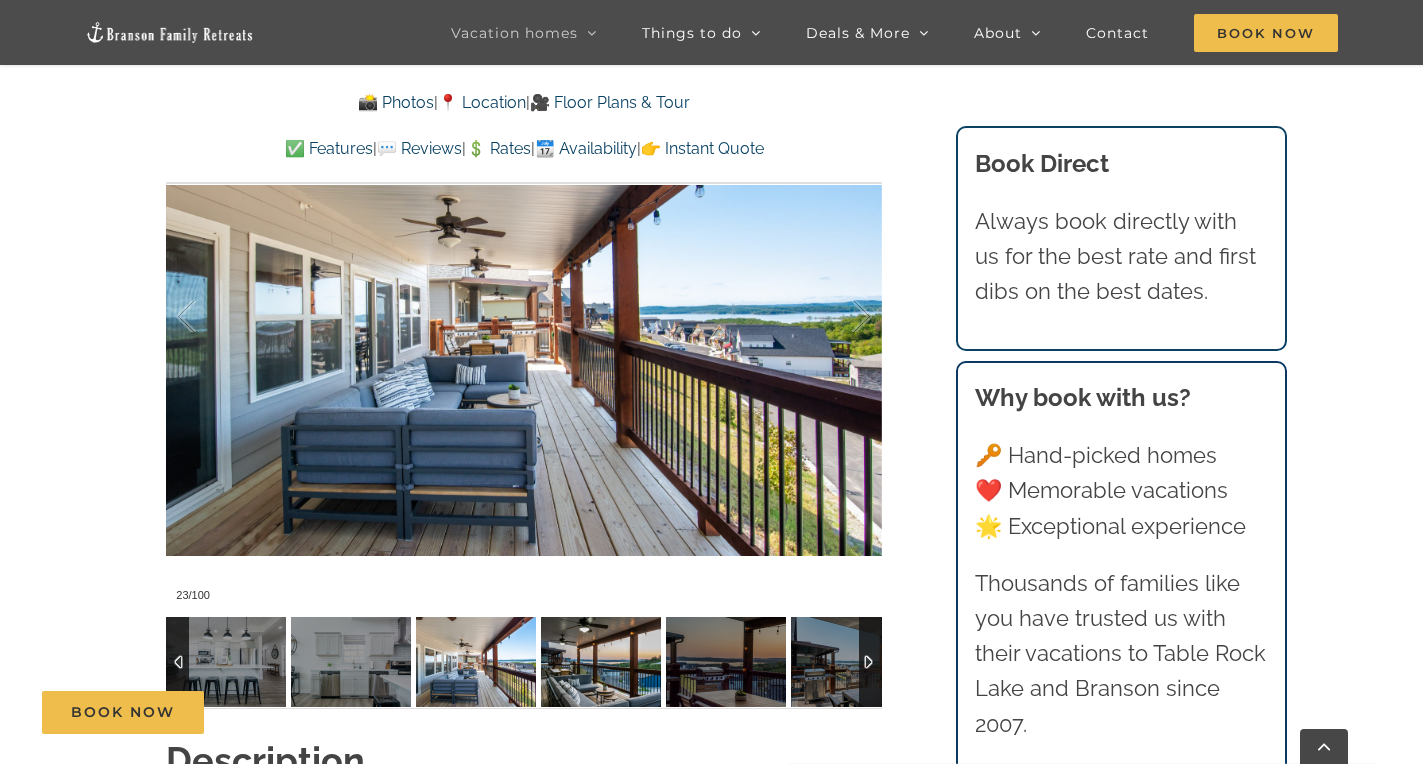click at bounding box center (601, 662) 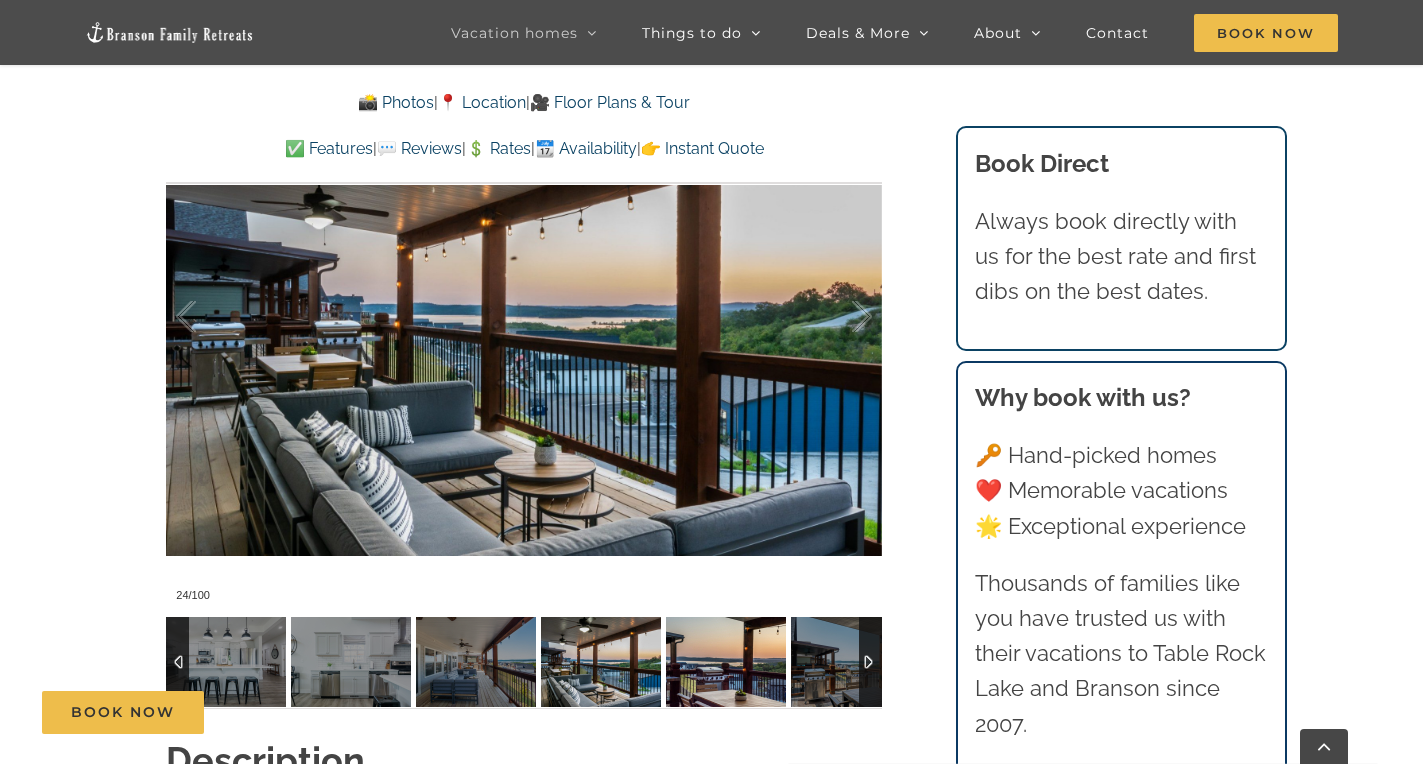 click at bounding box center [726, 662] 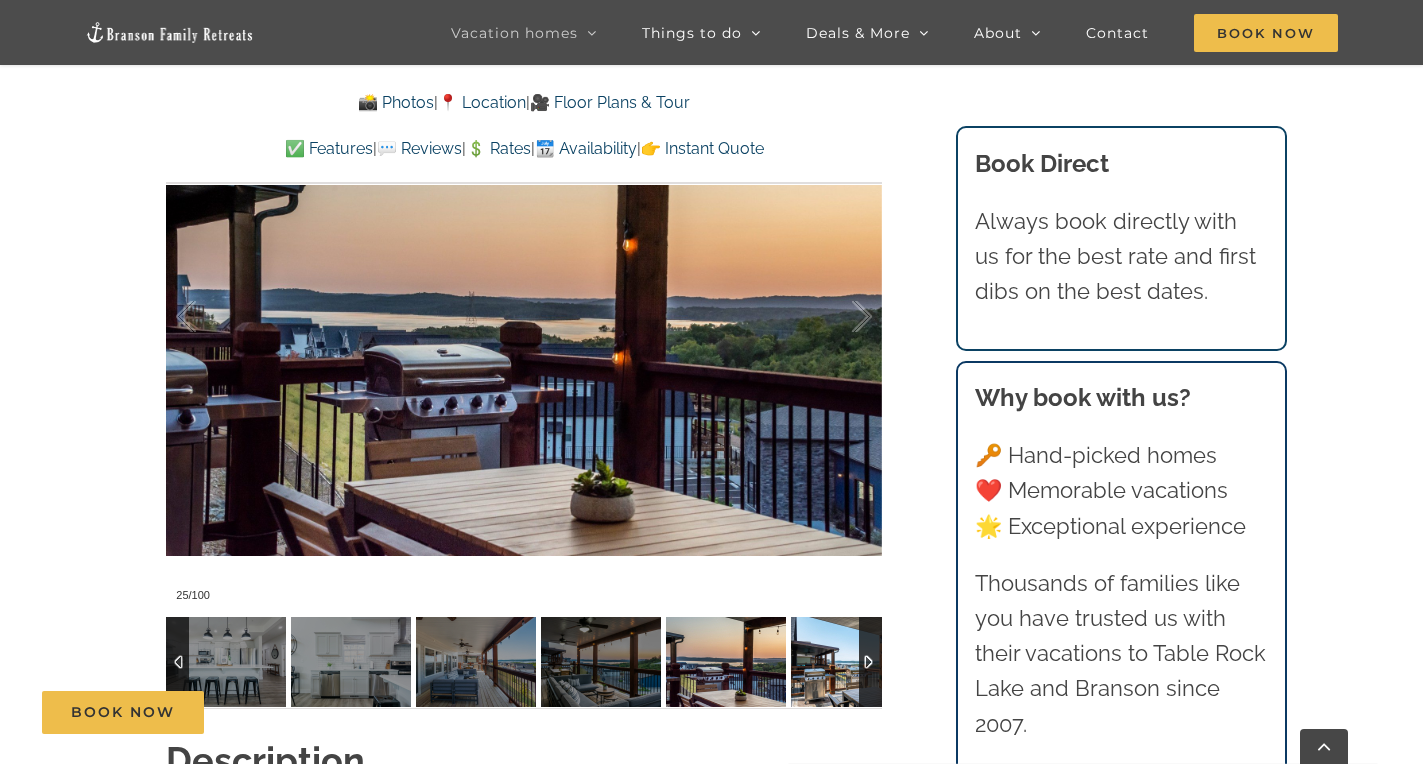 click at bounding box center (851, 662) 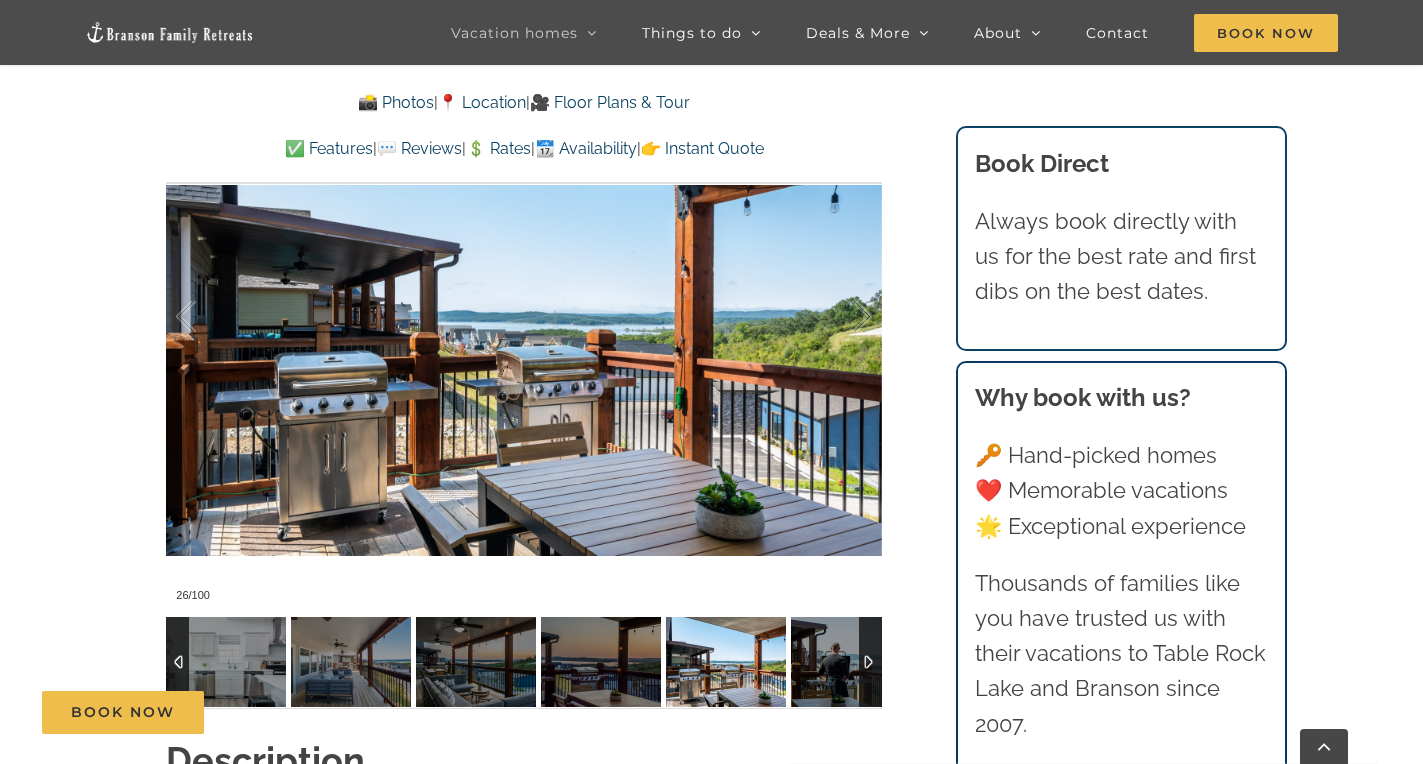 click at bounding box center (870, 662) 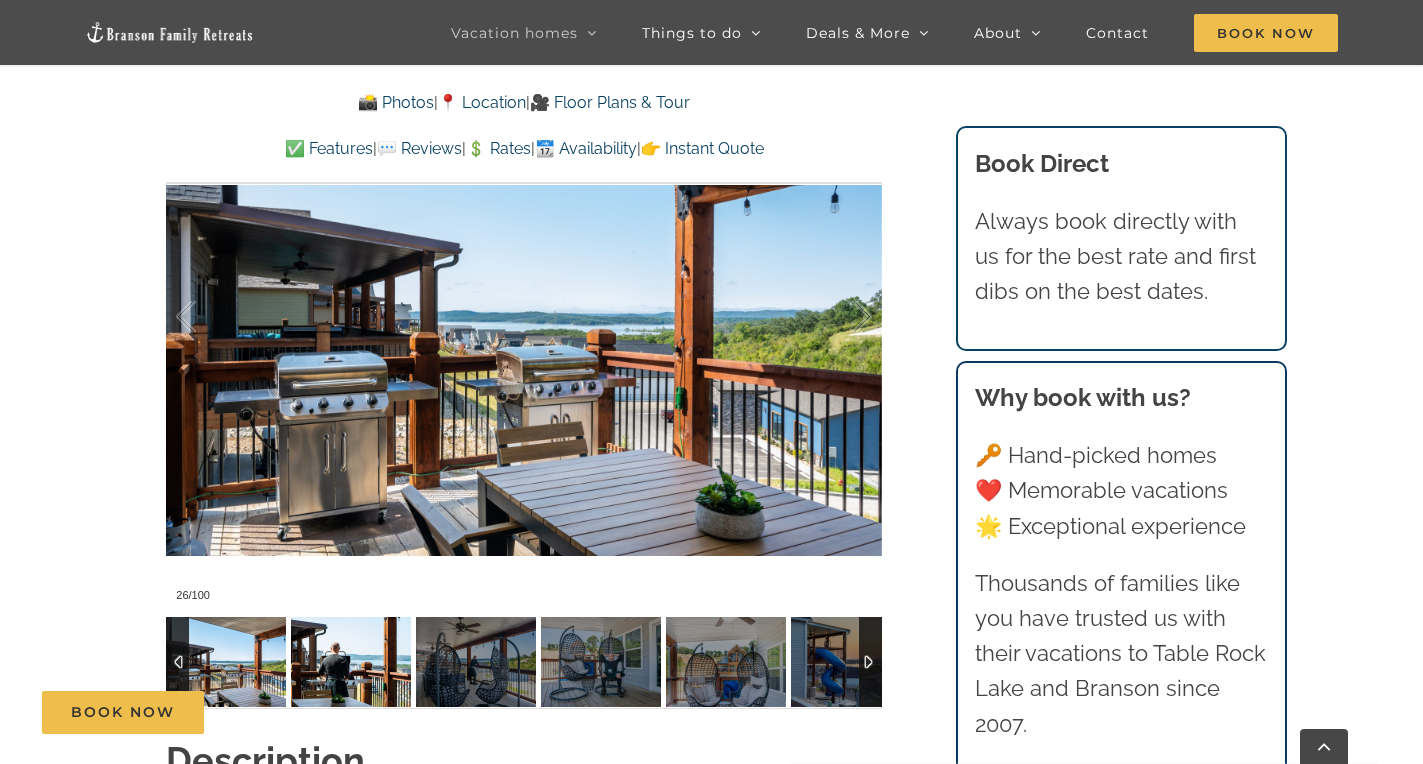 click at bounding box center [351, 662] 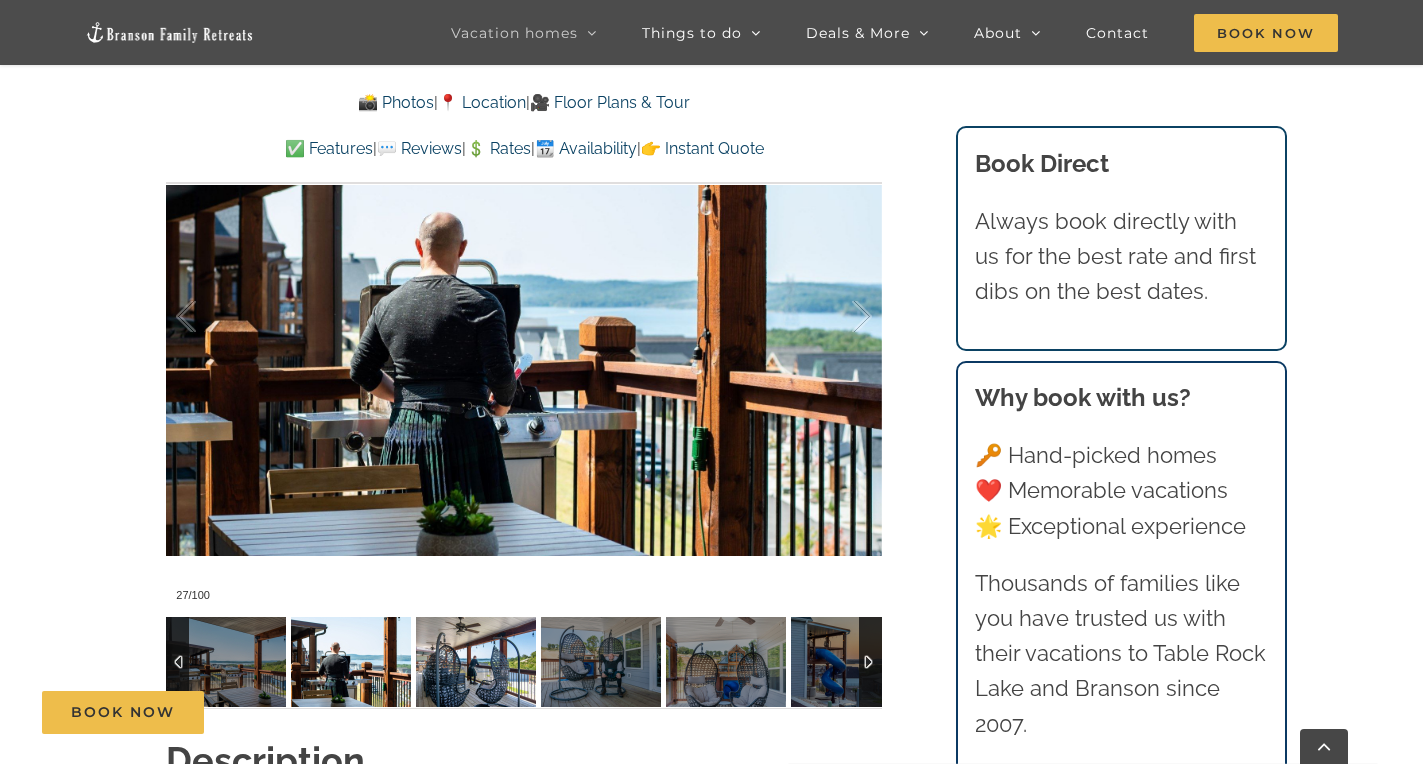 click at bounding box center (476, 662) 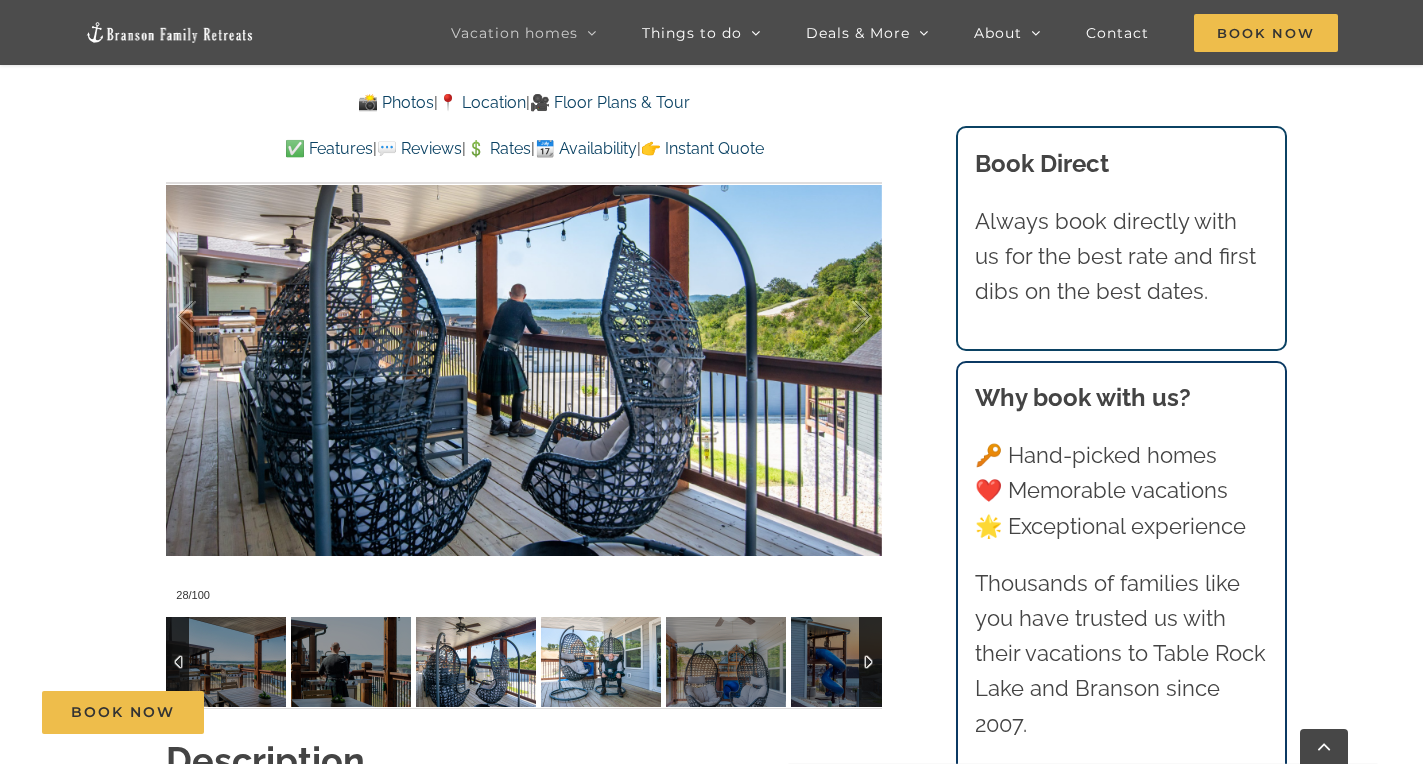 click at bounding box center [601, 662] 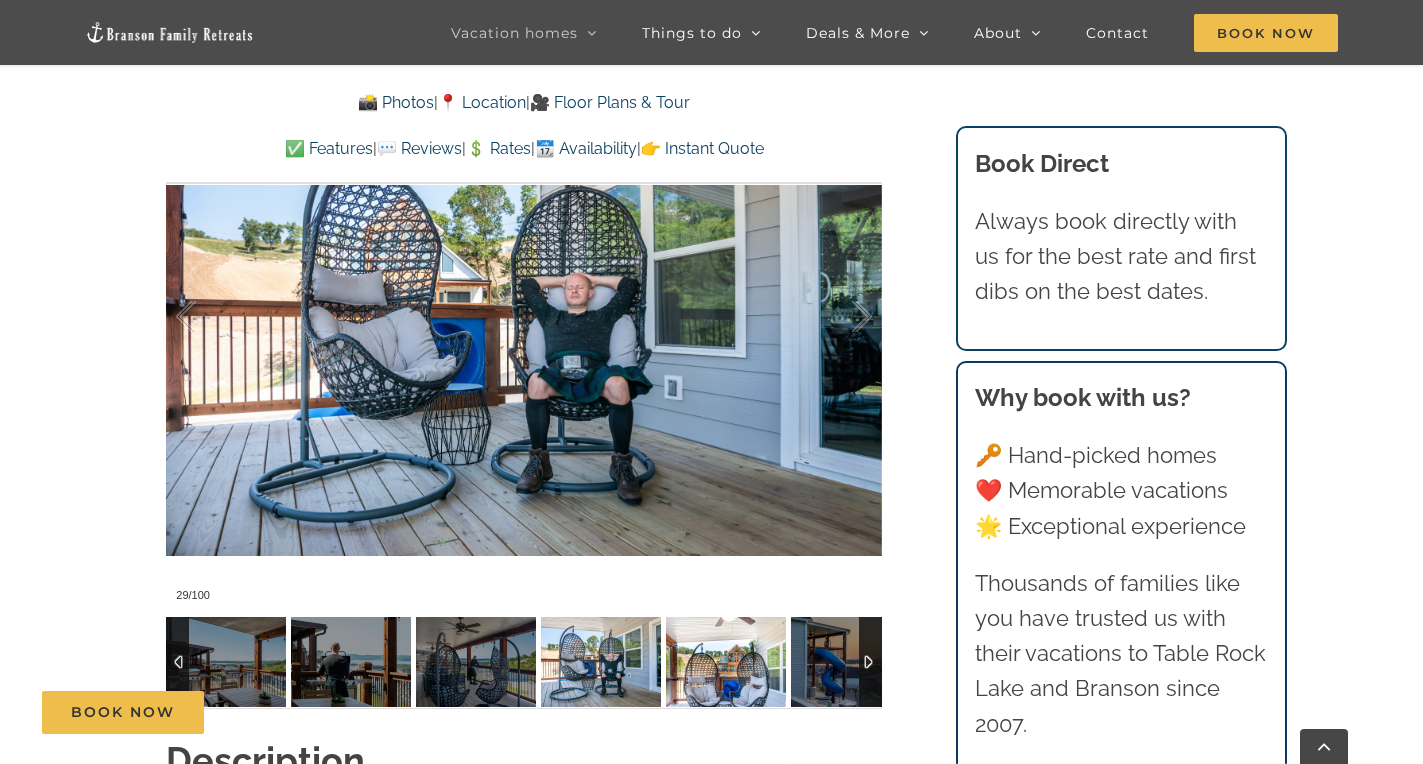 click at bounding box center (726, 662) 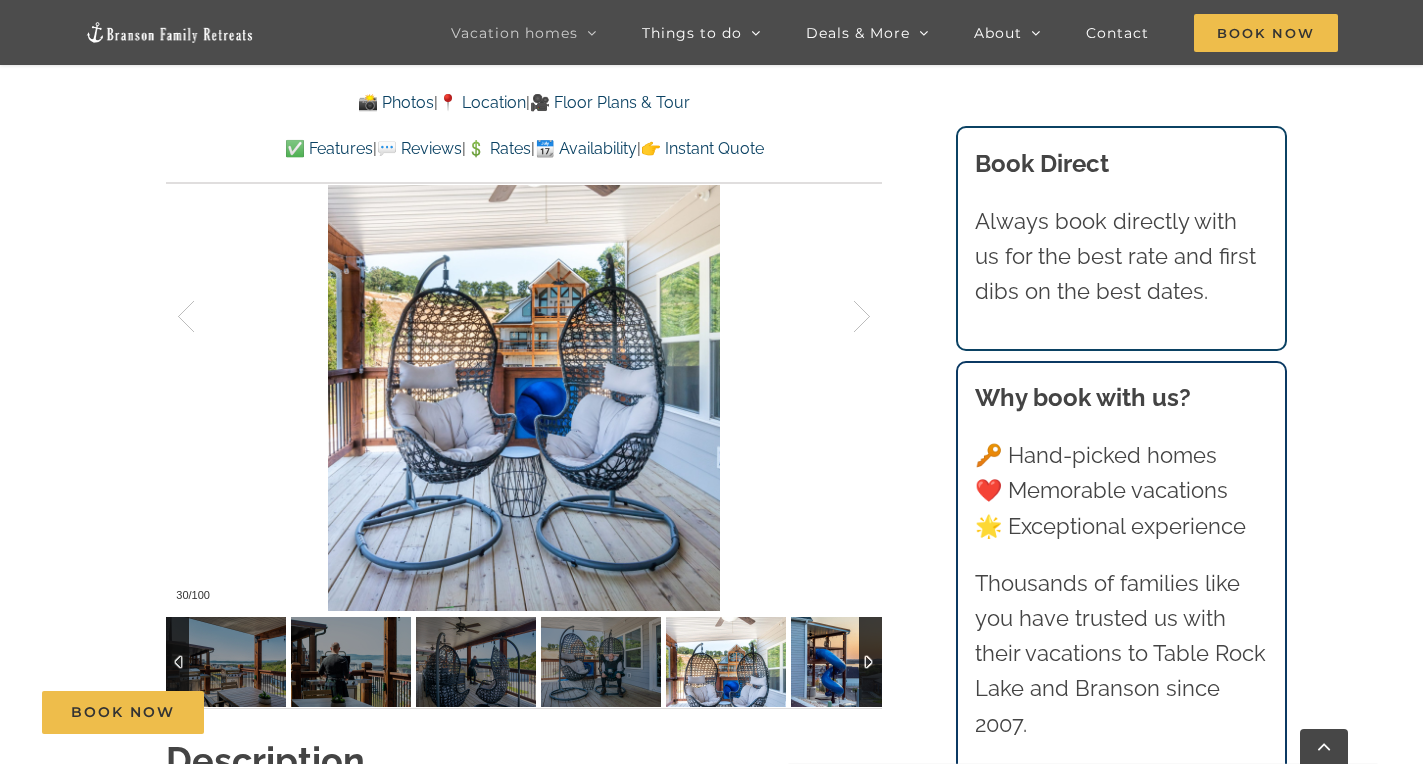 click at bounding box center [851, 662] 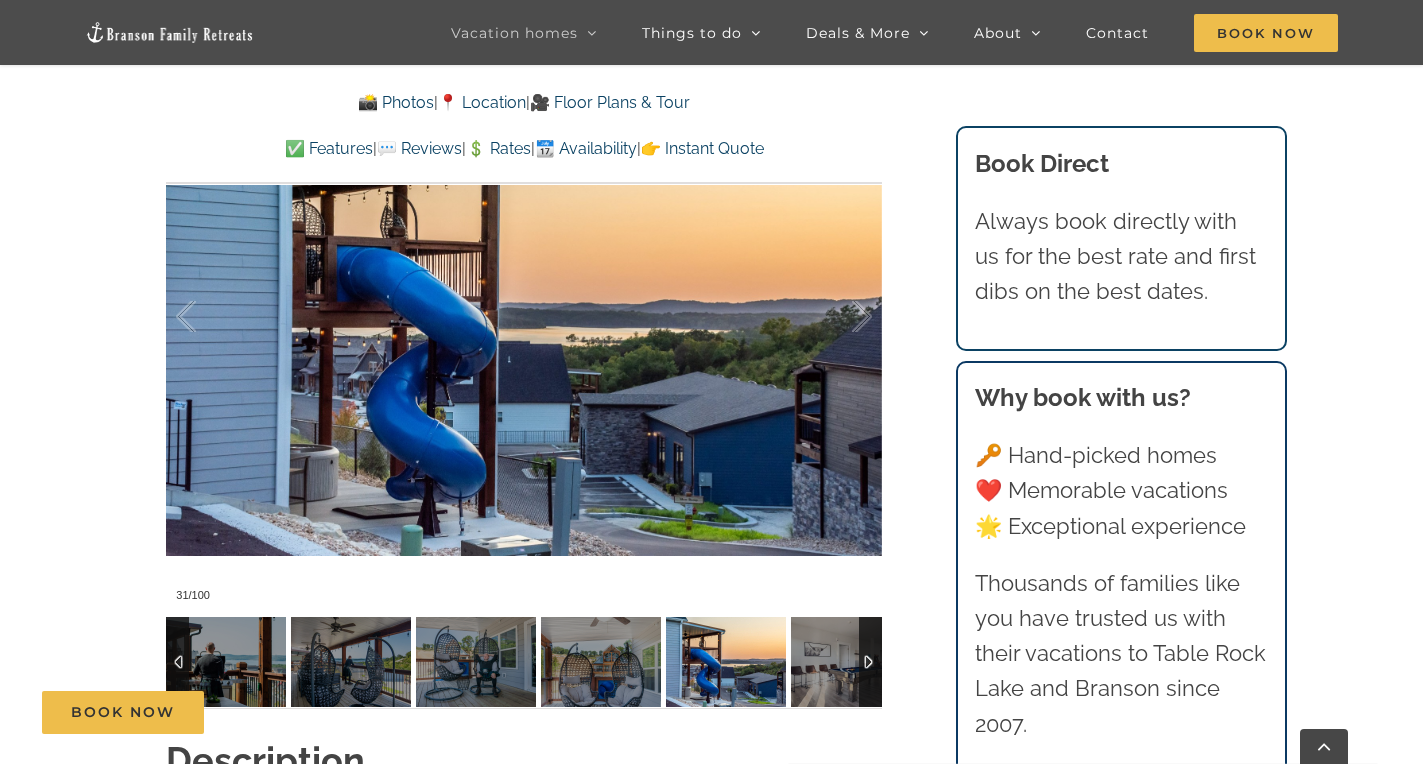 click at bounding box center (870, 662) 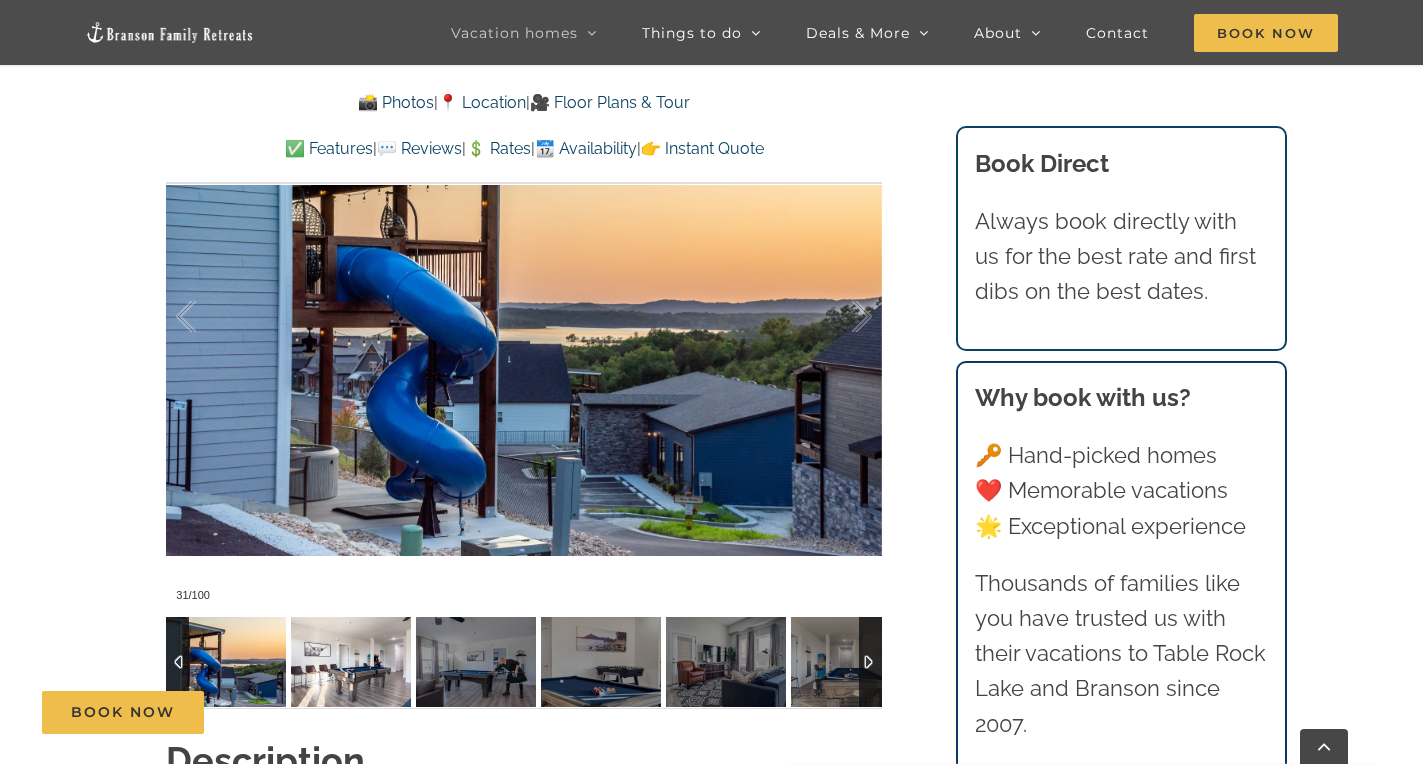 click at bounding box center [351, 662] 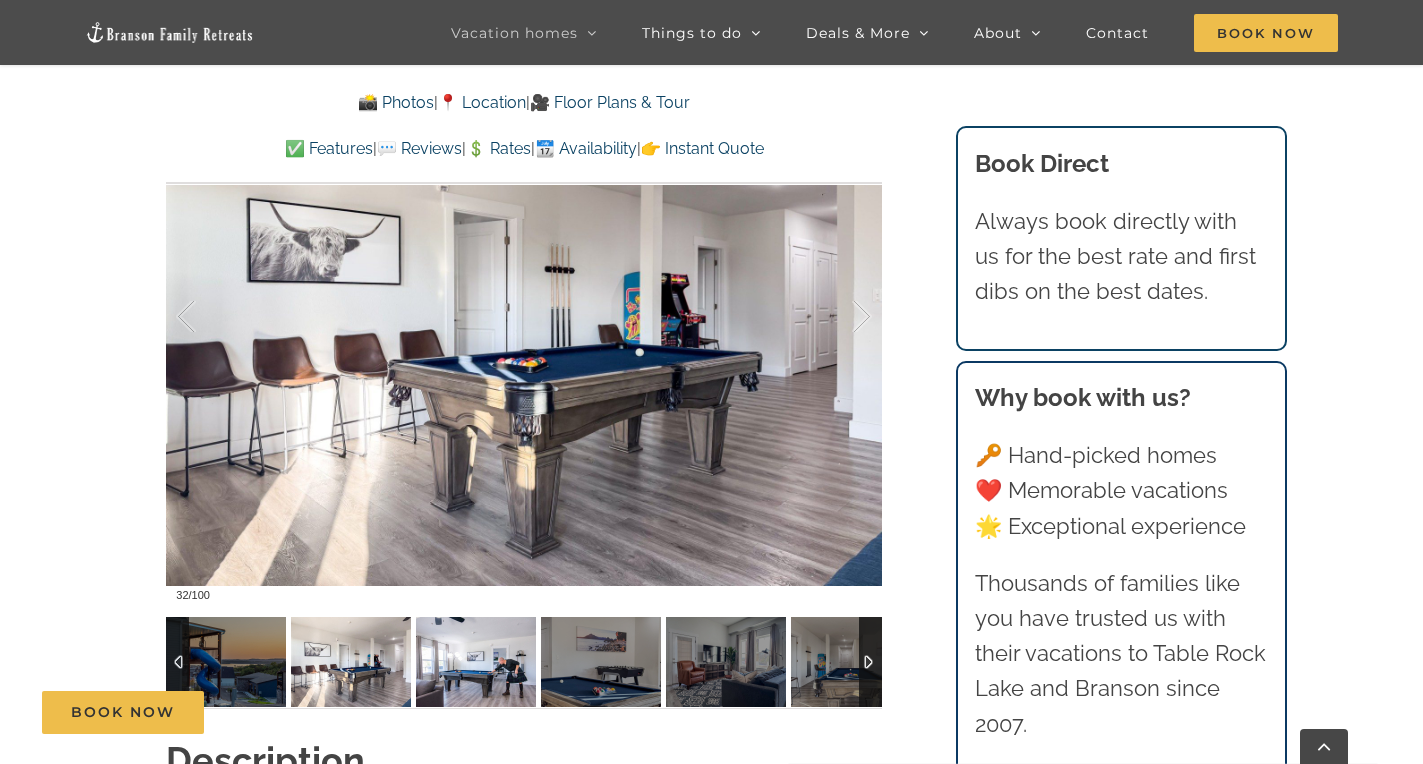 click at bounding box center (476, 662) 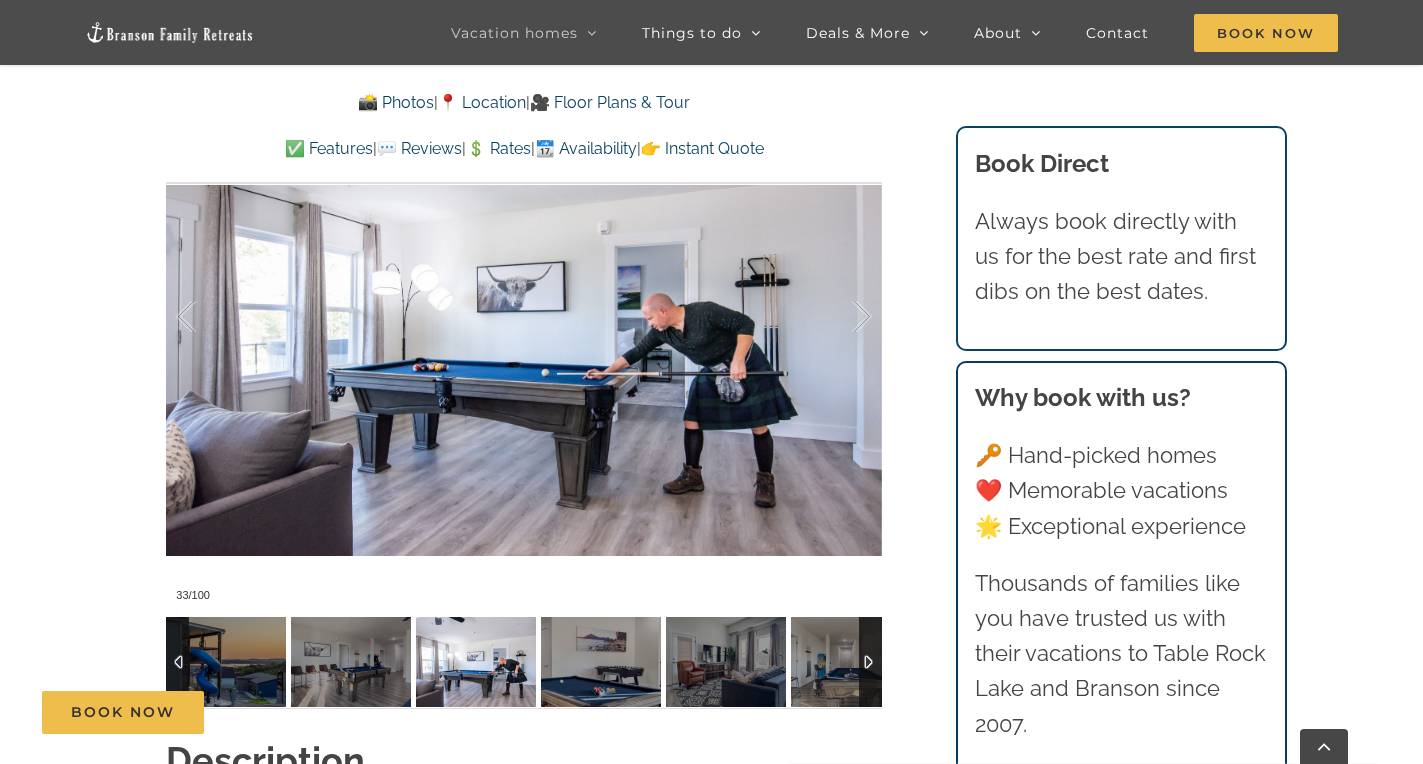 click at bounding box center [476, 662] 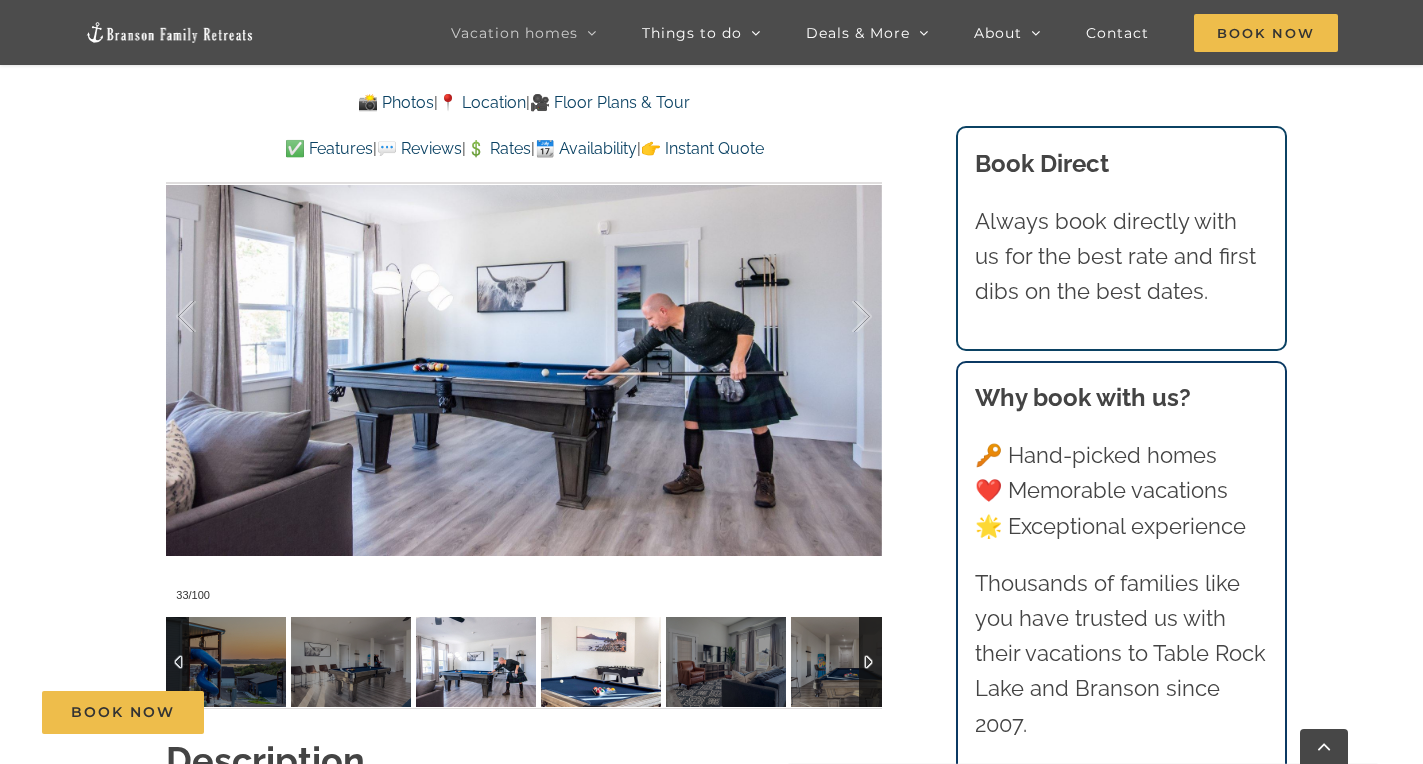 click at bounding box center [601, 662] 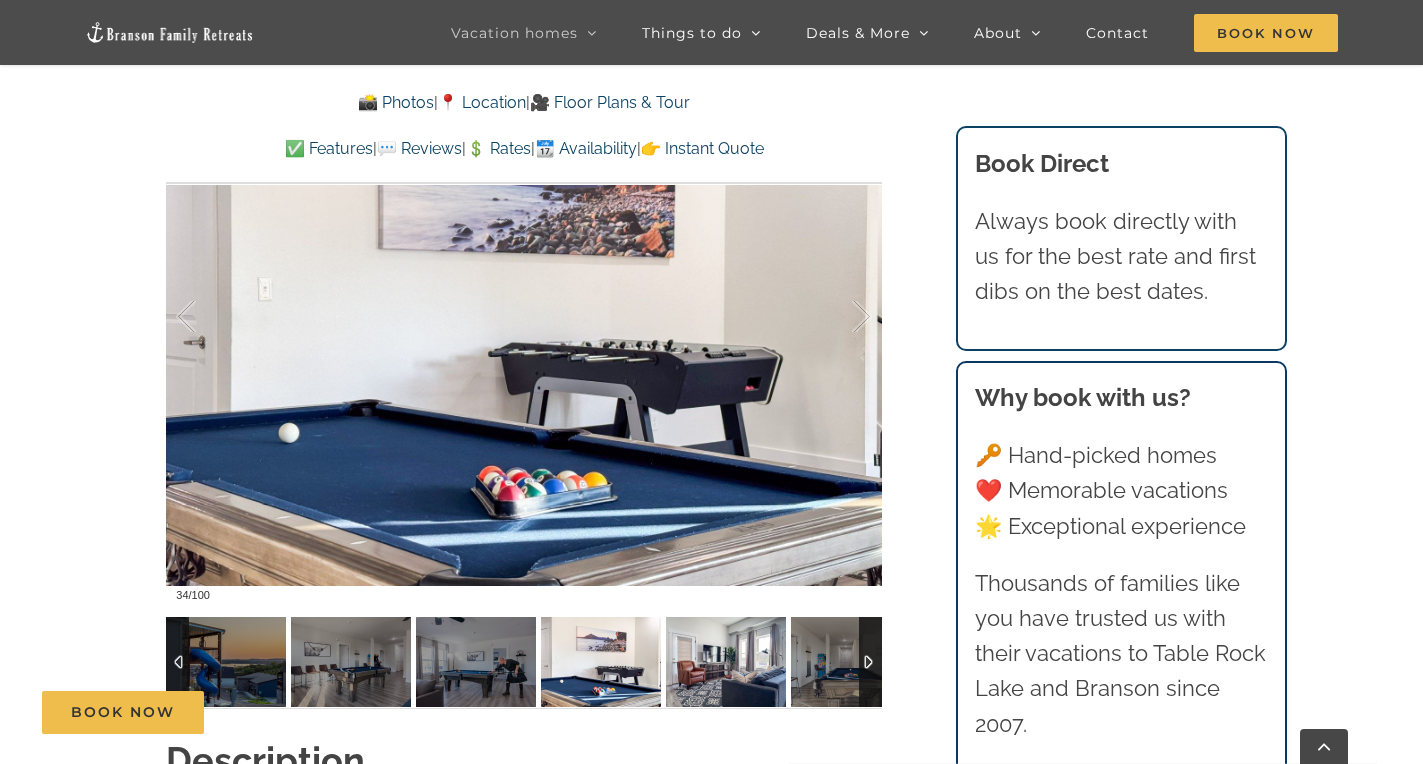 click at bounding box center (726, 662) 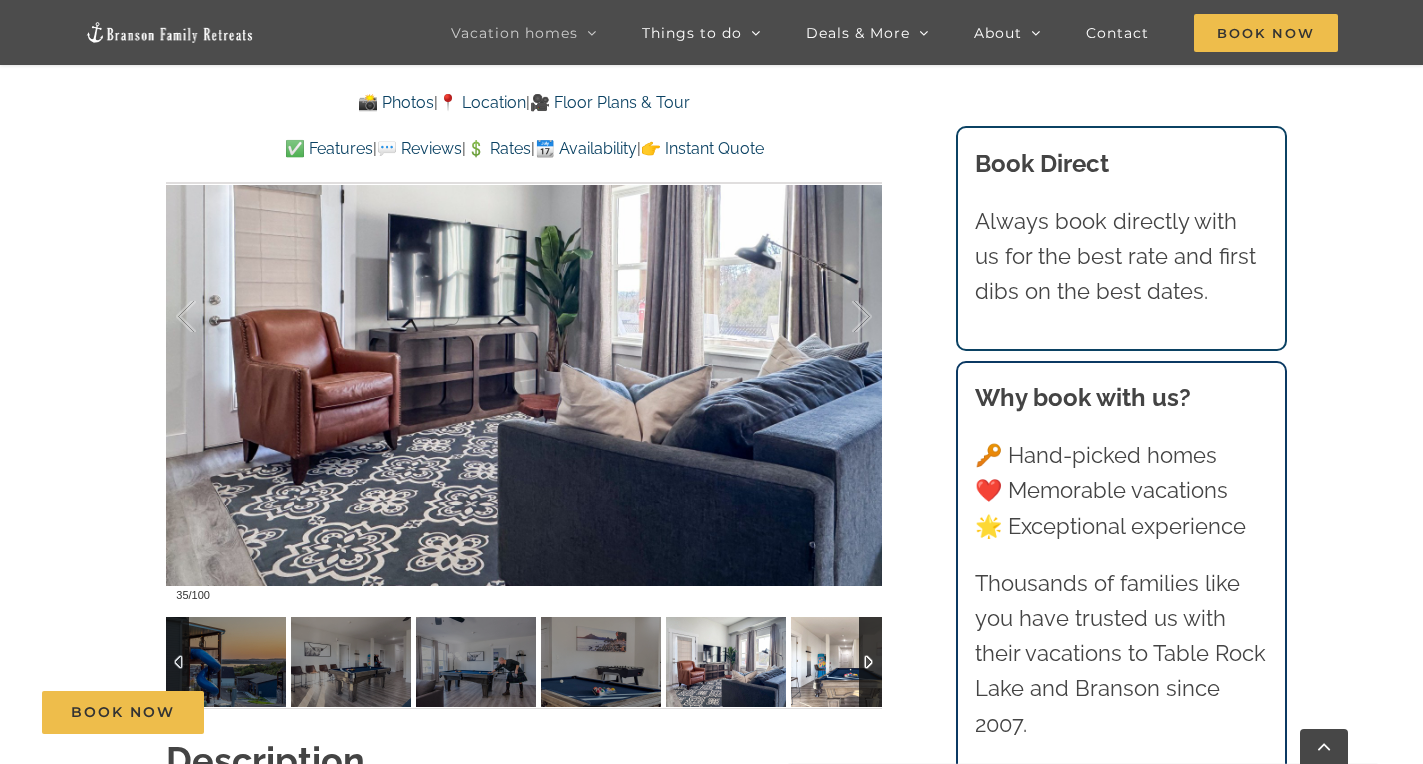 click at bounding box center [851, 662] 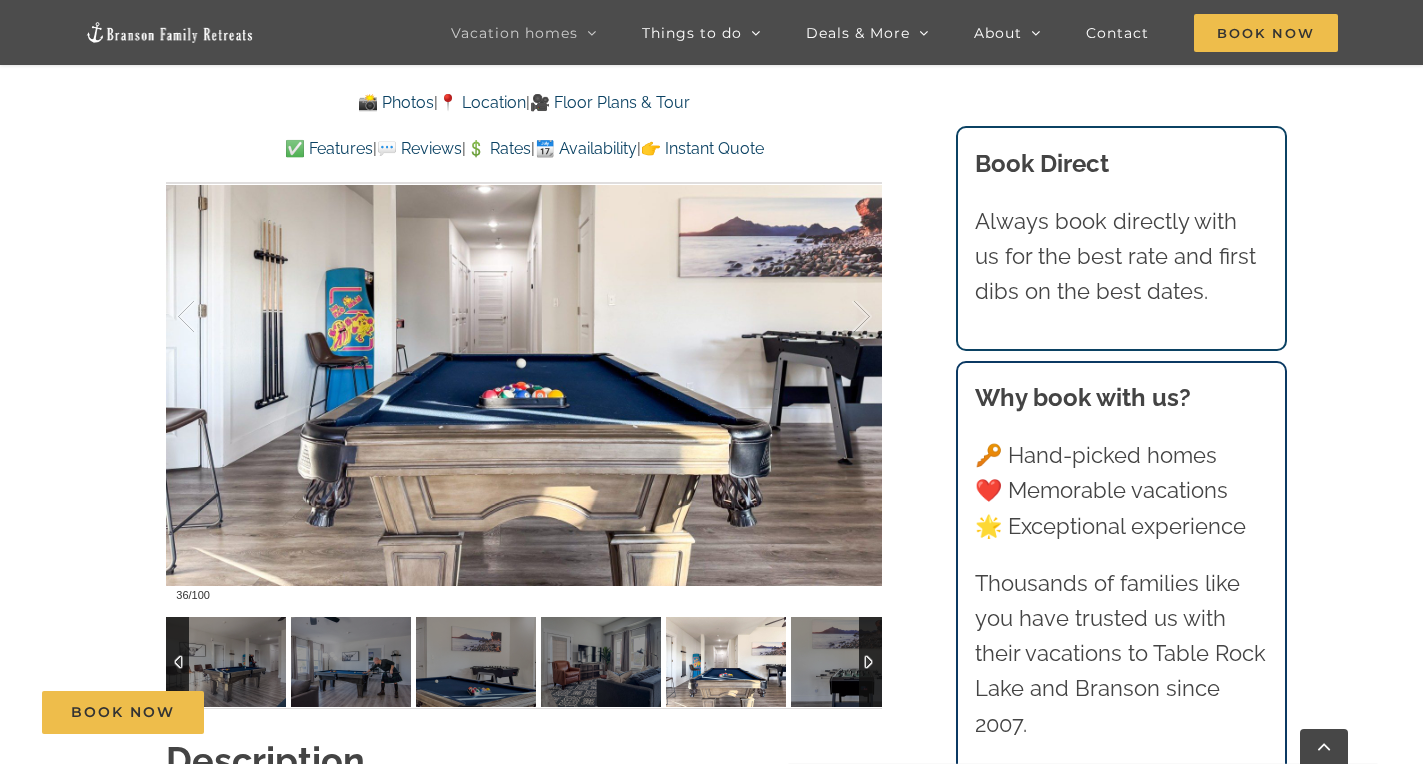 click at bounding box center (870, 662) 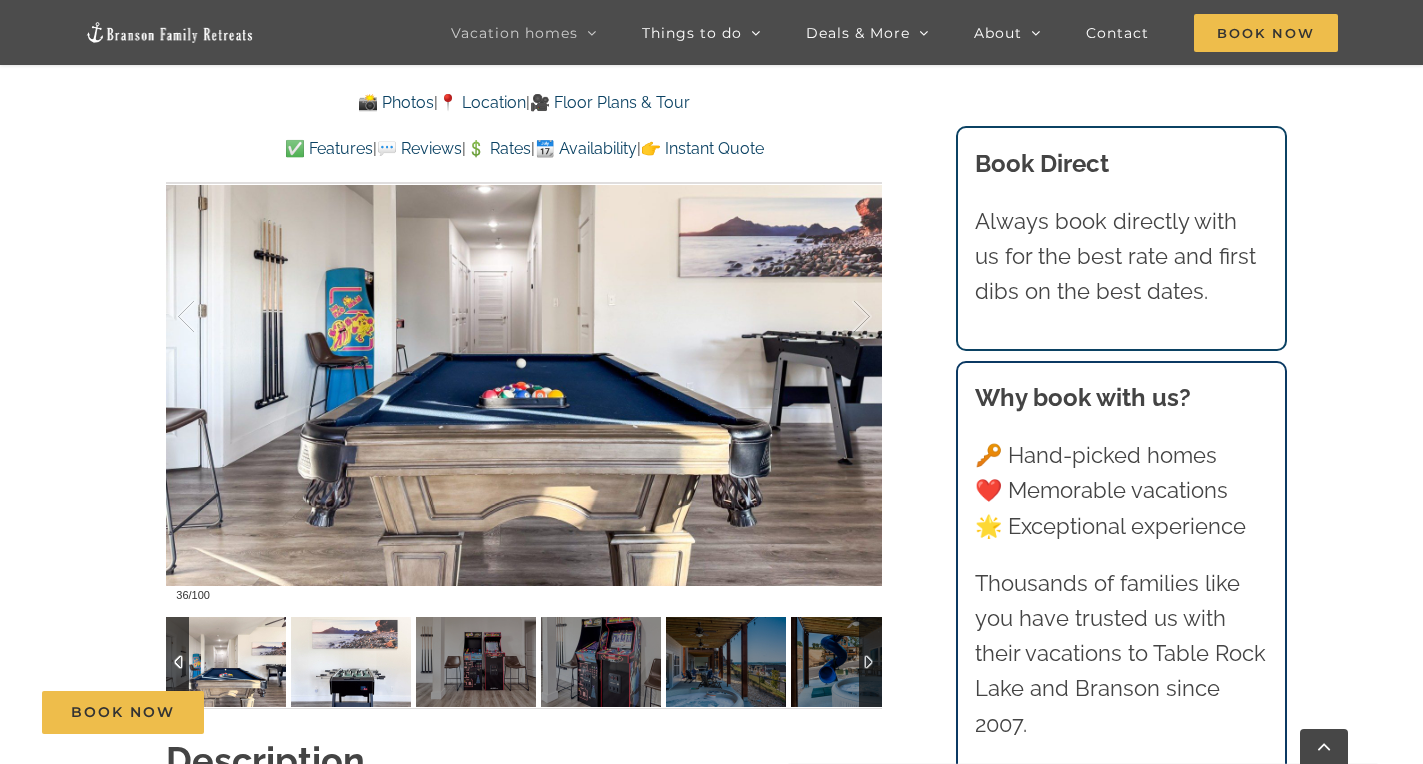 click at bounding box center (351, 662) 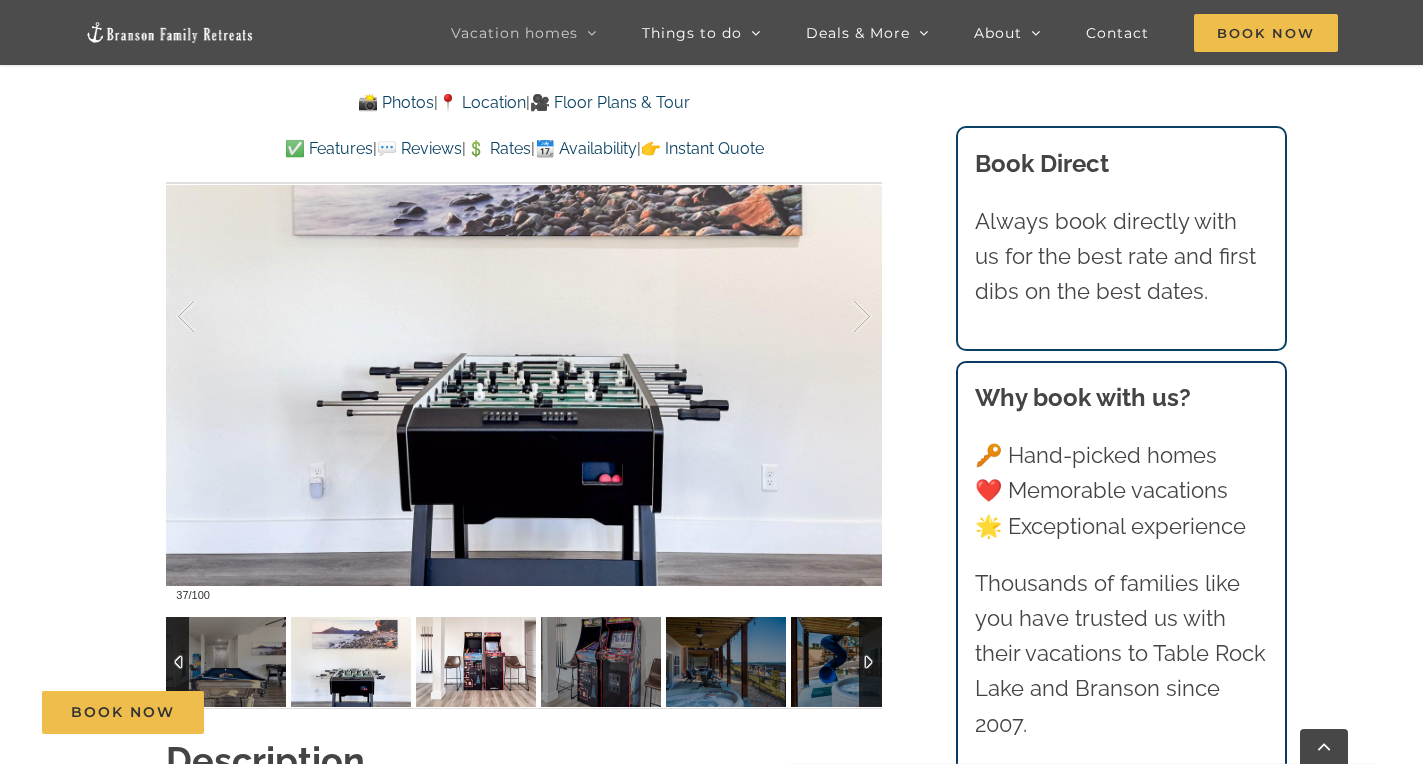 click at bounding box center (476, 662) 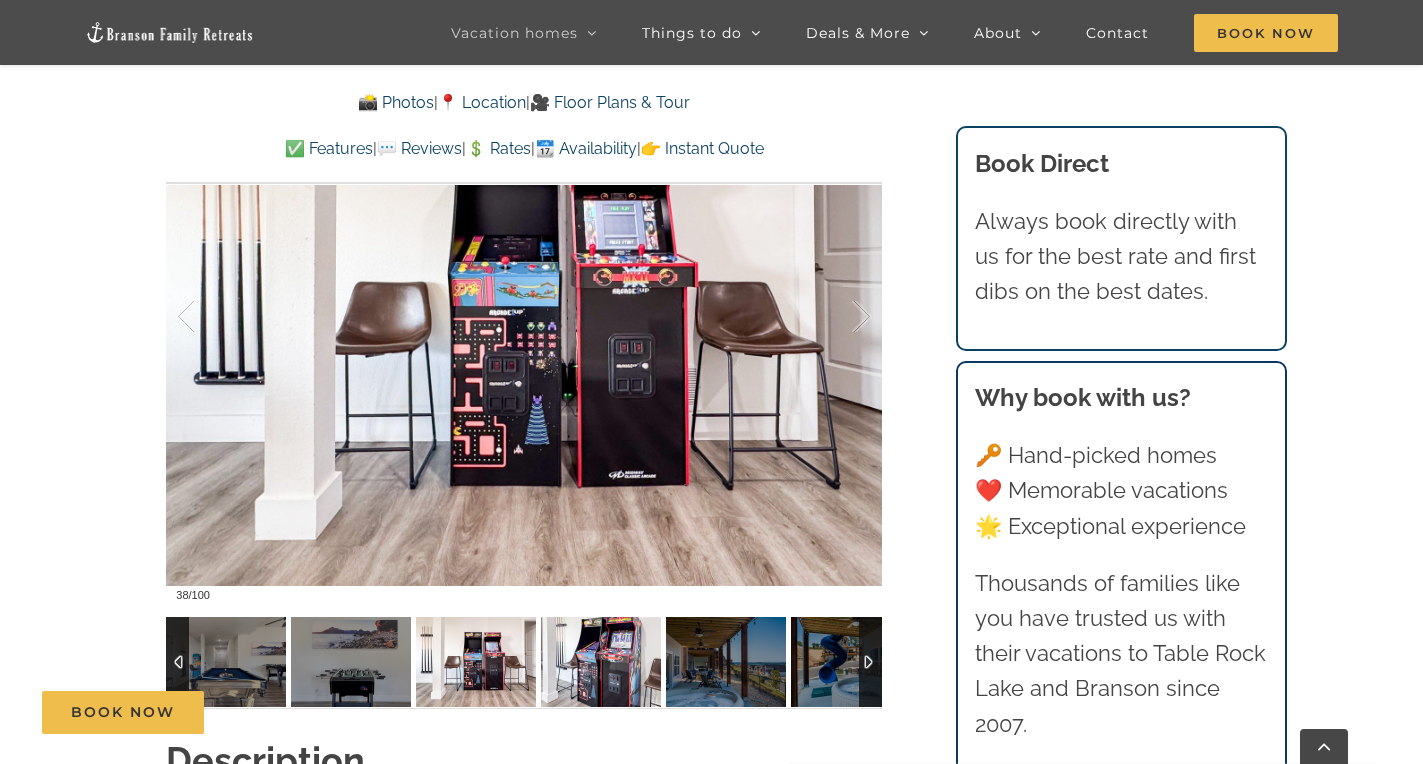 click at bounding box center [601, 662] 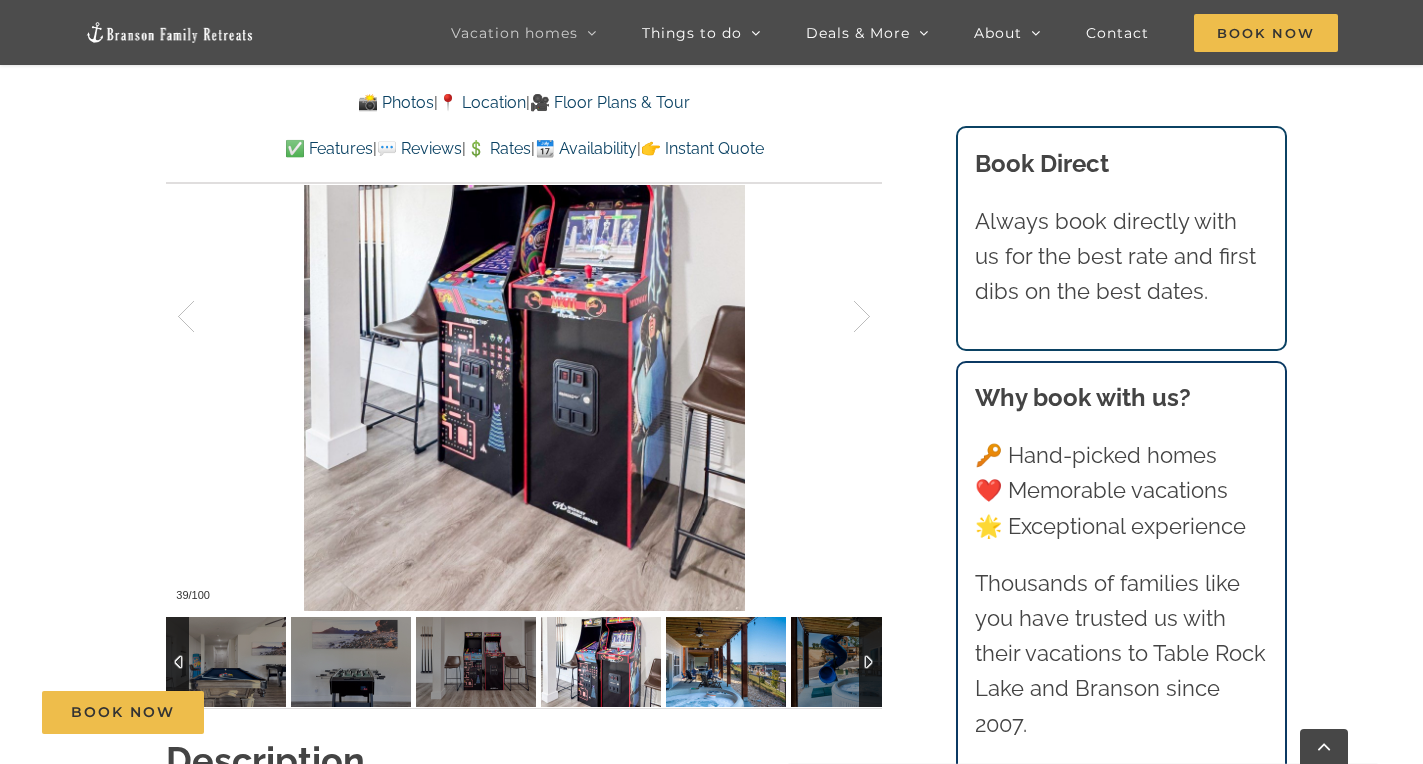 click at bounding box center [726, 662] 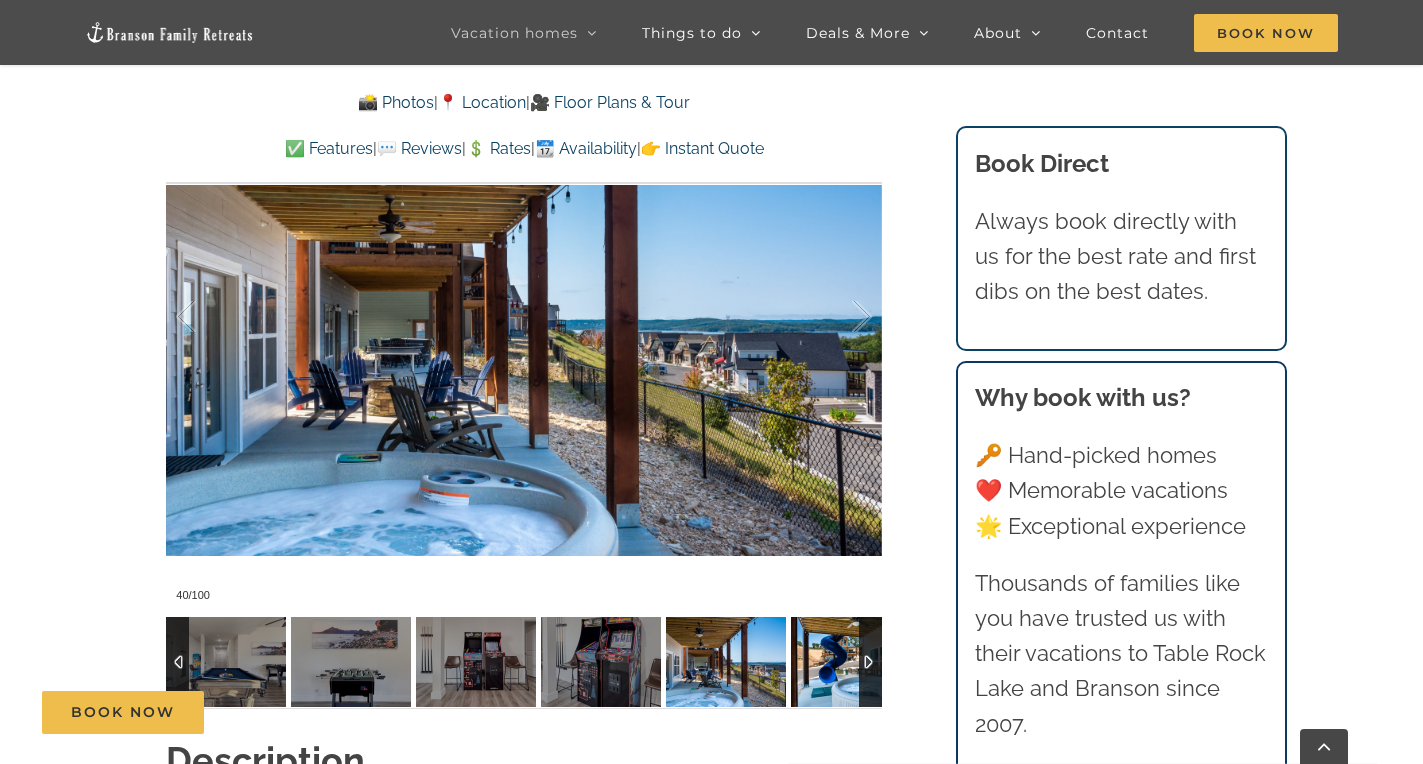 click at bounding box center [851, 662] 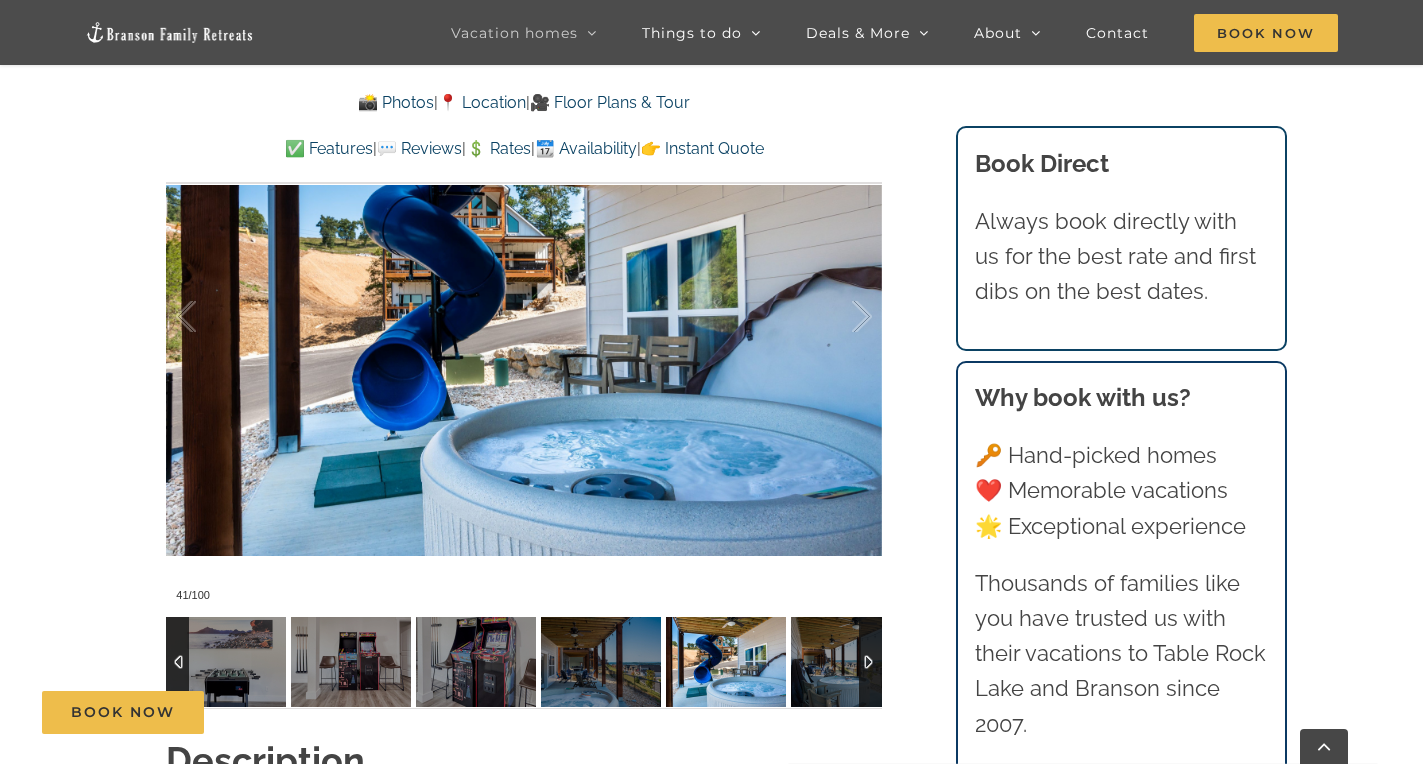 click at bounding box center [870, 662] 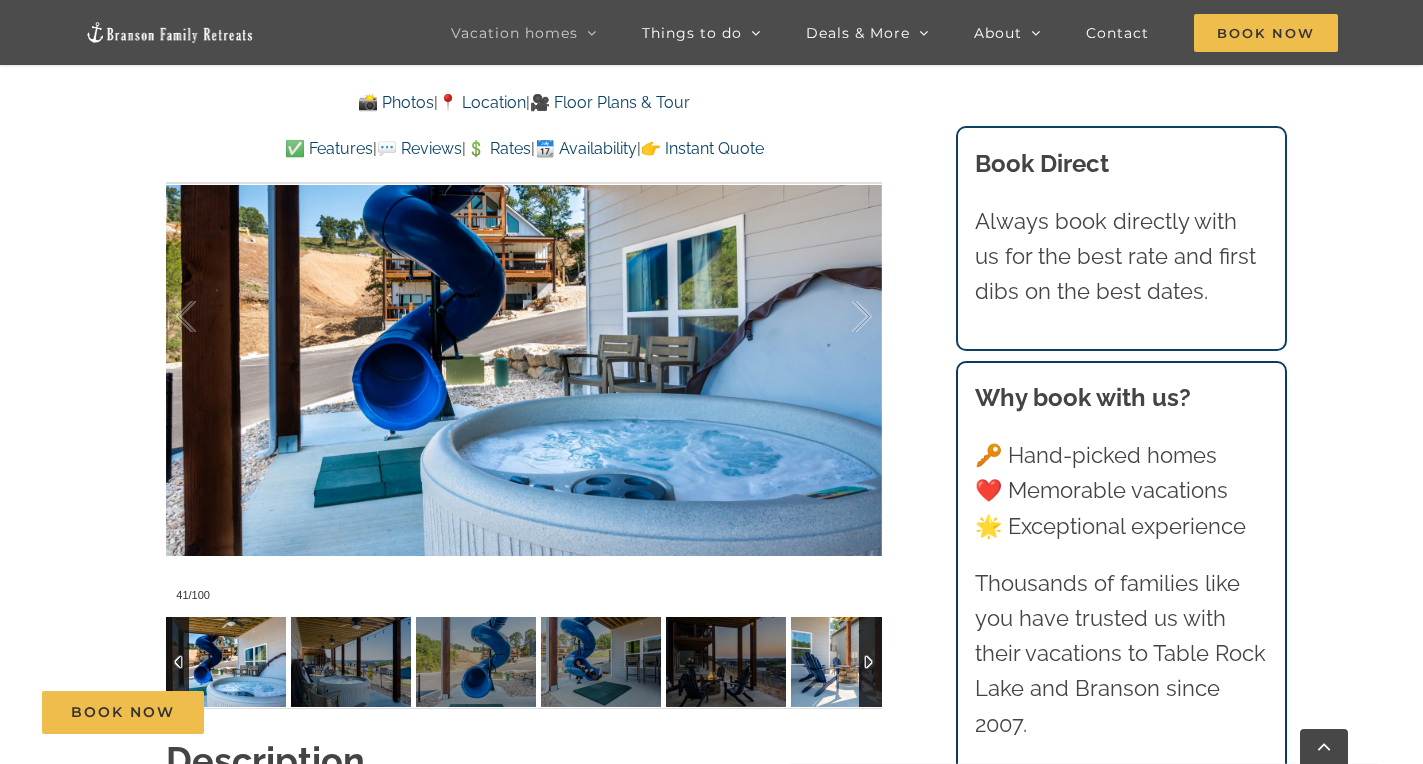 click at bounding box center (851, 662) 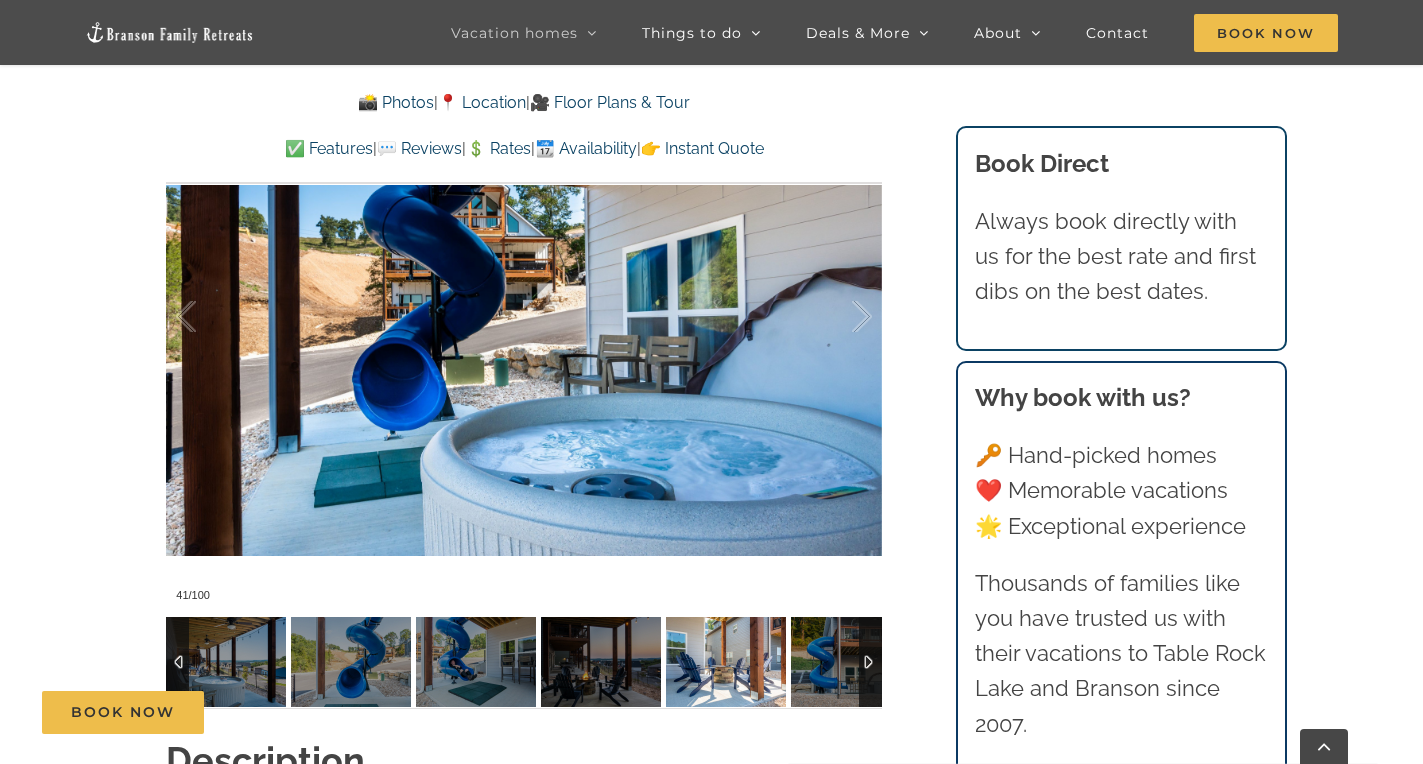 click at bounding box center [870, 662] 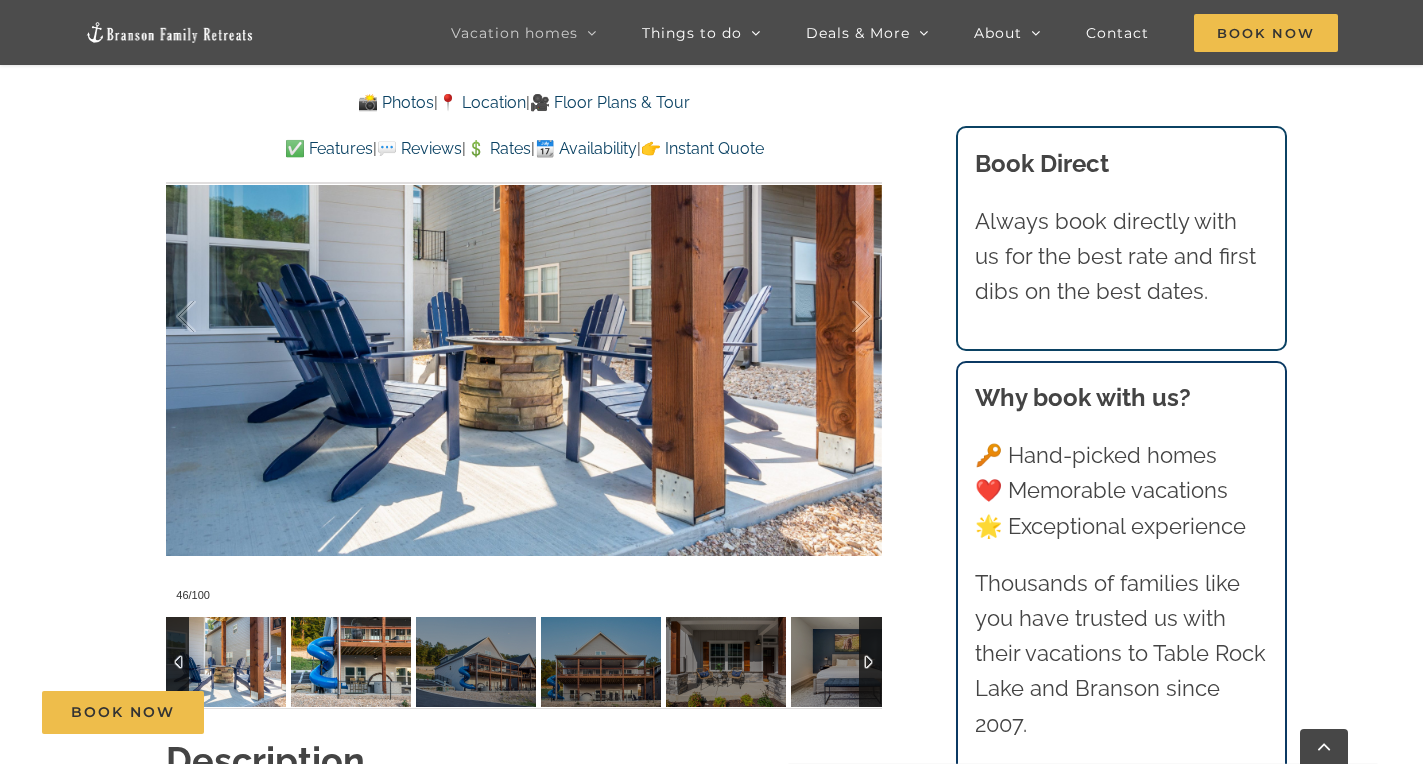 click at bounding box center [351, 662] 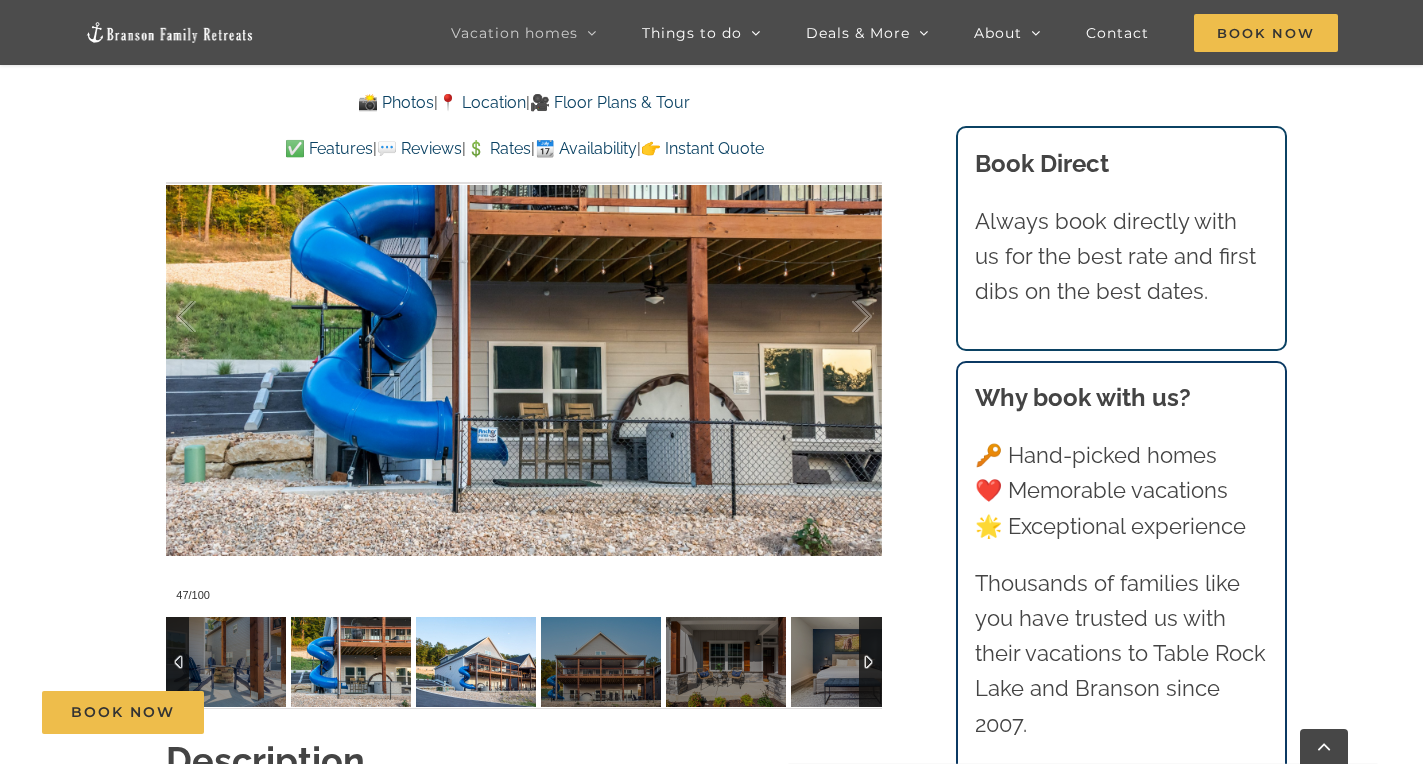 click at bounding box center [476, 662] 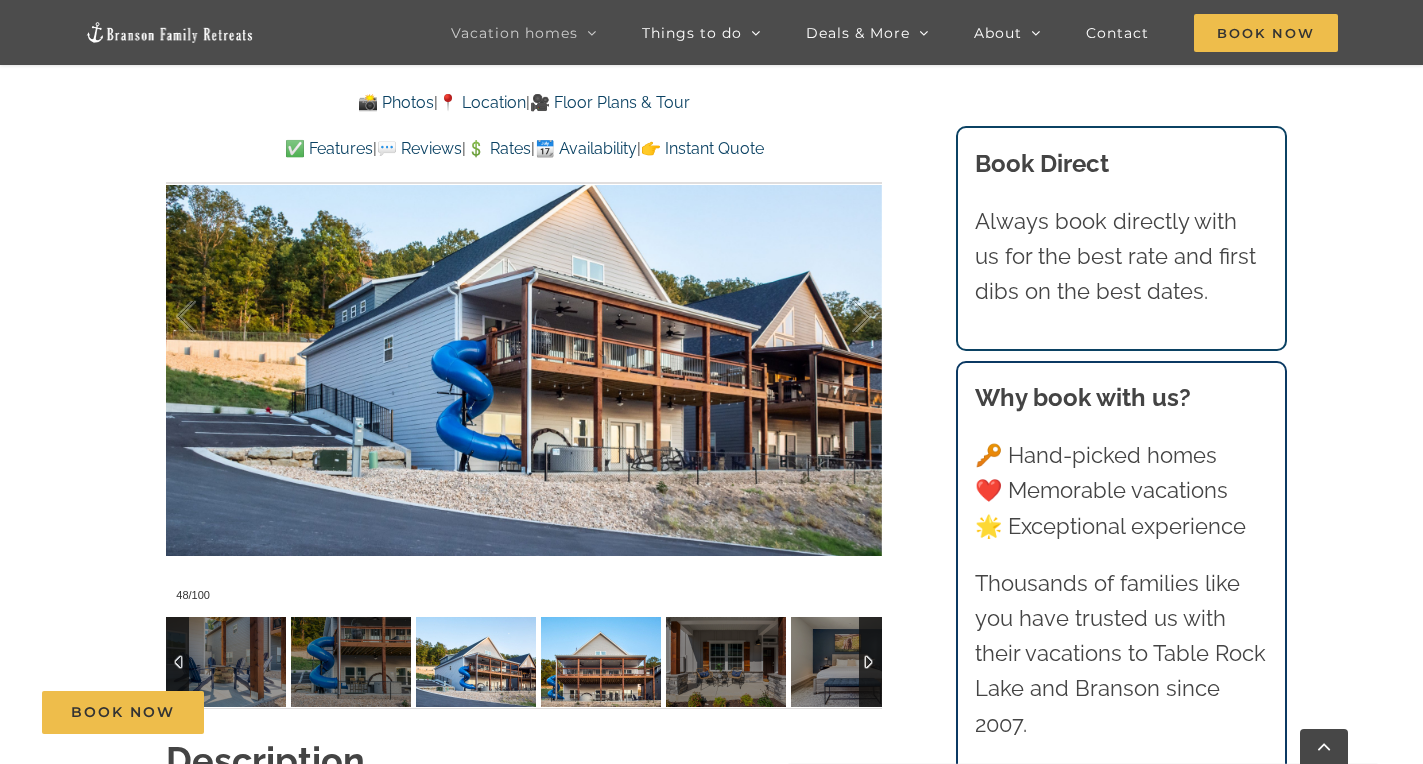 click at bounding box center [601, 662] 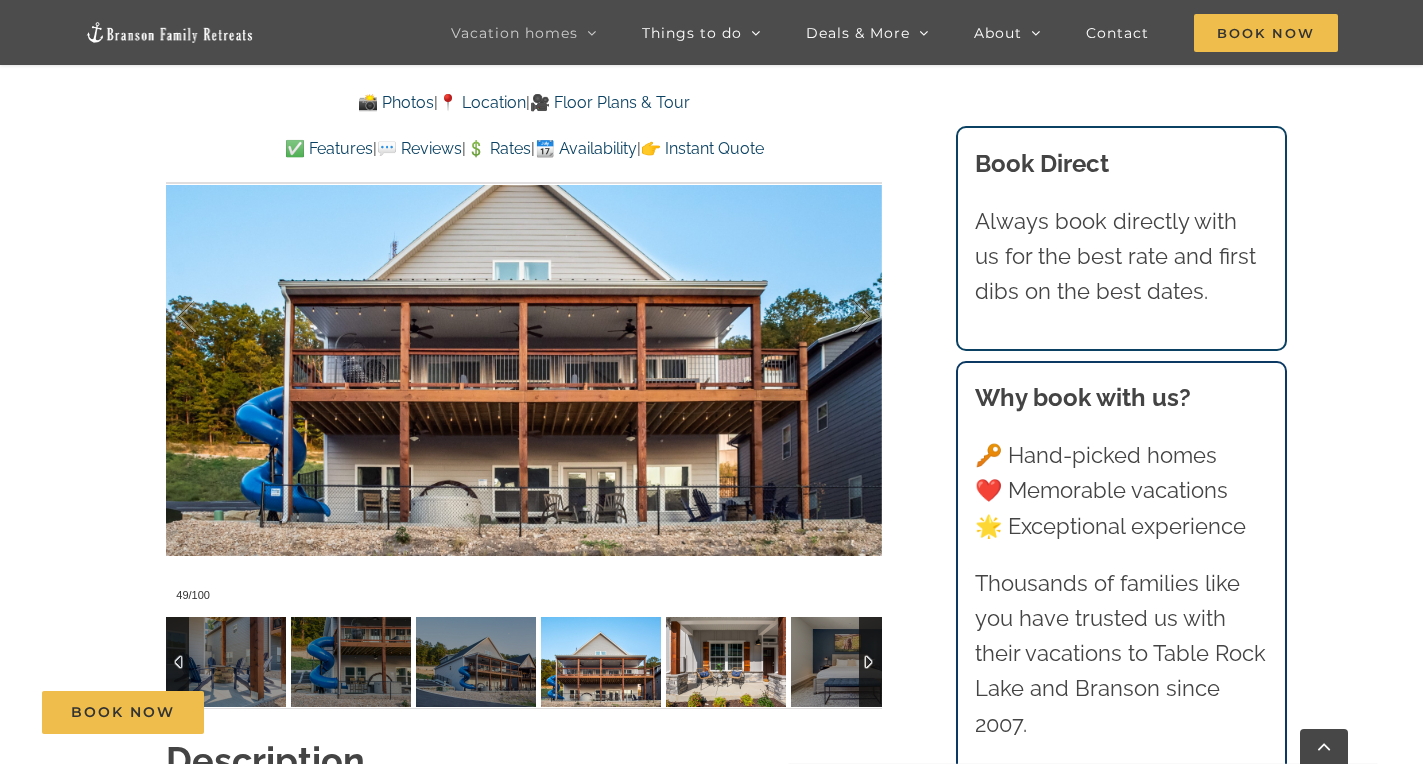 click at bounding box center (726, 662) 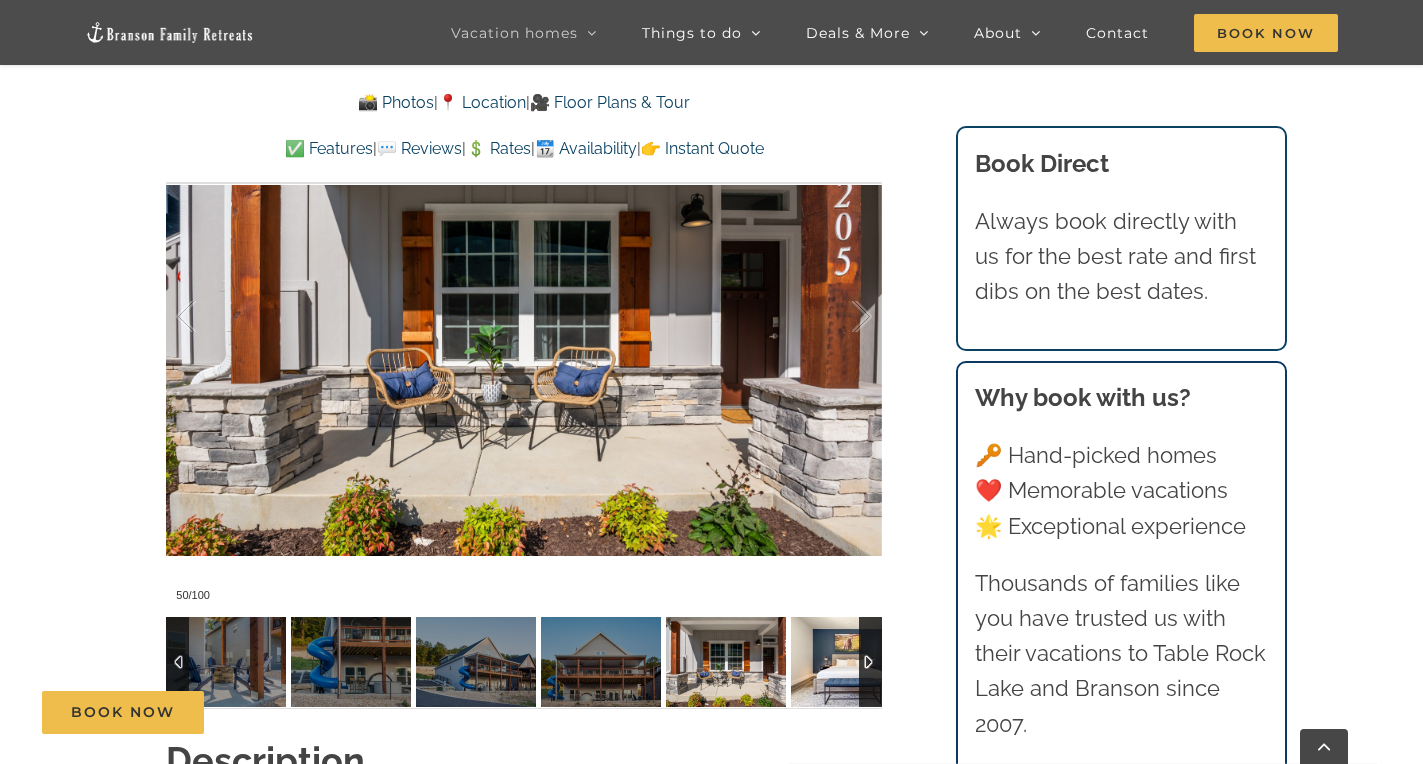 click at bounding box center [851, 662] 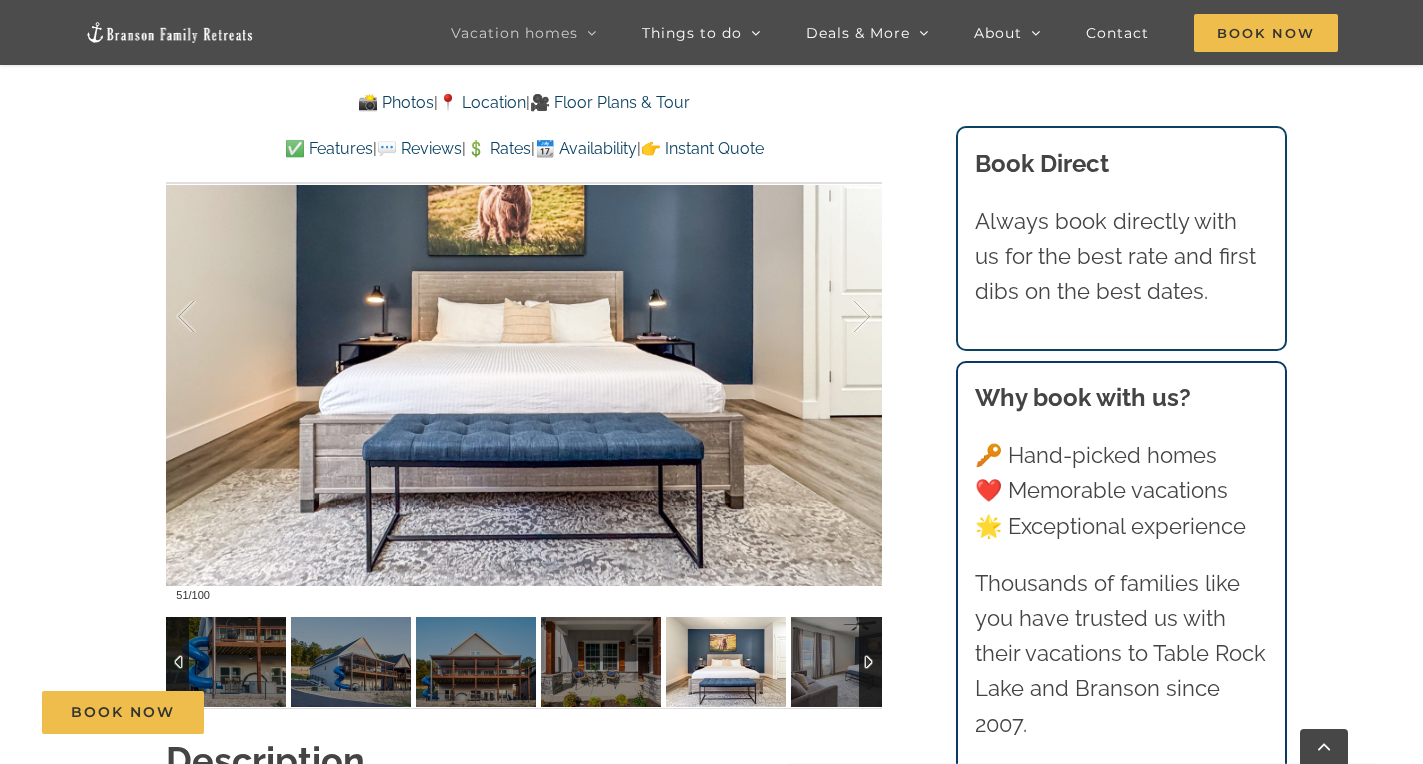 click at bounding box center (870, 662) 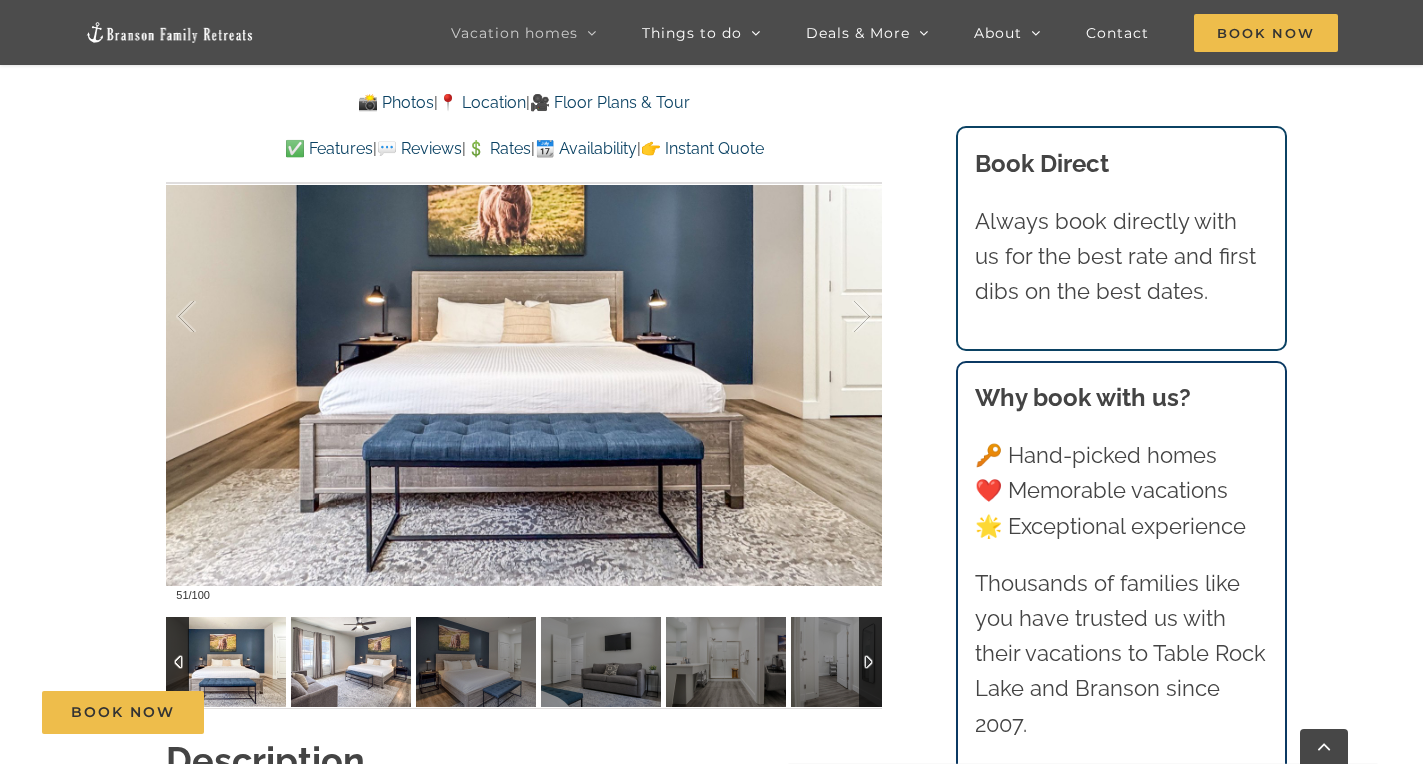 click at bounding box center (351, 662) 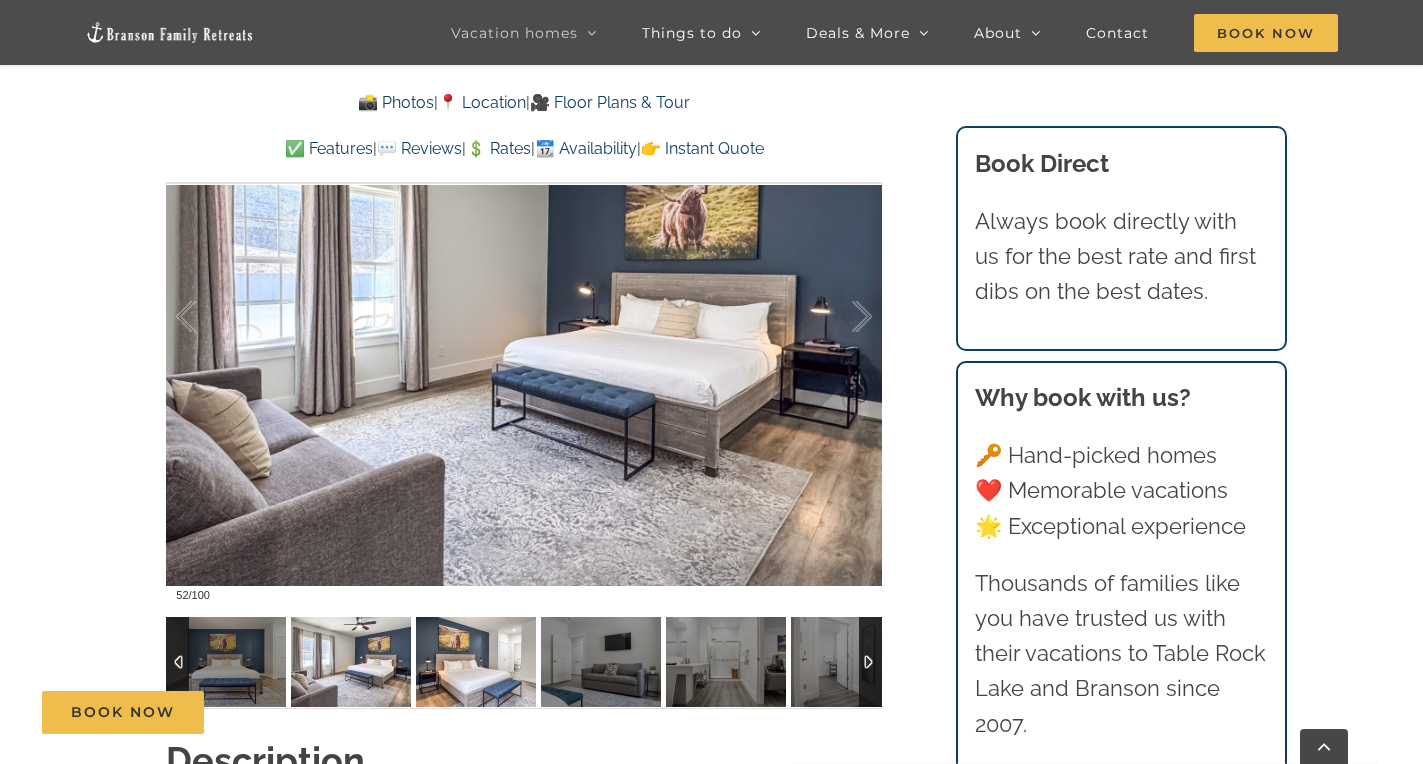 click at bounding box center [476, 662] 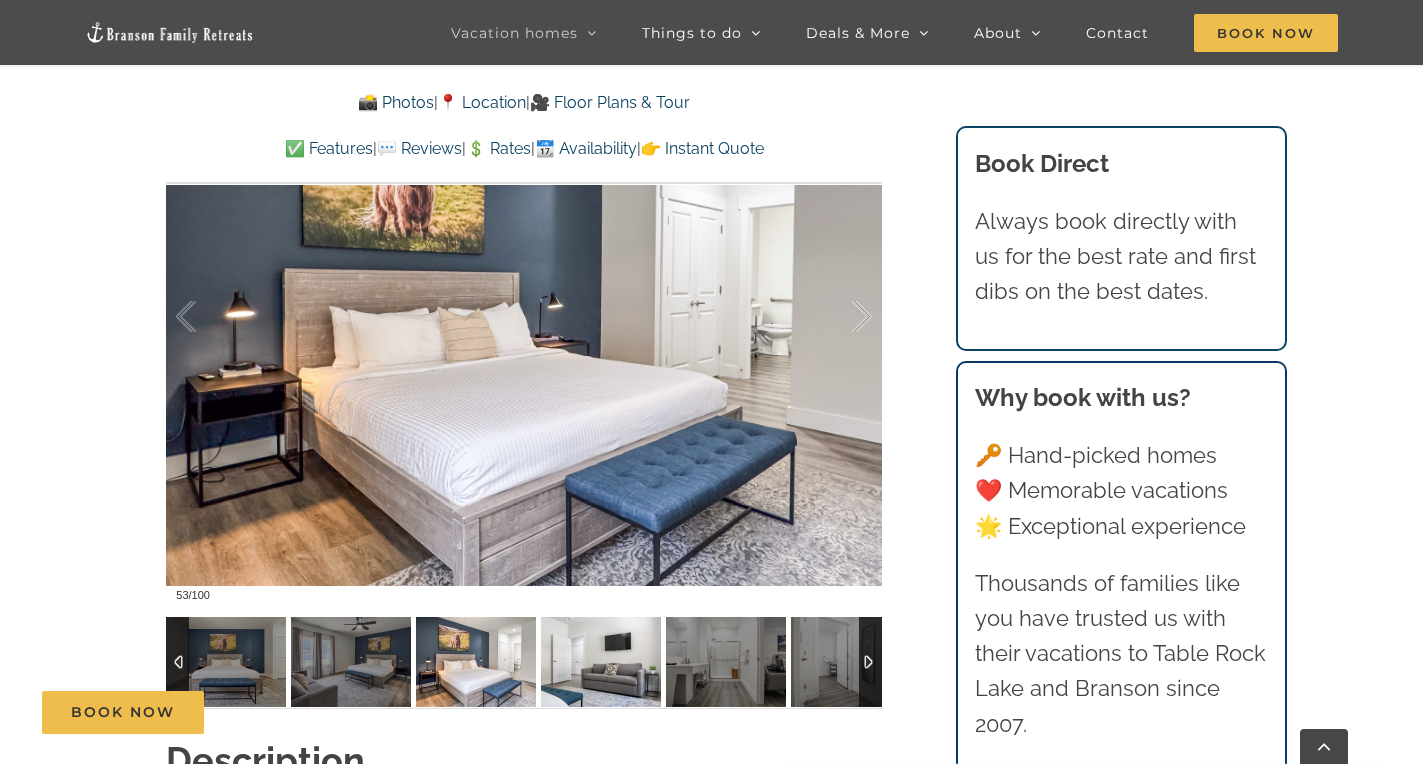 click at bounding box center (601, 662) 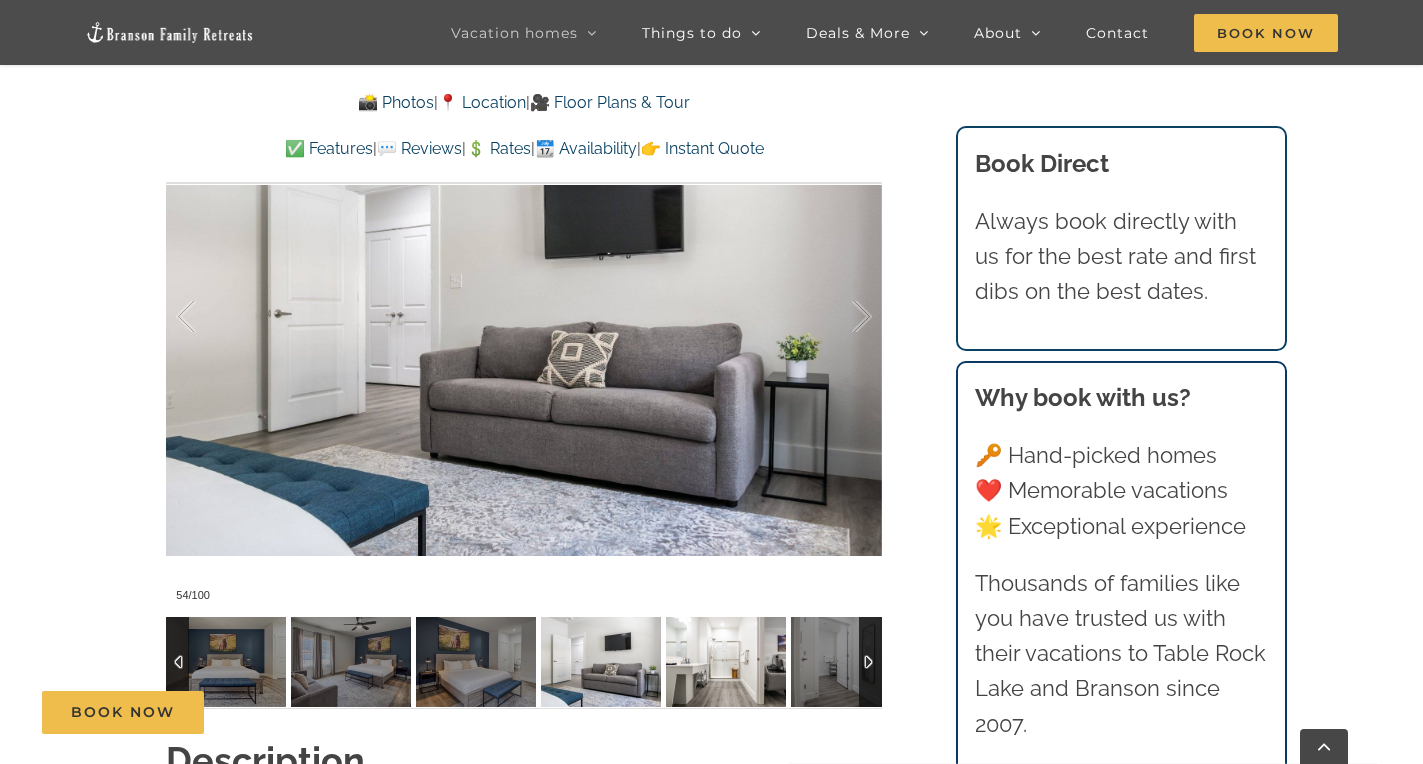 click at bounding box center (726, 662) 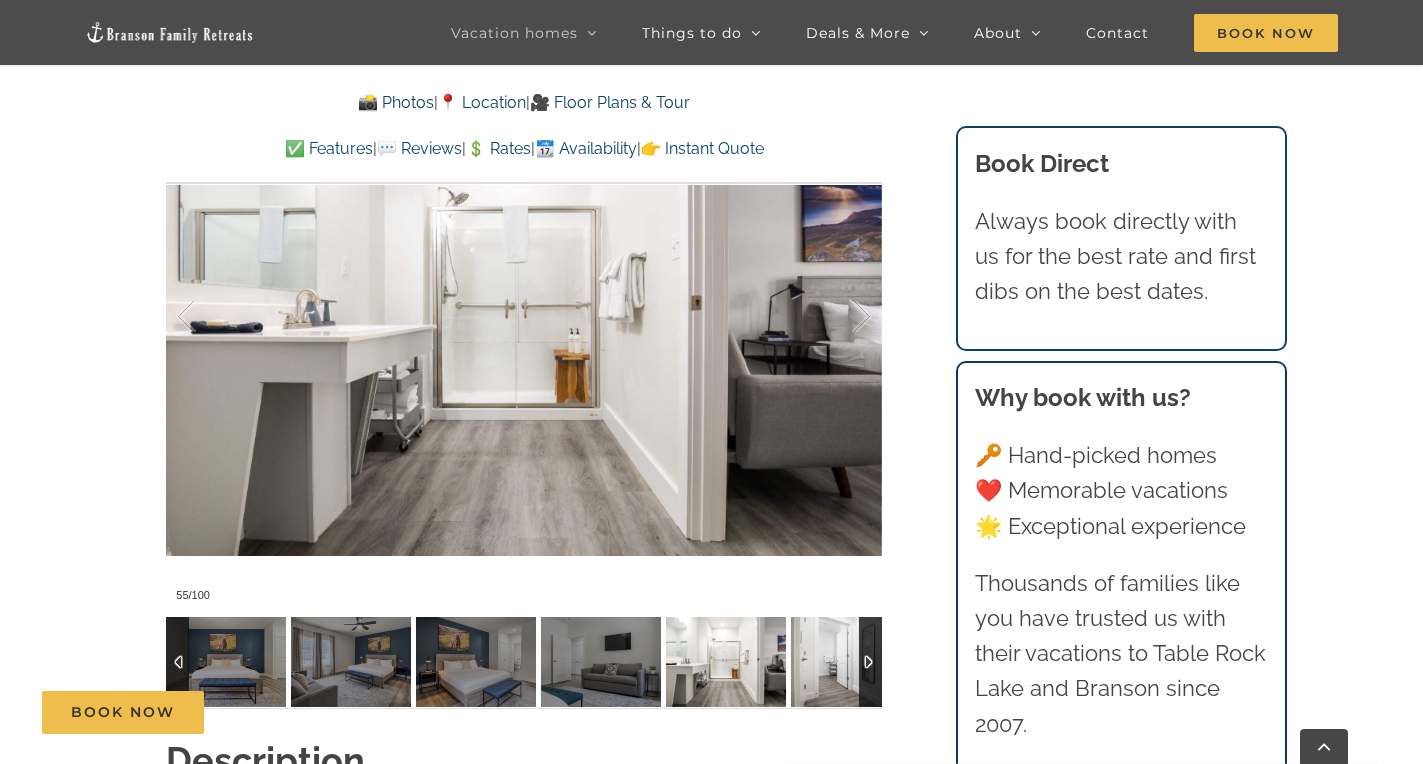 click at bounding box center [851, 662] 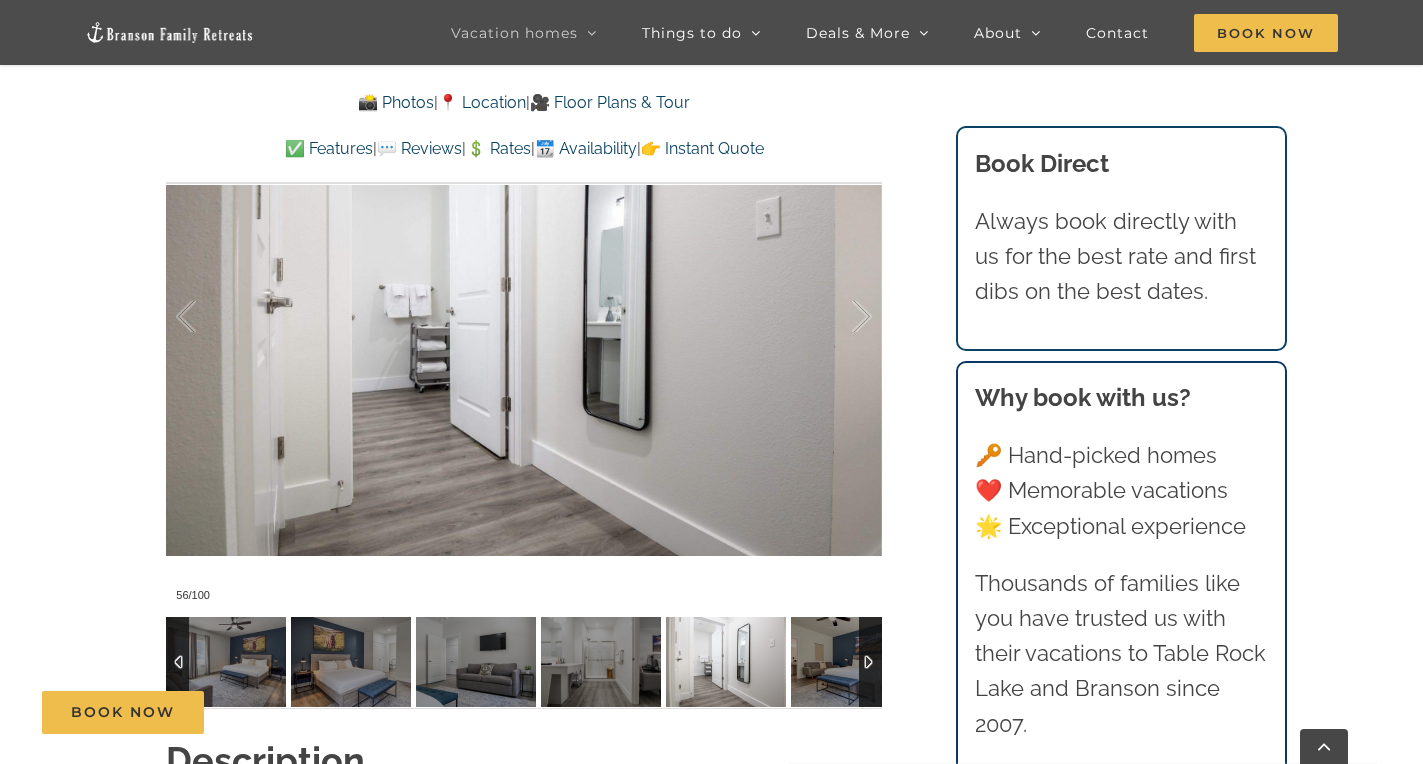 click at bounding box center (870, 662) 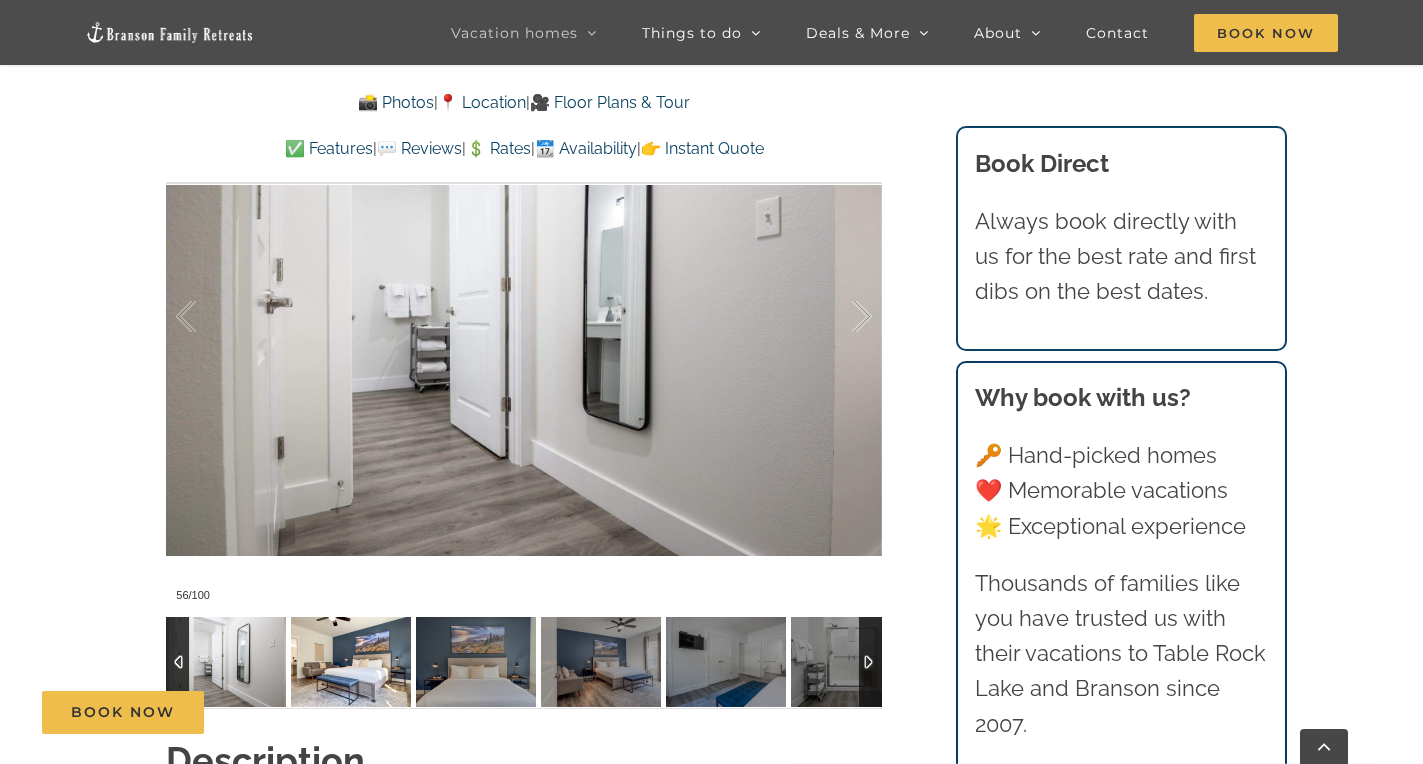 click at bounding box center (351, 662) 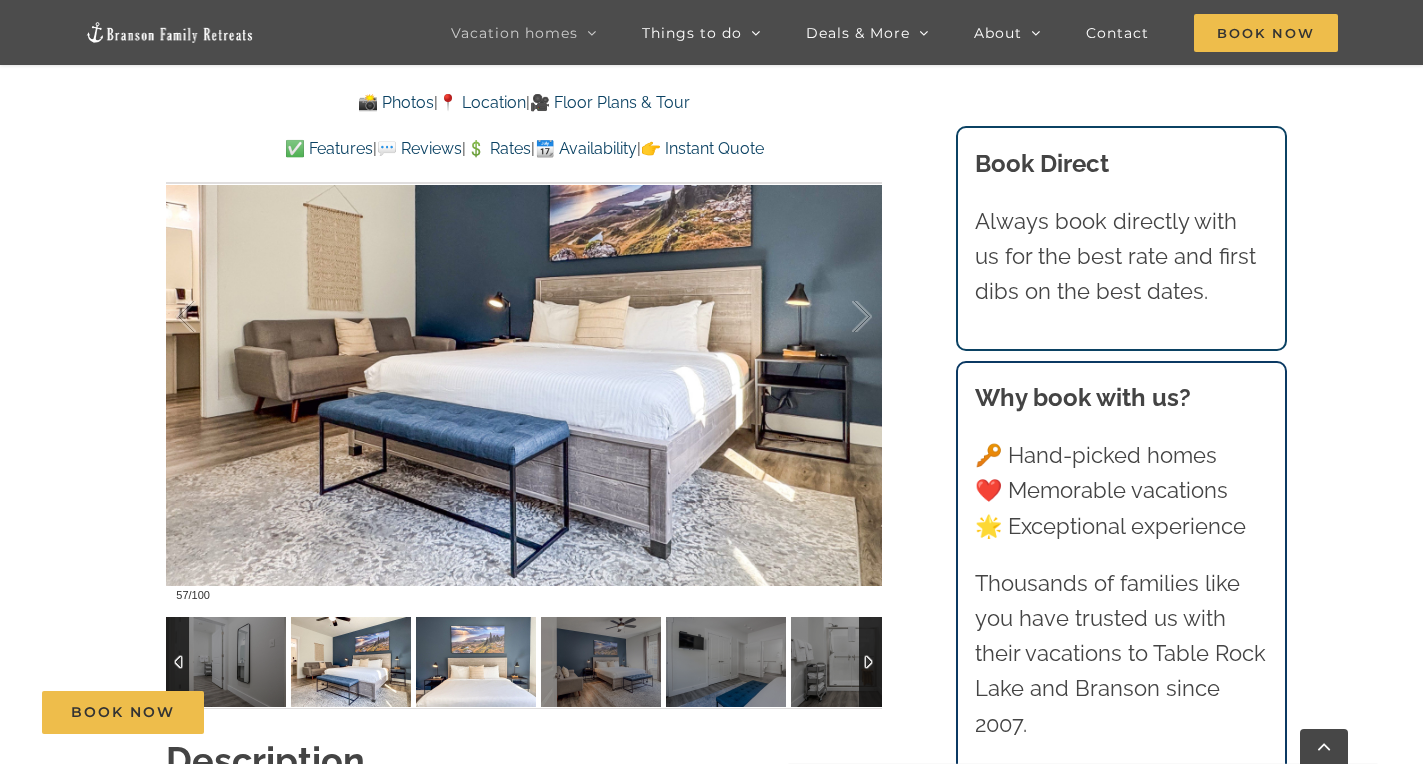 click at bounding box center (476, 662) 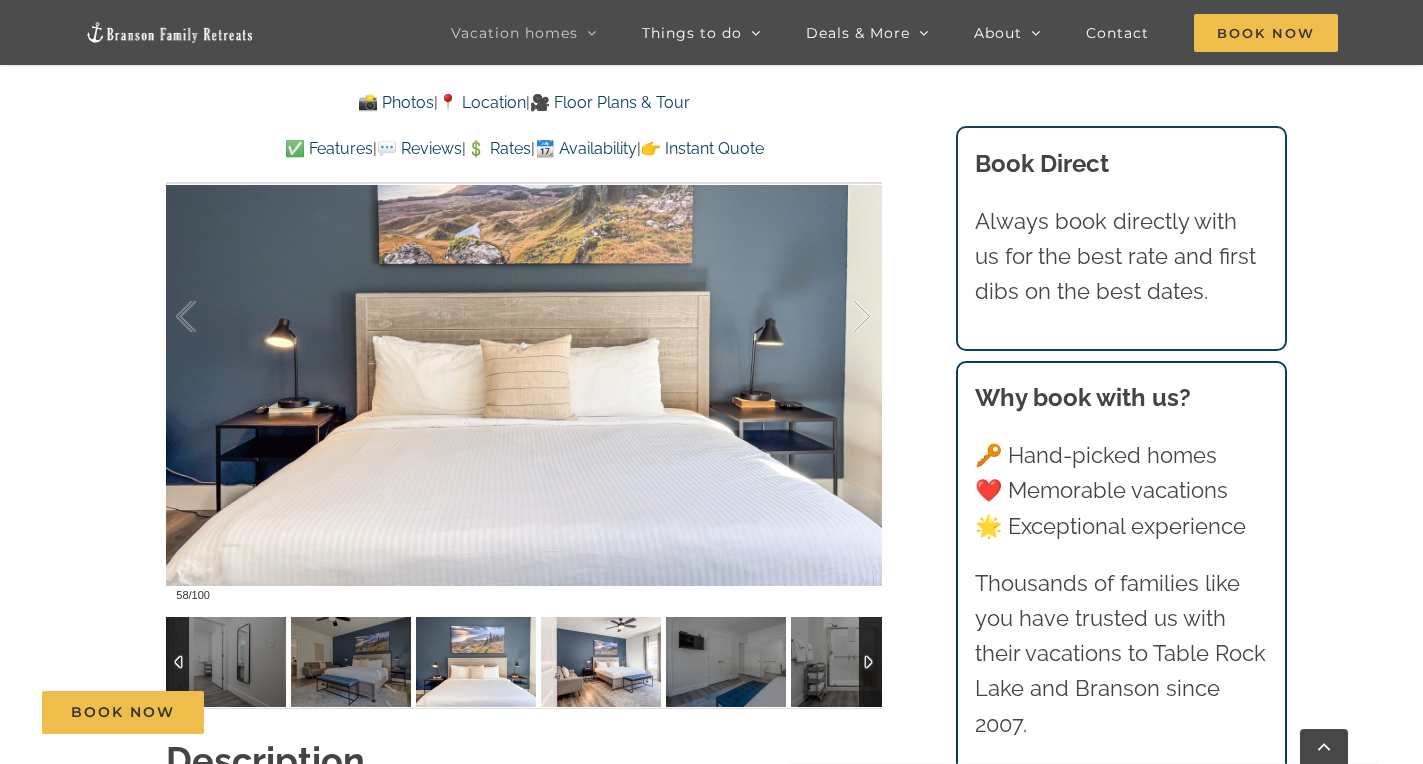 click at bounding box center (601, 662) 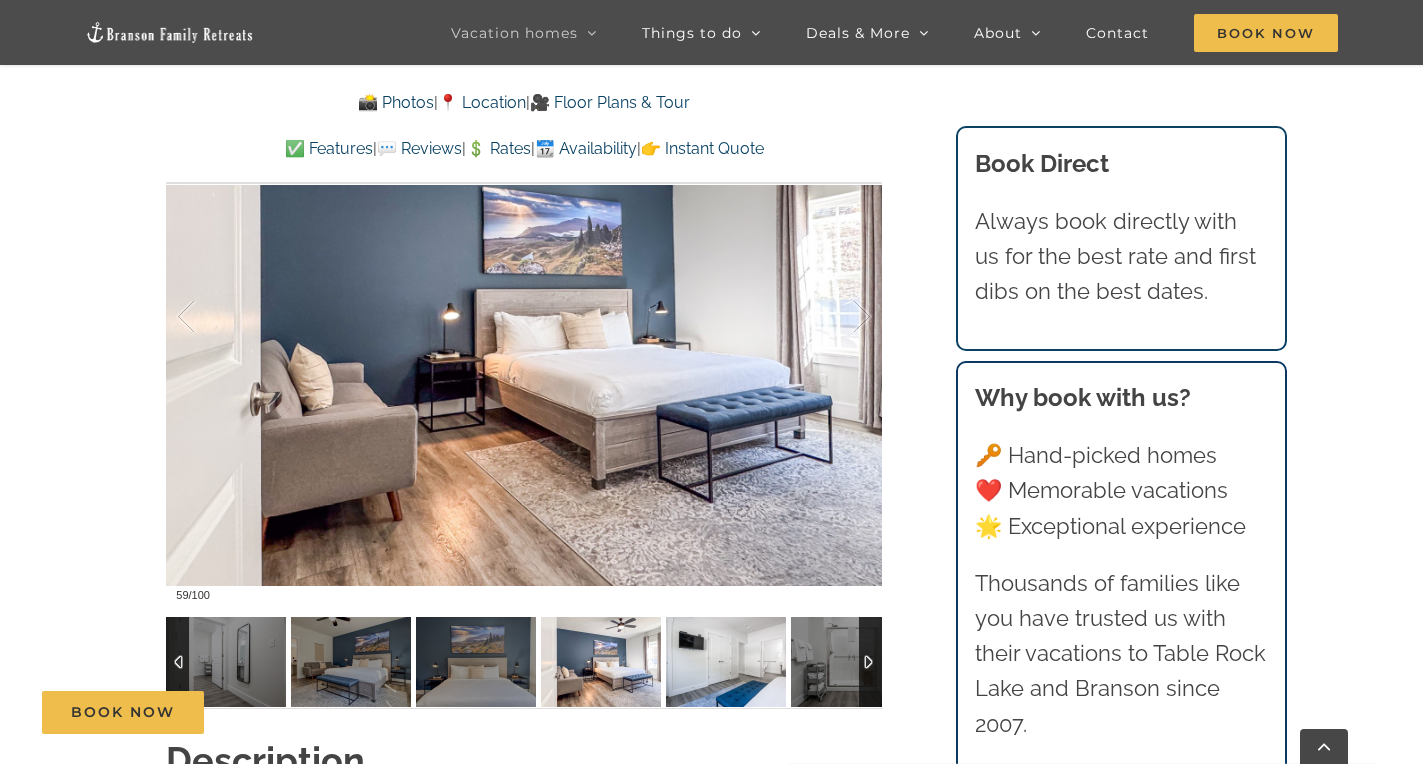 click at bounding box center [726, 662] 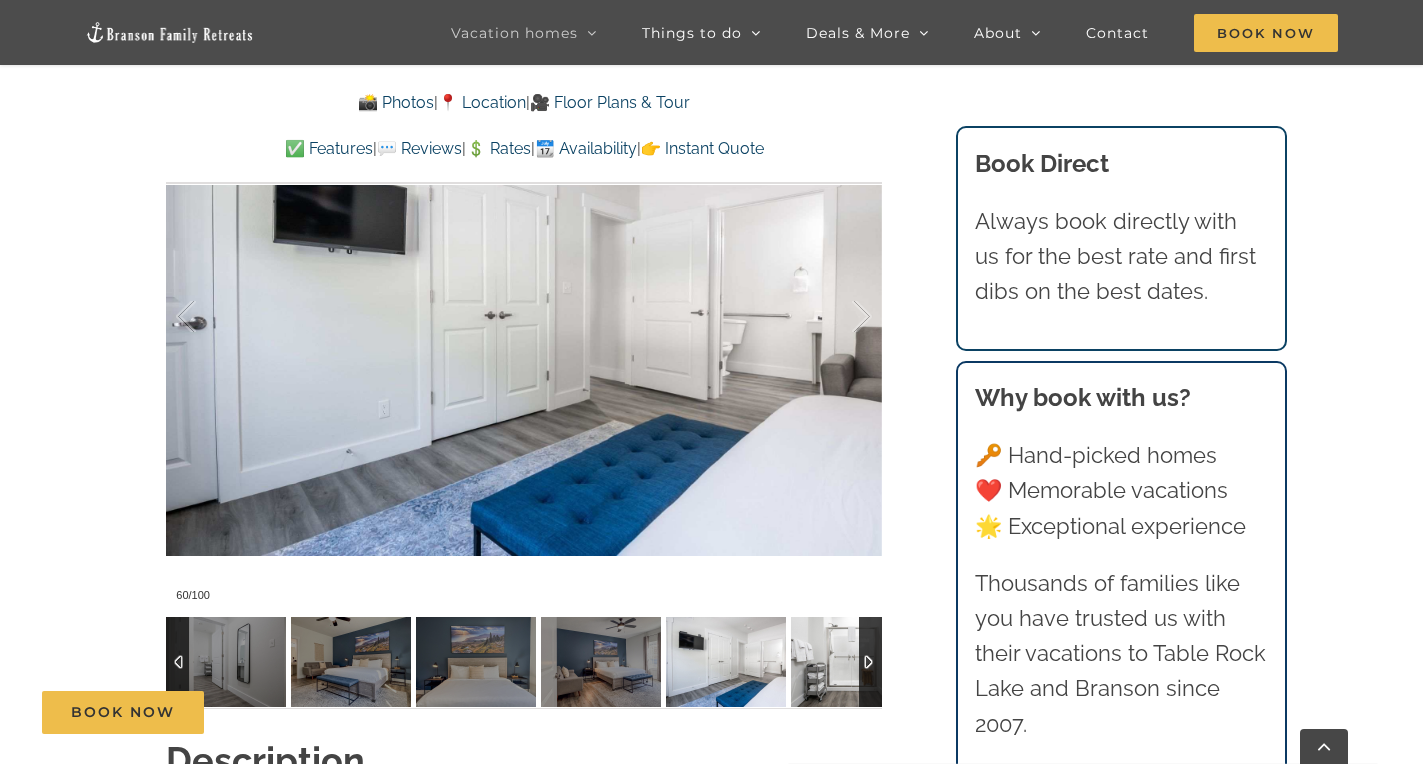 click at bounding box center (851, 662) 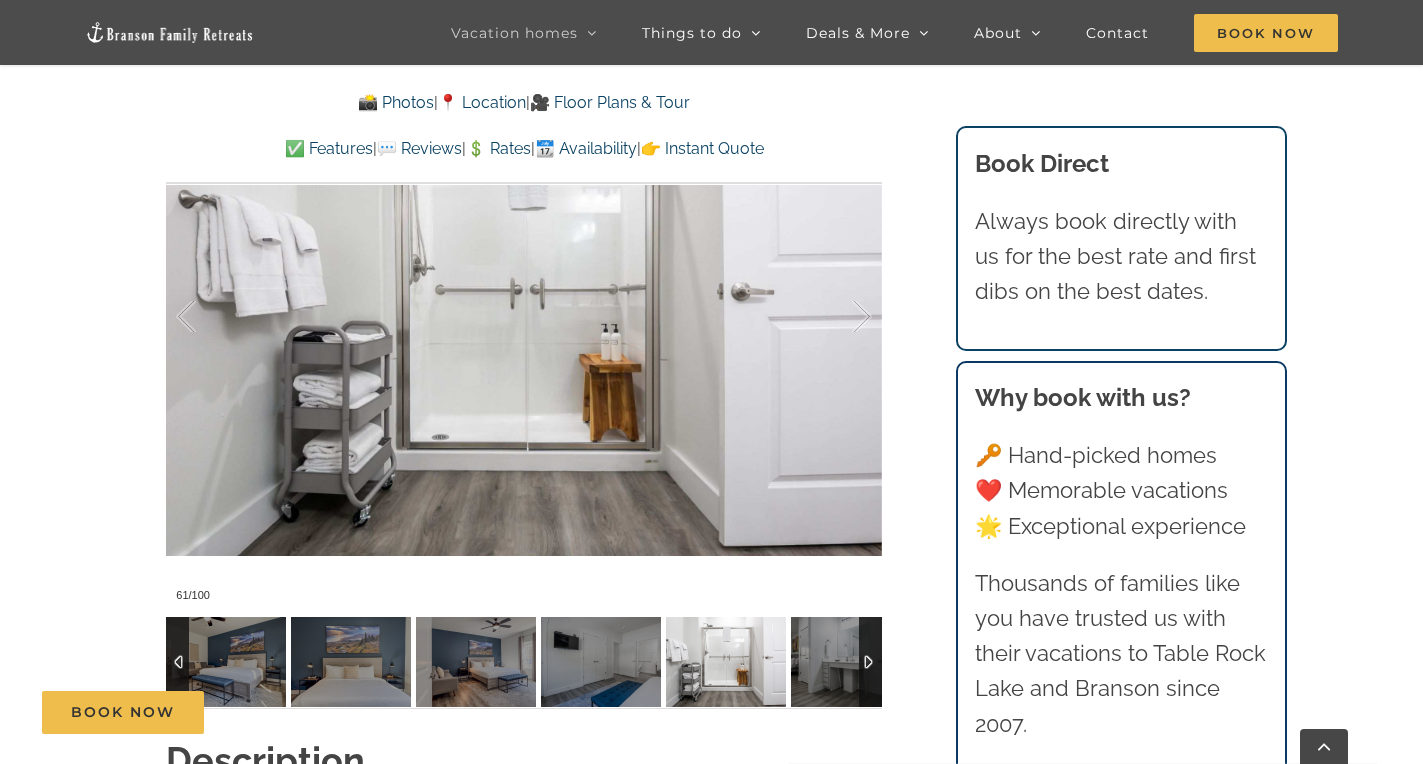 click at bounding box center [870, 662] 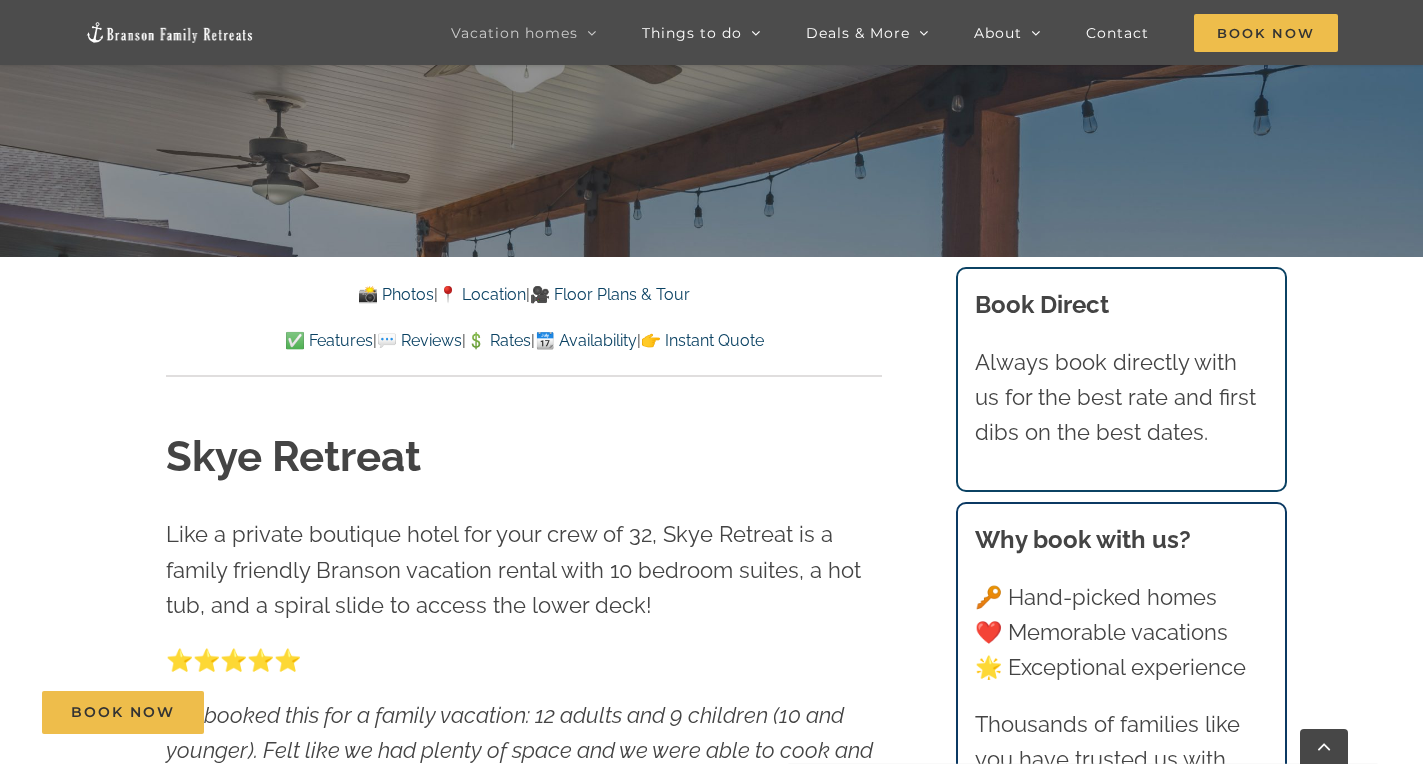 scroll, scrollTop: 565, scrollLeft: 0, axis: vertical 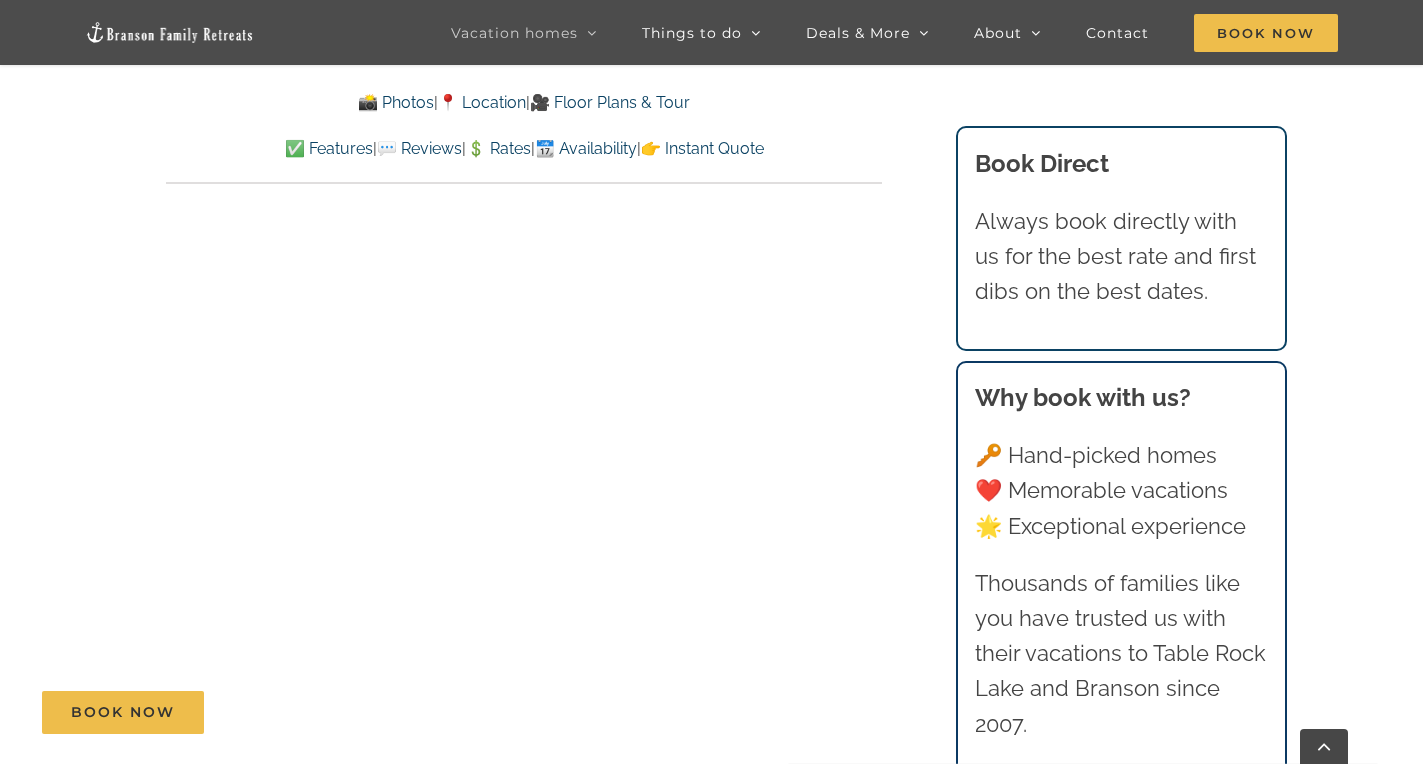 click on "📍 Location" at bounding box center (482, 102) 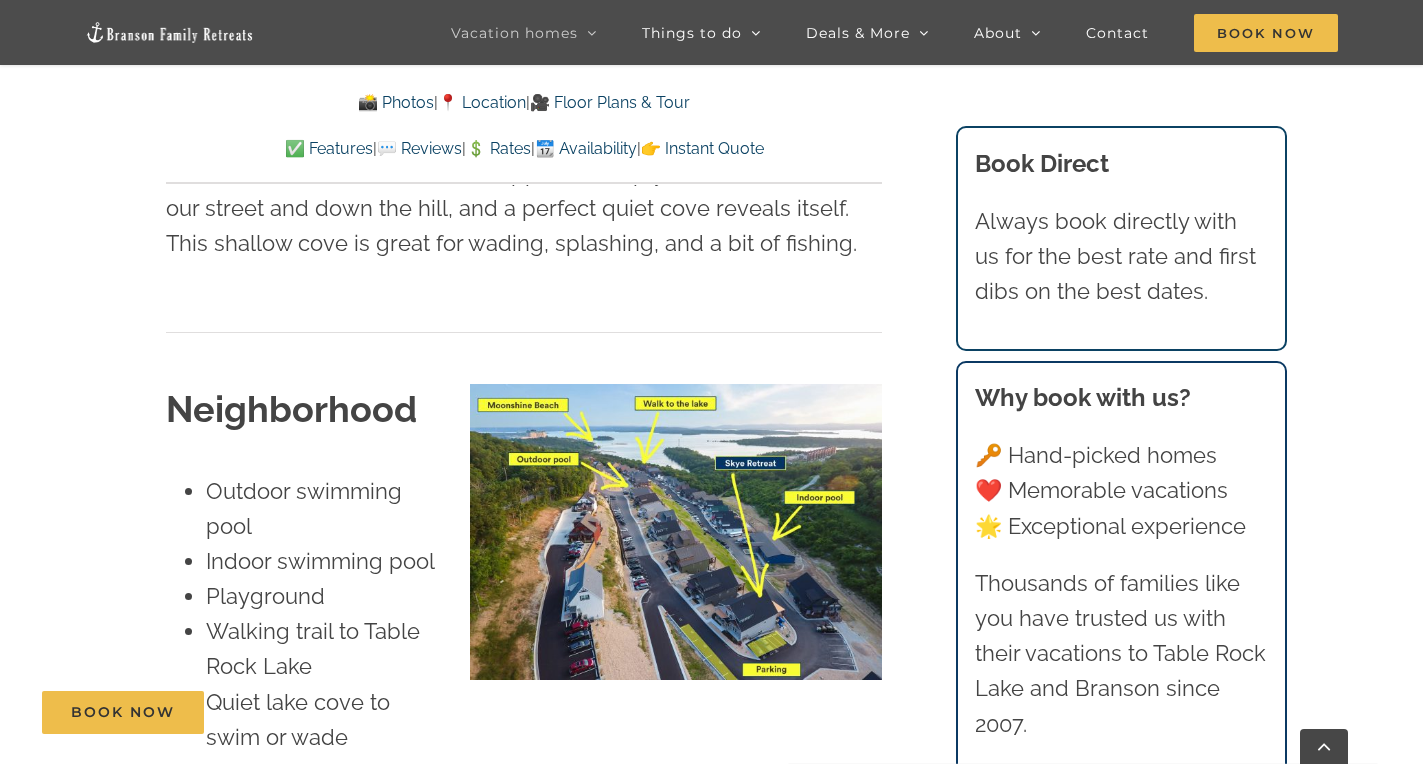 scroll, scrollTop: 4523, scrollLeft: 0, axis: vertical 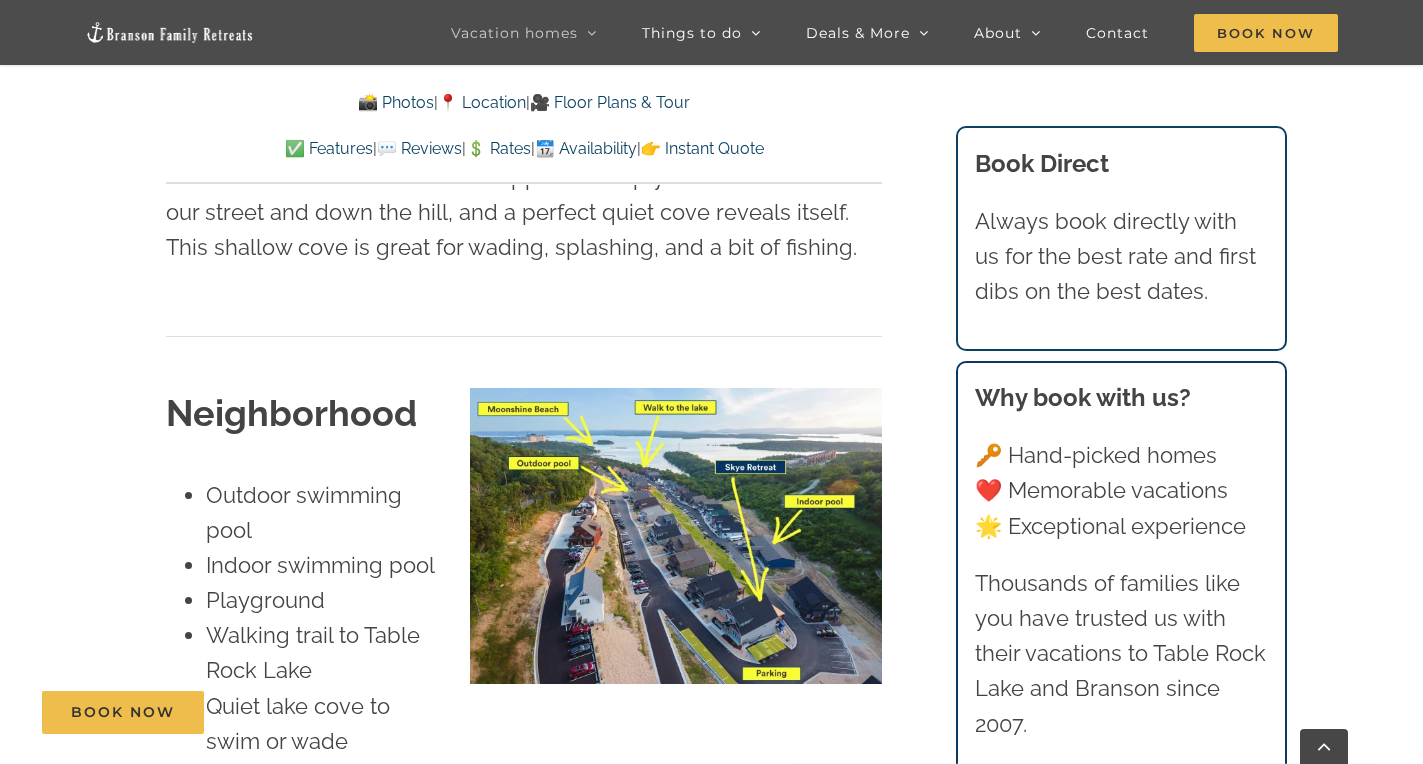 click on "📍 Location" at bounding box center (482, 102) 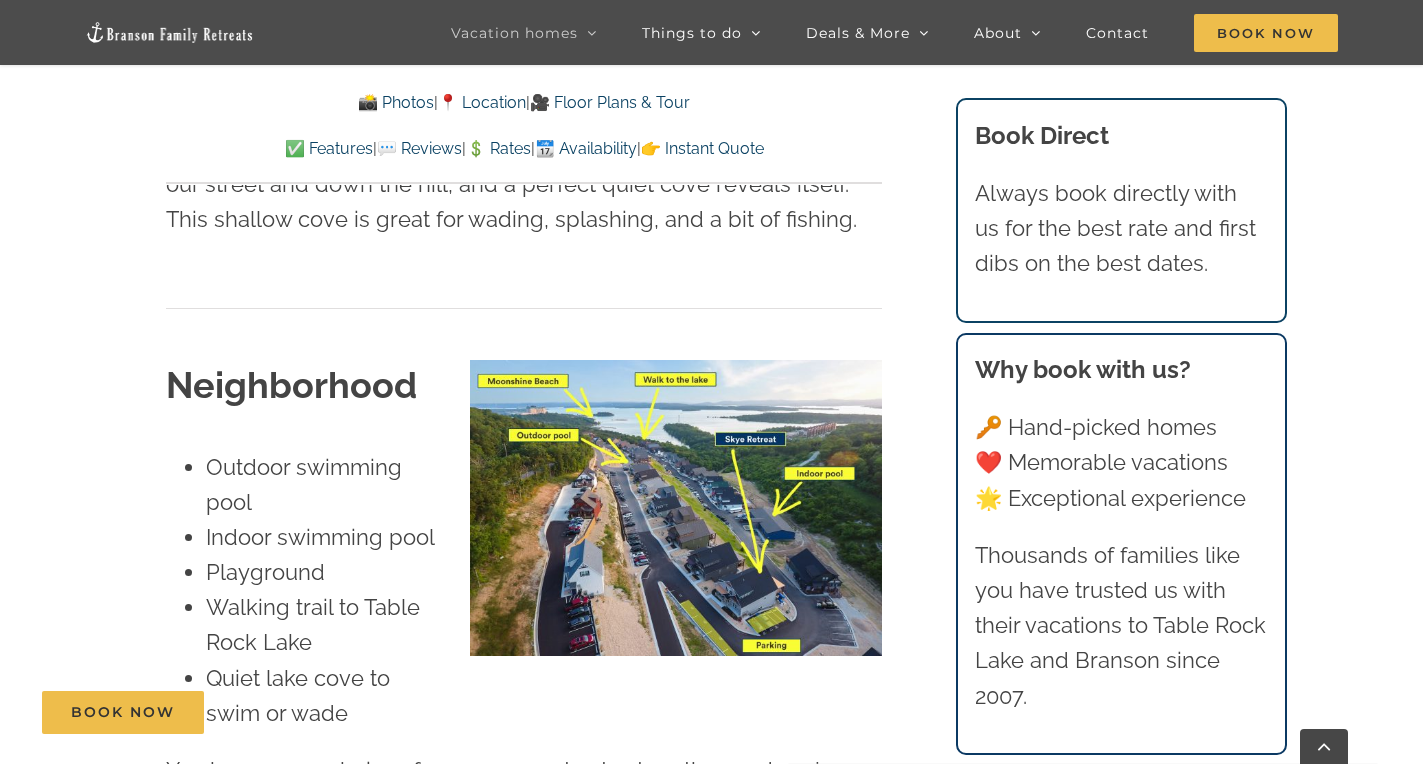 click on "✅ Features" at bounding box center (329, 148) 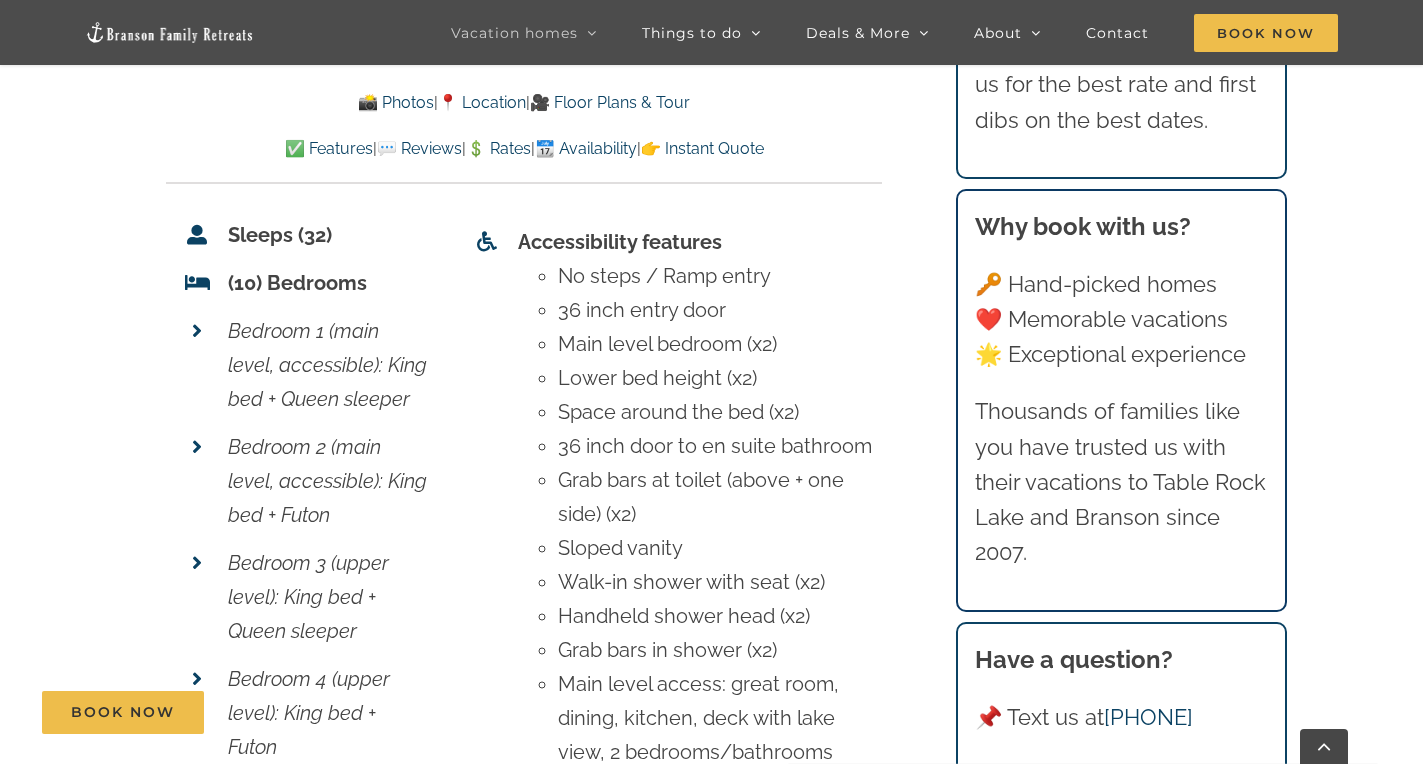 click on "💬 Reviews" at bounding box center (419, 148) 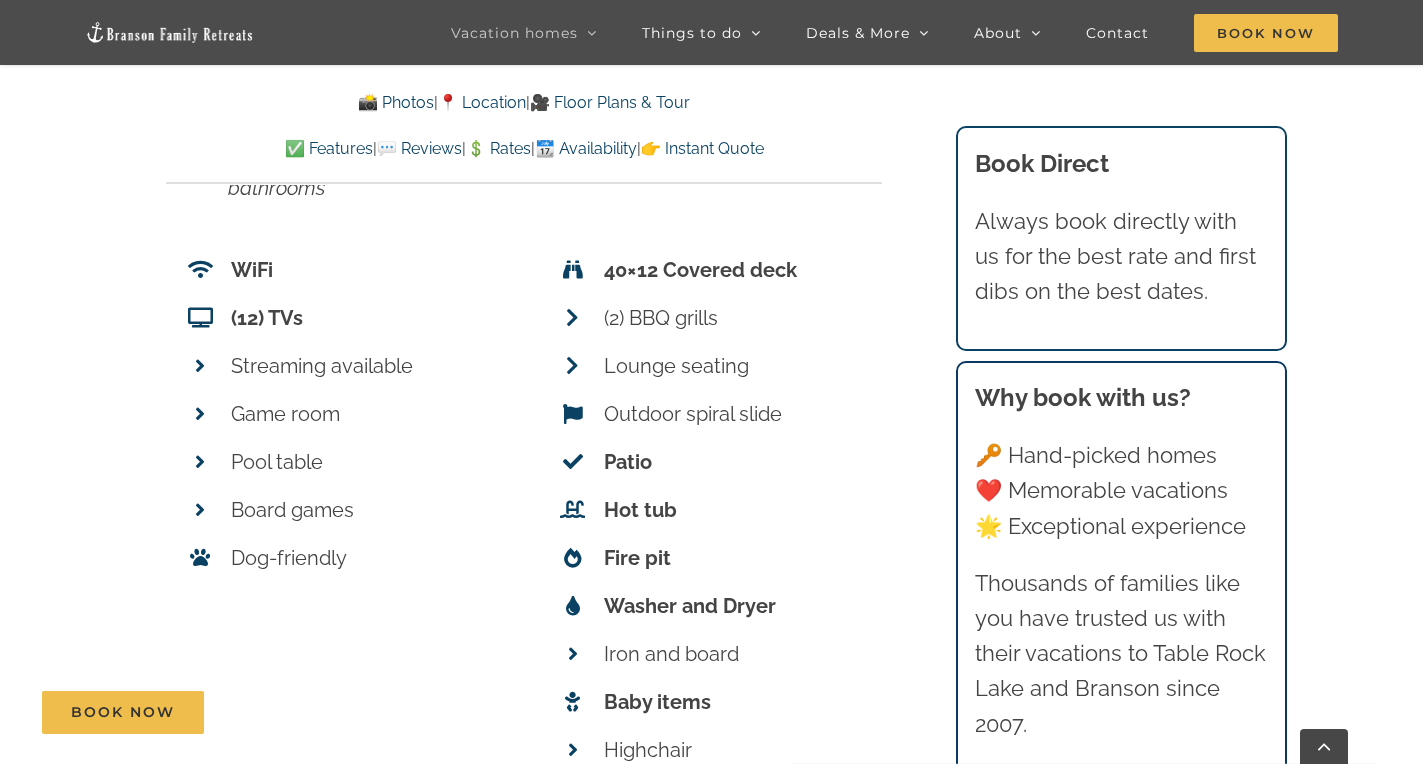 scroll, scrollTop: 8963, scrollLeft: 0, axis: vertical 